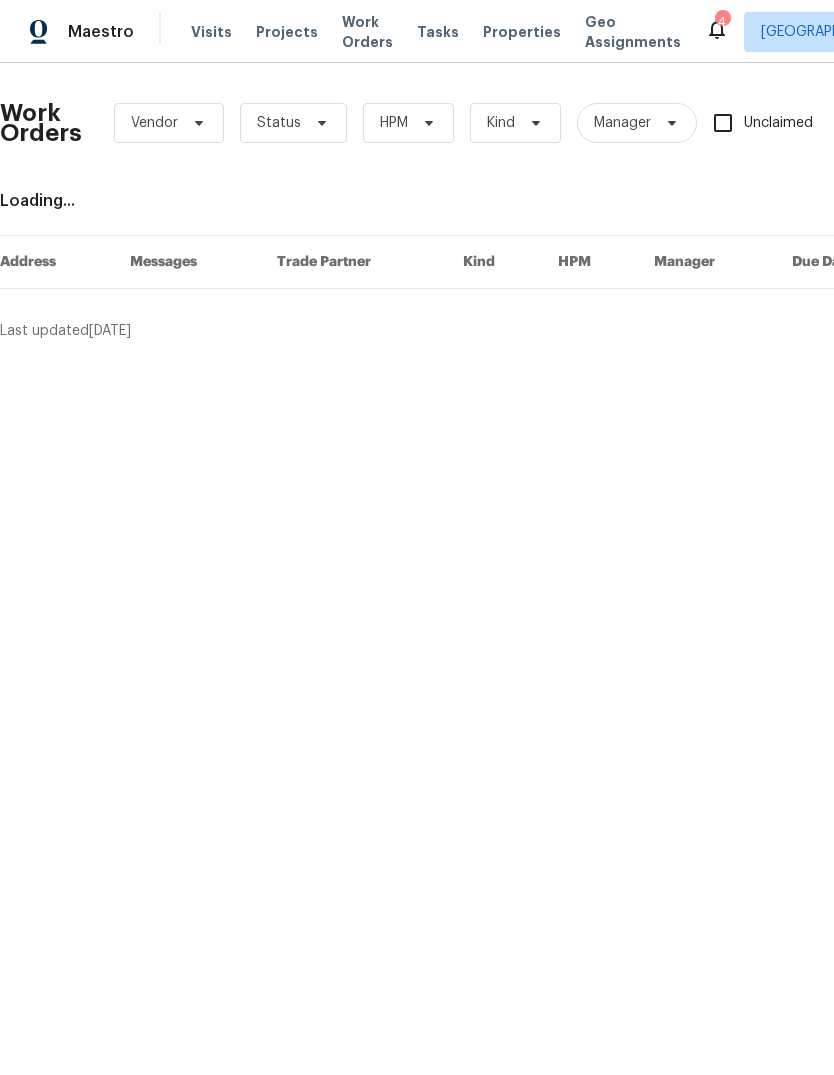 scroll, scrollTop: 0, scrollLeft: 0, axis: both 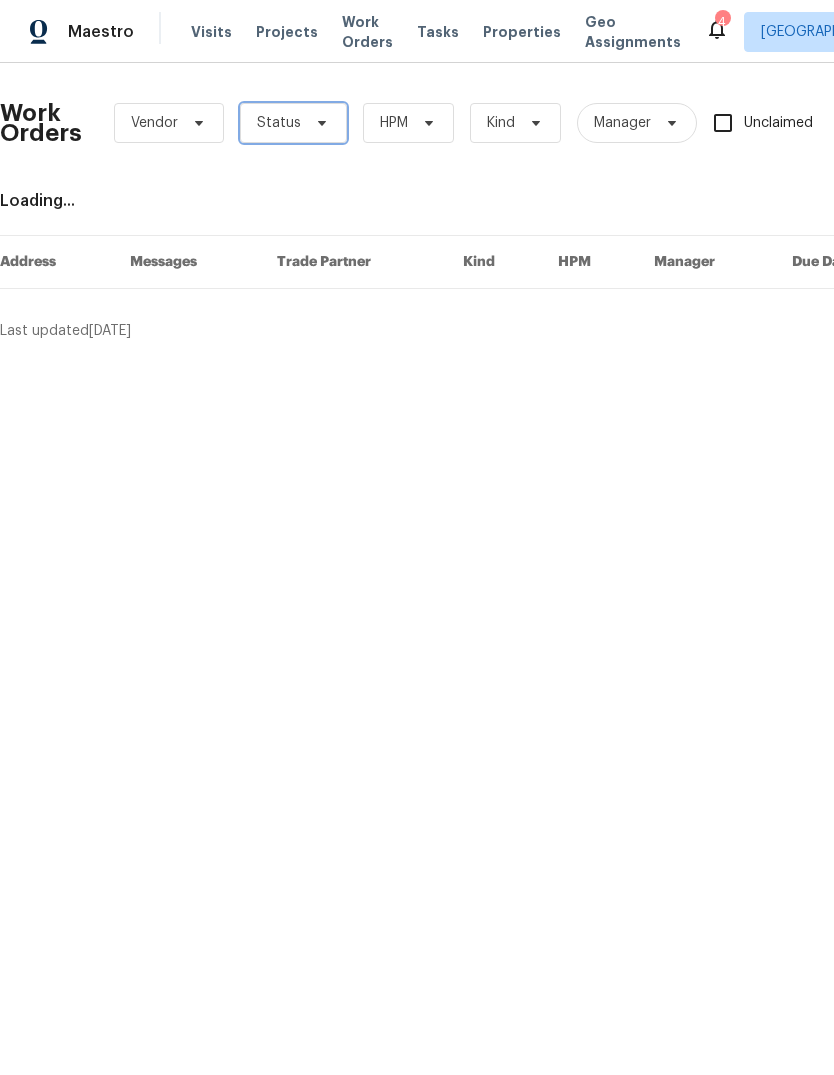 click 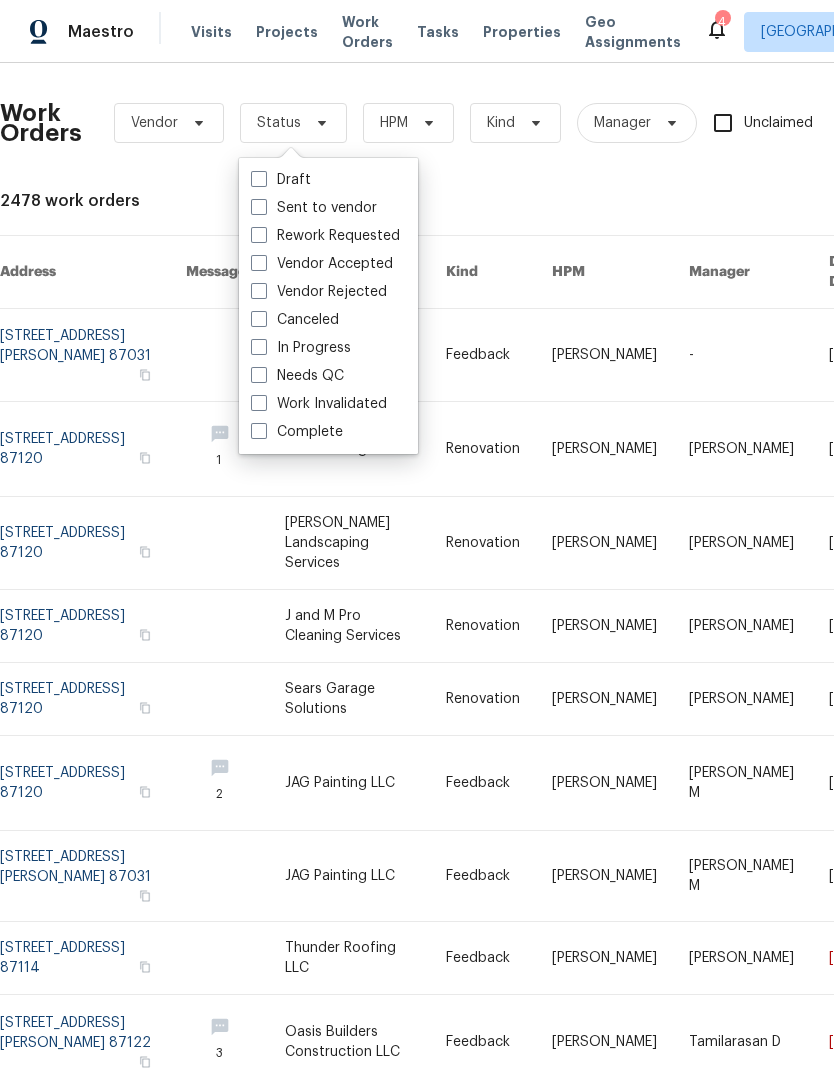 click on "Needs QC" at bounding box center [297, 376] 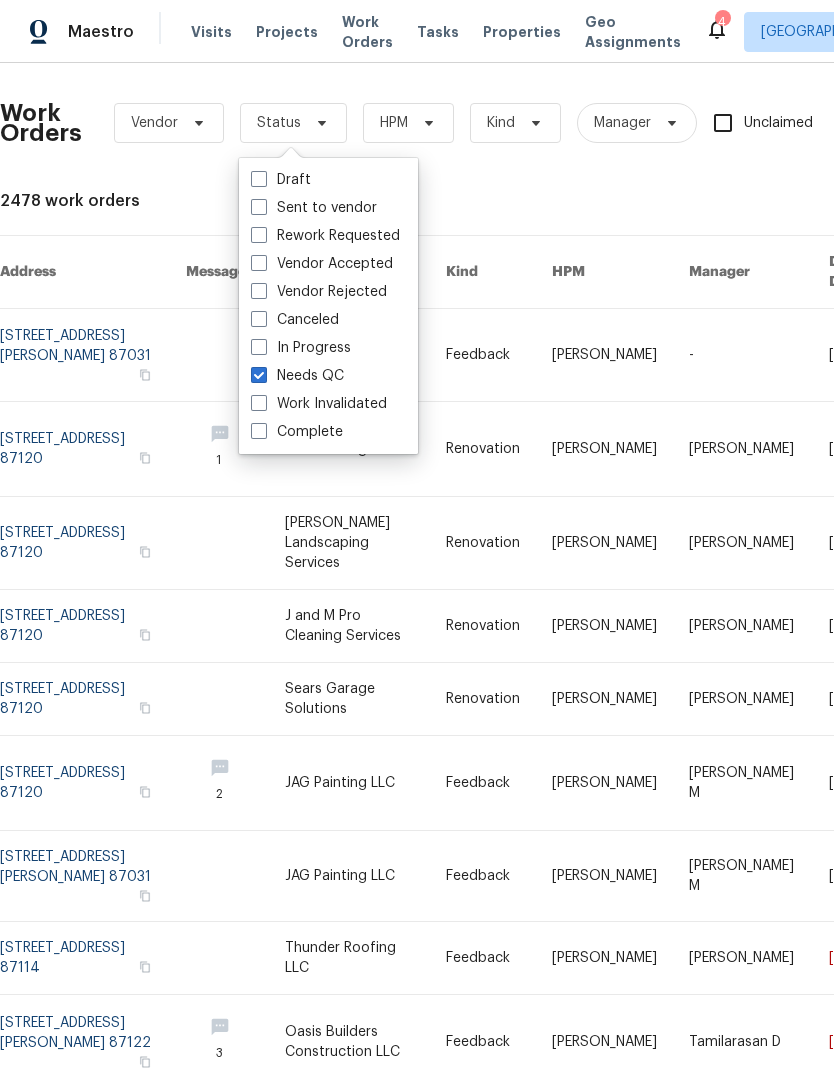 checkbox on "true" 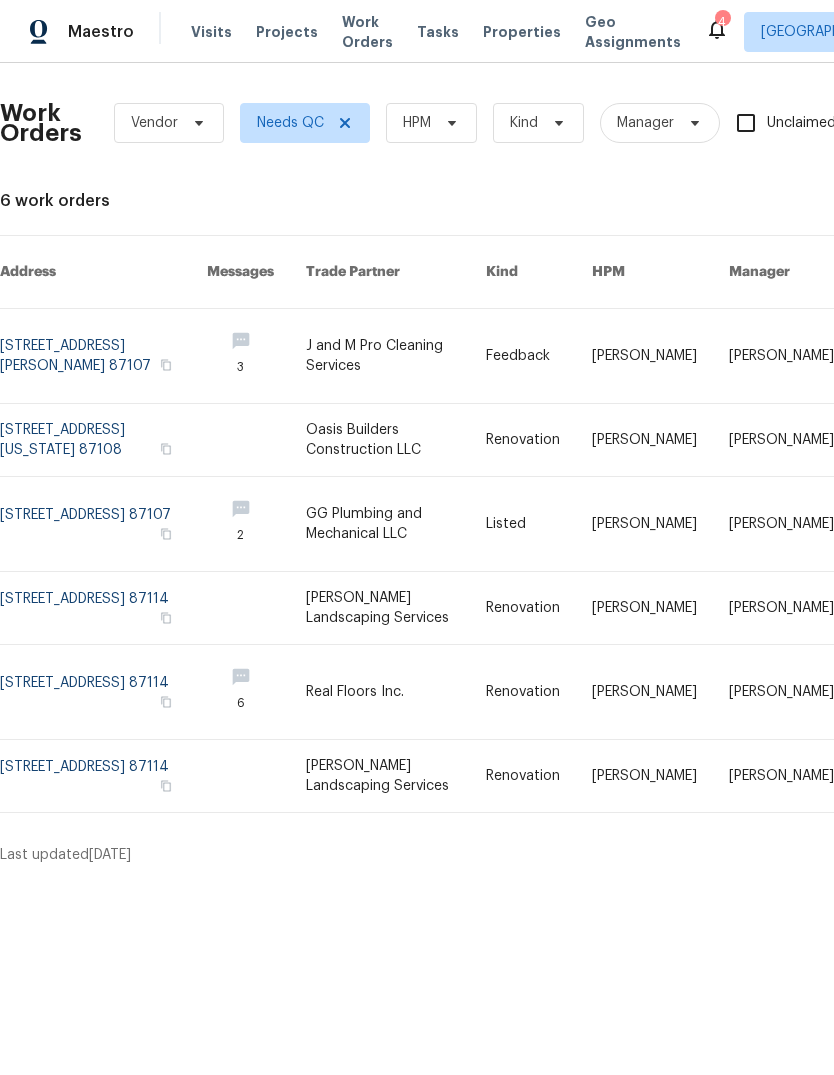 scroll, scrollTop: 0, scrollLeft: 0, axis: both 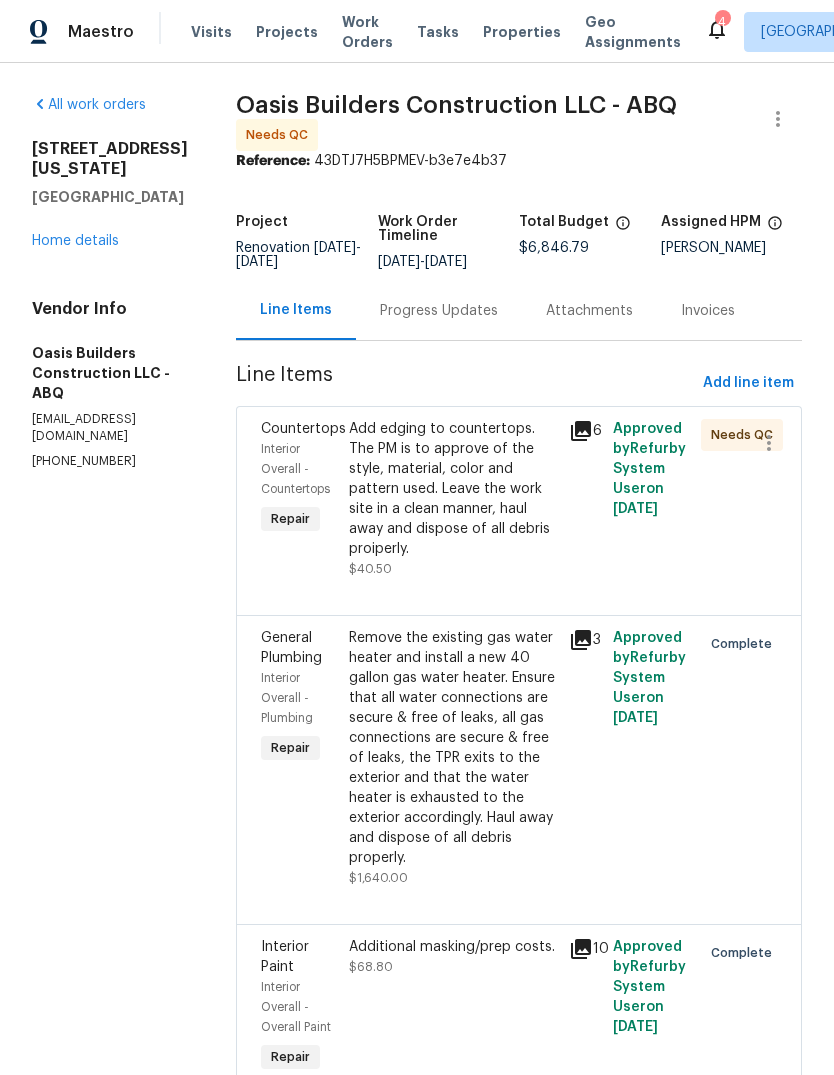 click on "Add edging to countertops. The PM is to approve of the style, material, color and pattern used. Leave the work site in a clean manner, haul away and dispose of all debris proiperly." at bounding box center (453, 489) 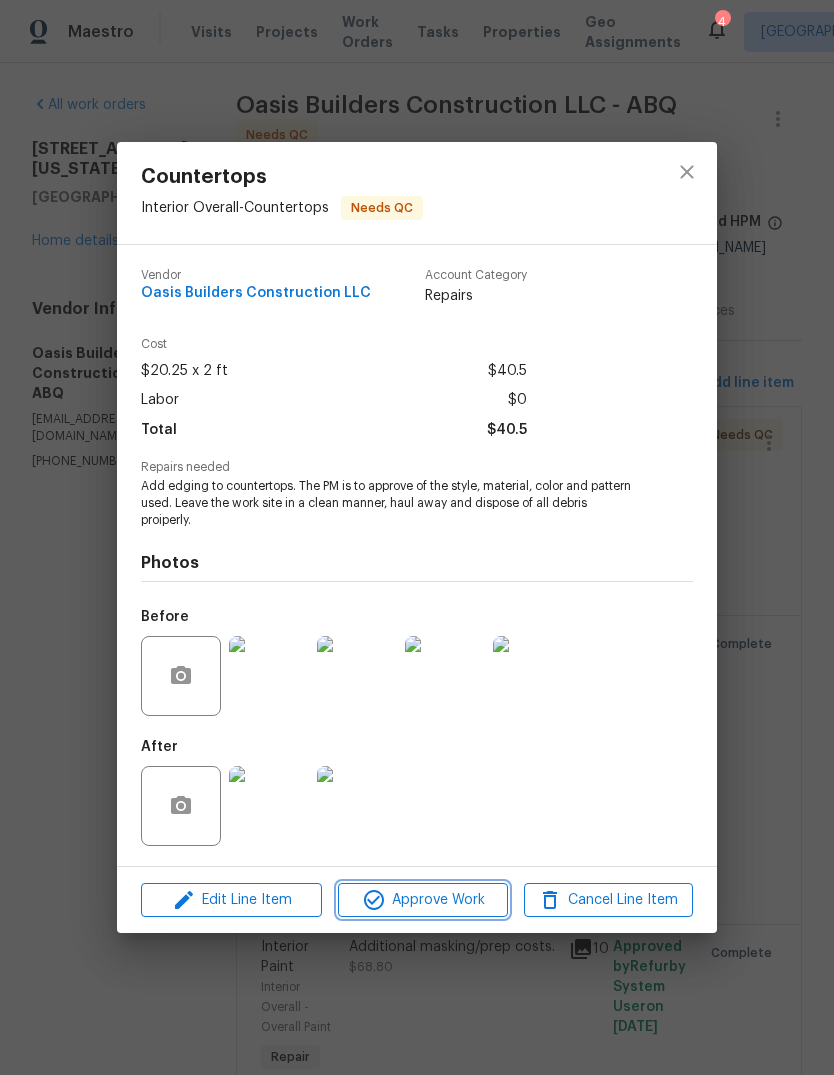 click on "Approve Work" at bounding box center [422, 900] 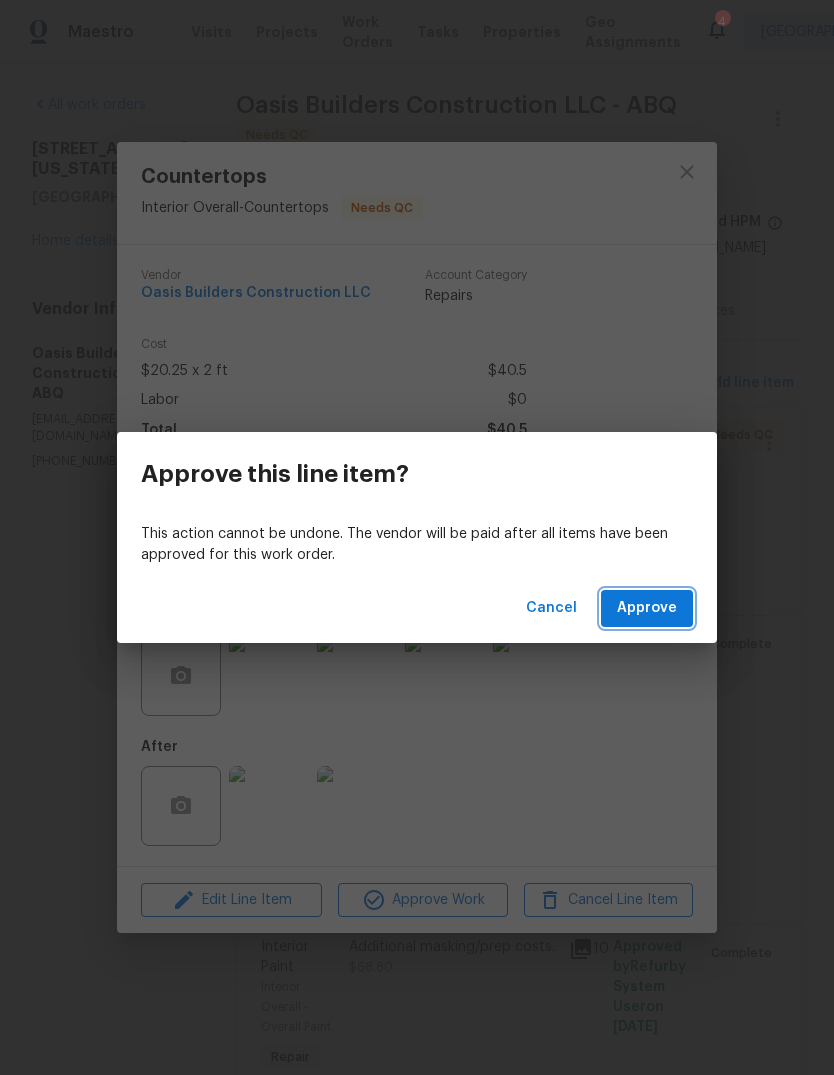 click on "Approve" at bounding box center (647, 608) 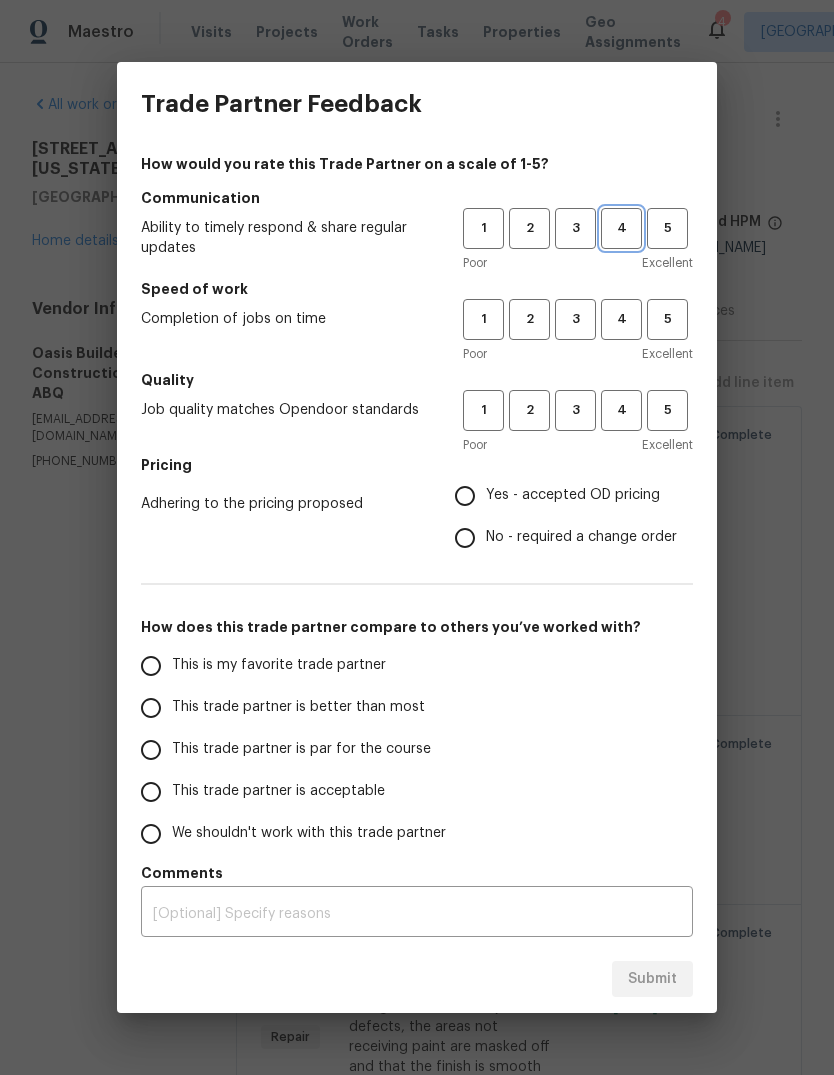 click on "4" at bounding box center (621, 228) 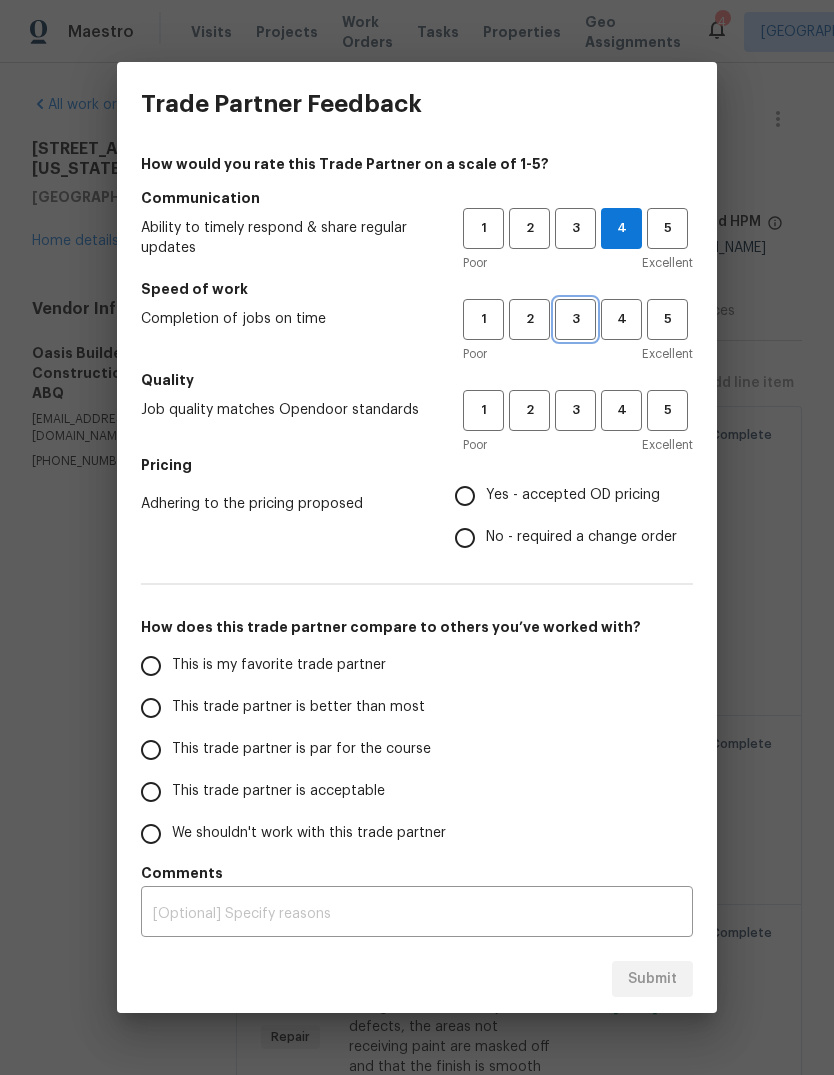 click on "3" at bounding box center (575, 319) 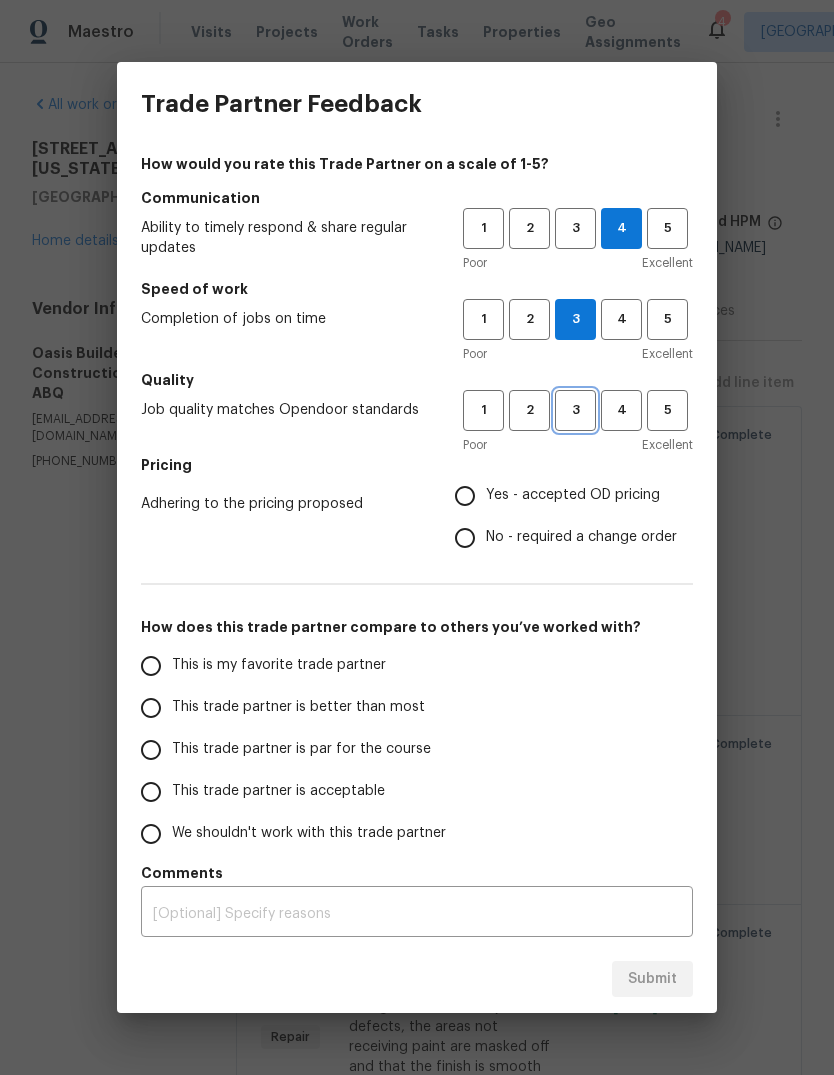 click on "3" at bounding box center [575, 410] 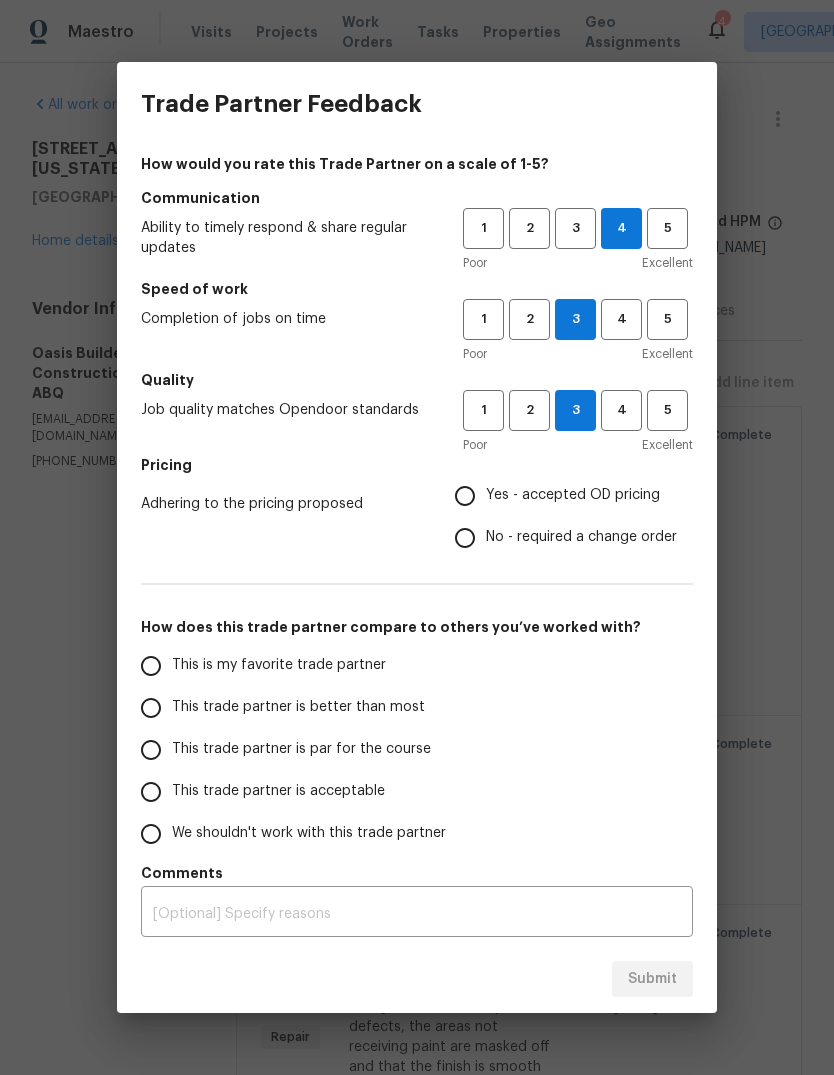 click on "Yes - accepted OD pricing" at bounding box center [465, 496] 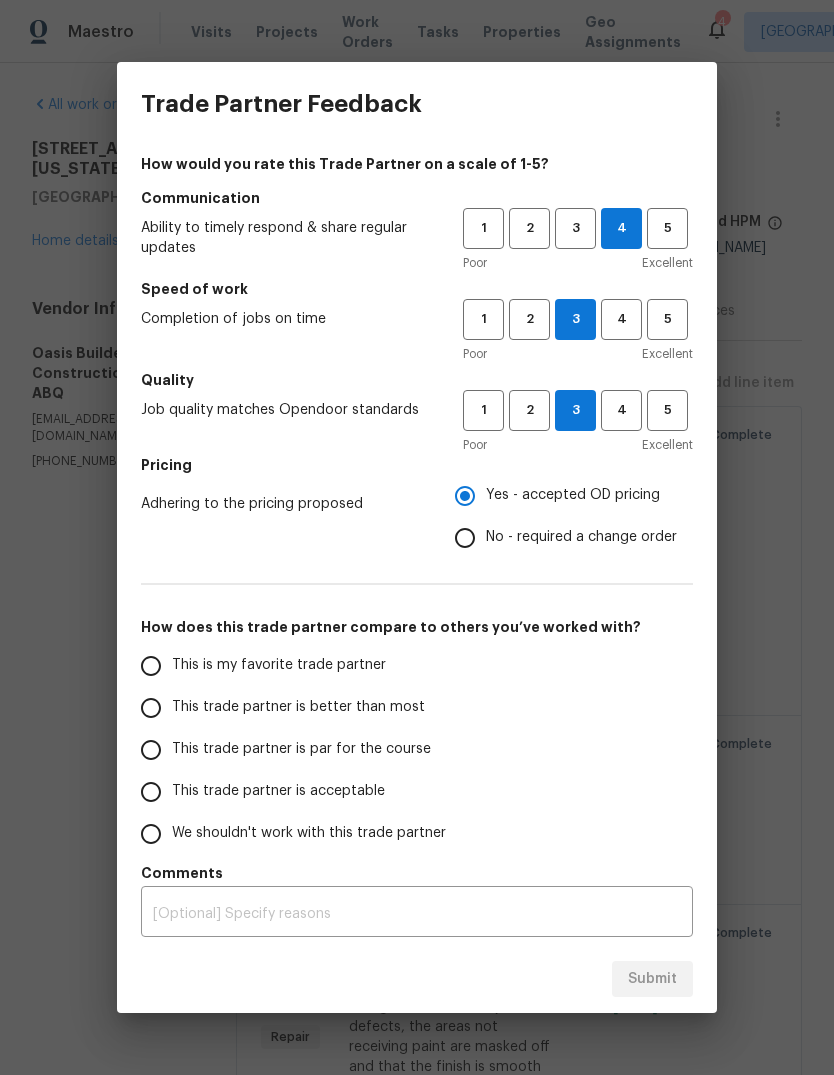 click on "This trade partner is better than most" at bounding box center (151, 708) 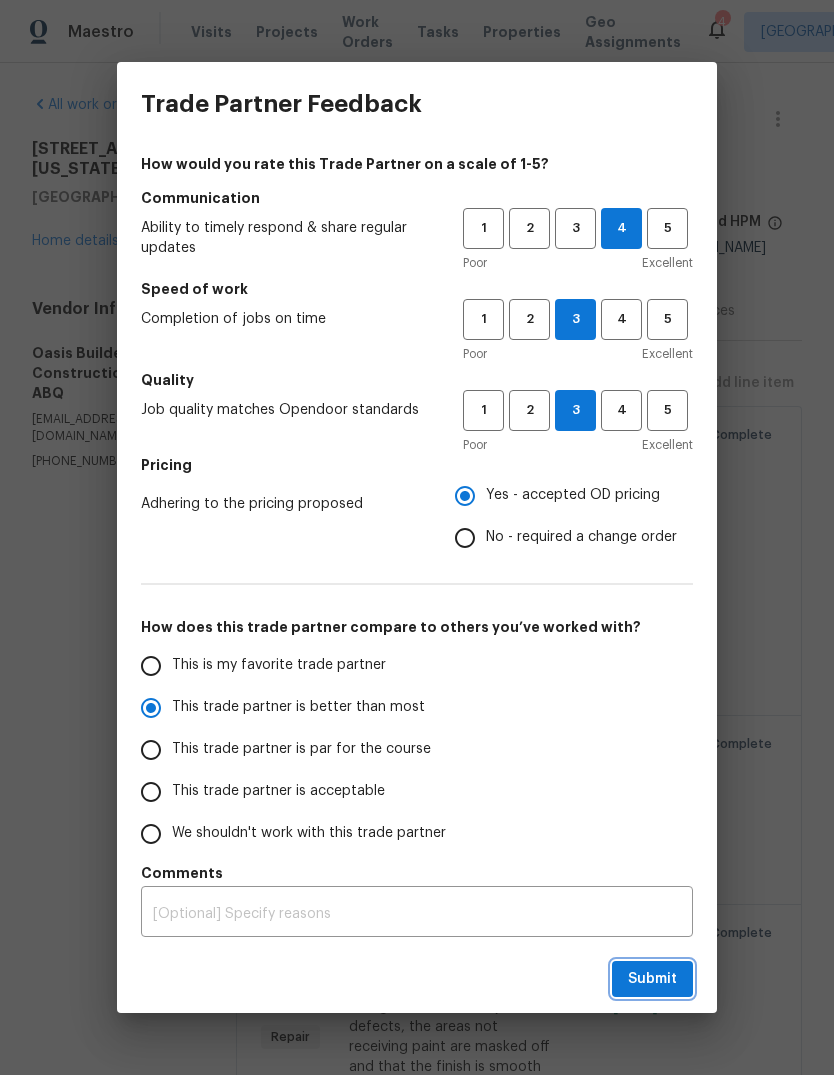 click on "Submit" at bounding box center [652, 979] 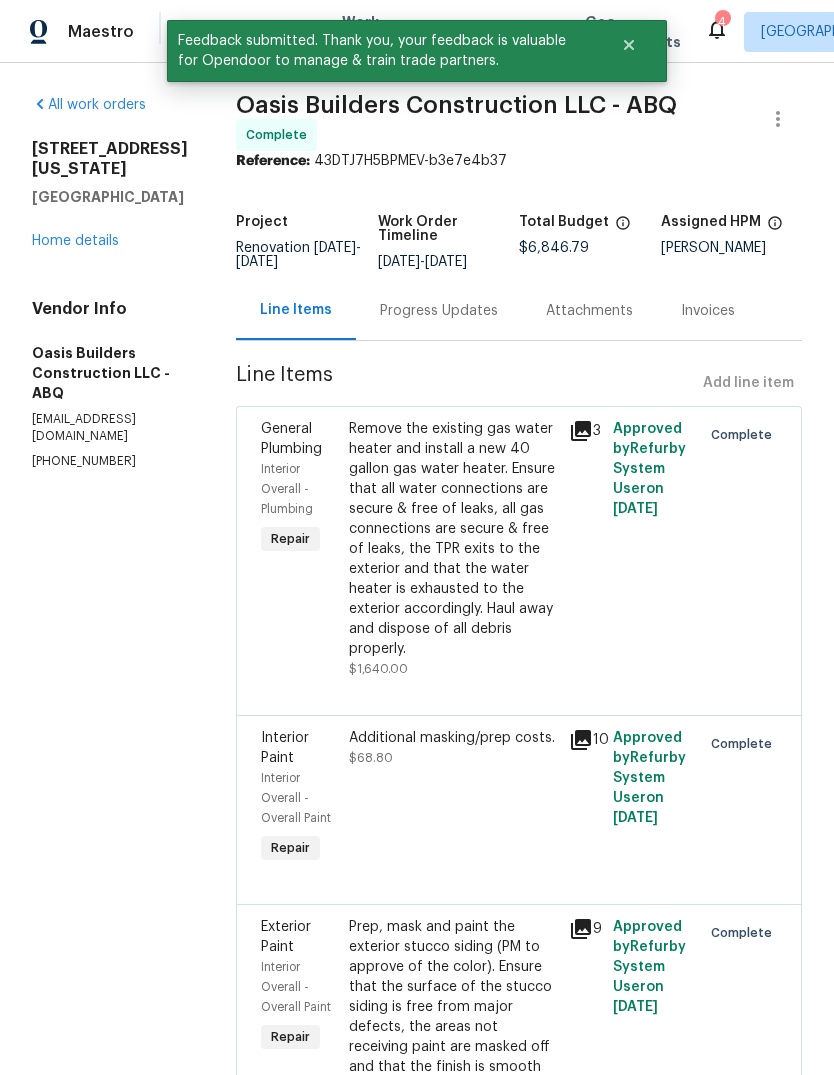 click on "All work orders 513 Florida St SE Albuquerque, NM 87108 Home details Vendor Info Oasis Builders Construction LLC - ABQ oasisbuildernm@gmail.com (505) 908-7259" at bounding box center [110, 2794] 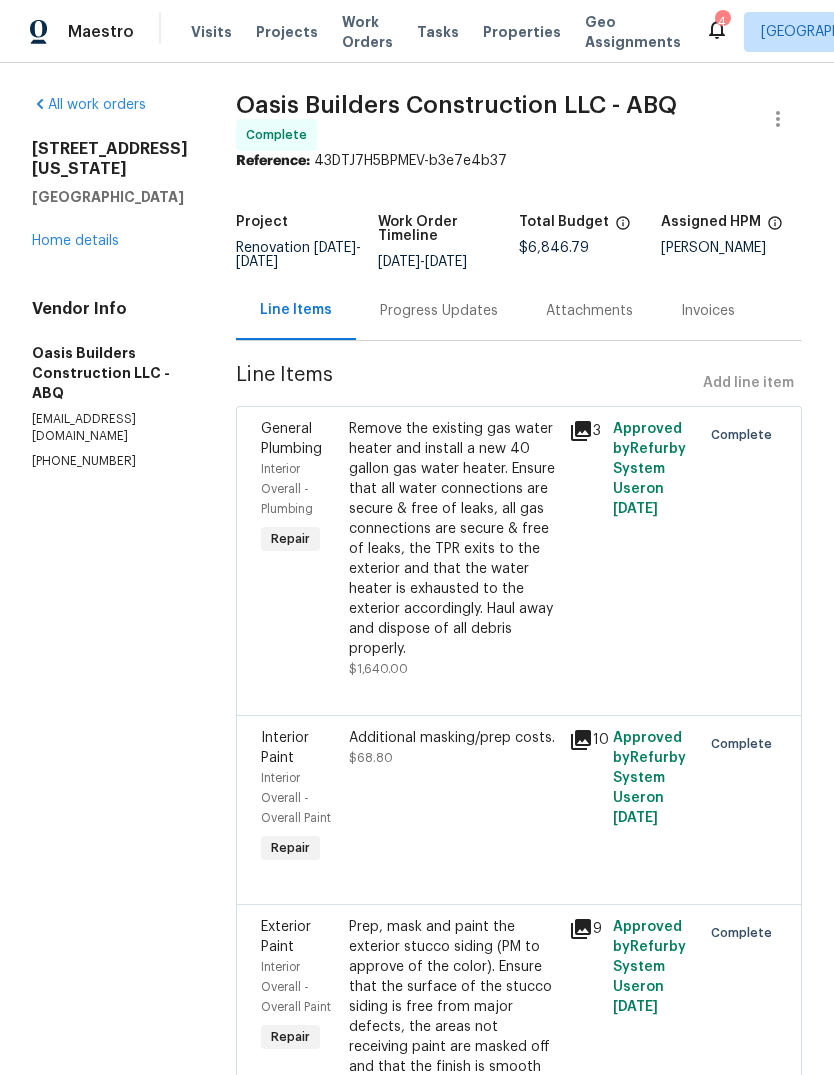 click on "All work orders" at bounding box center (89, 105) 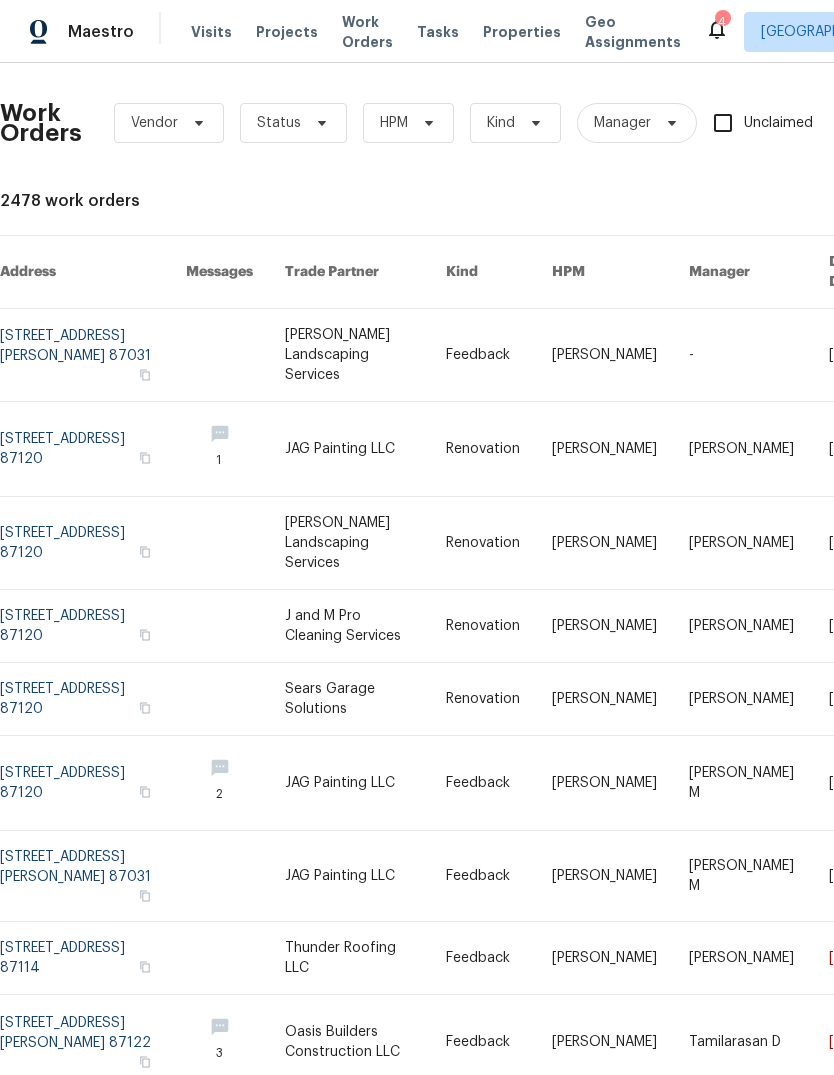 scroll, scrollTop: 0, scrollLeft: 0, axis: both 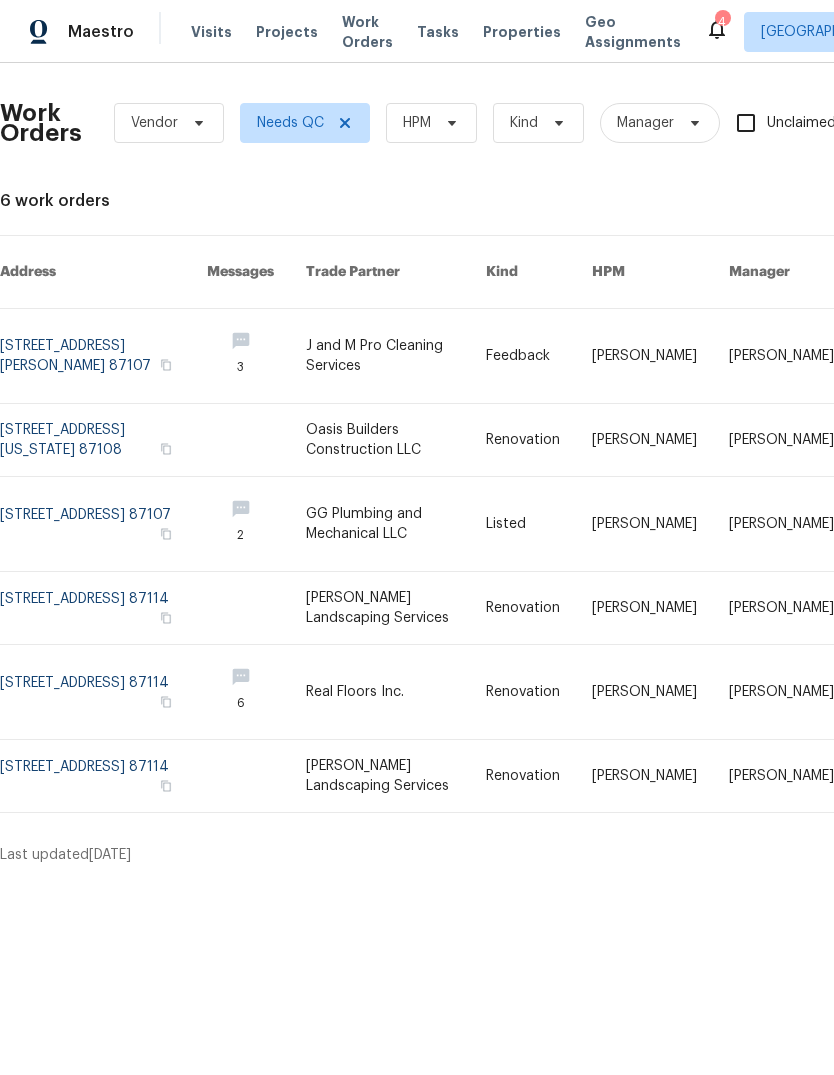 click at bounding box center [539, 524] 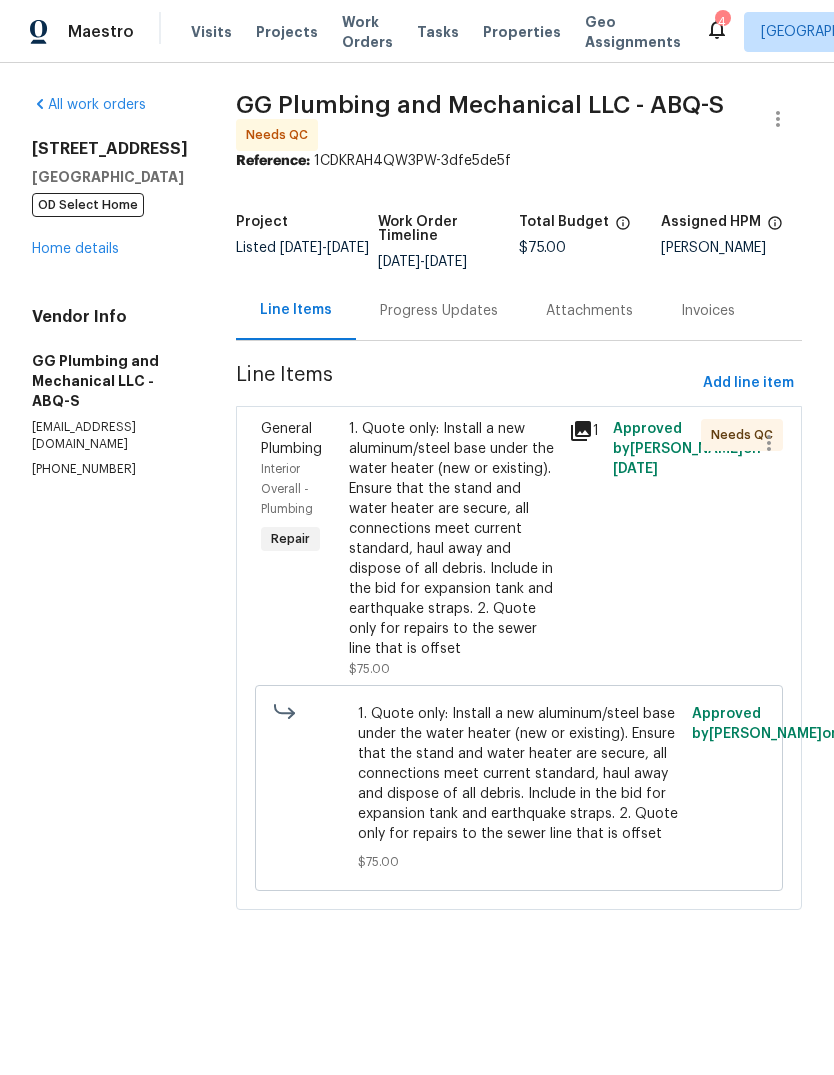 click on "Progress Updates" at bounding box center [439, 311] 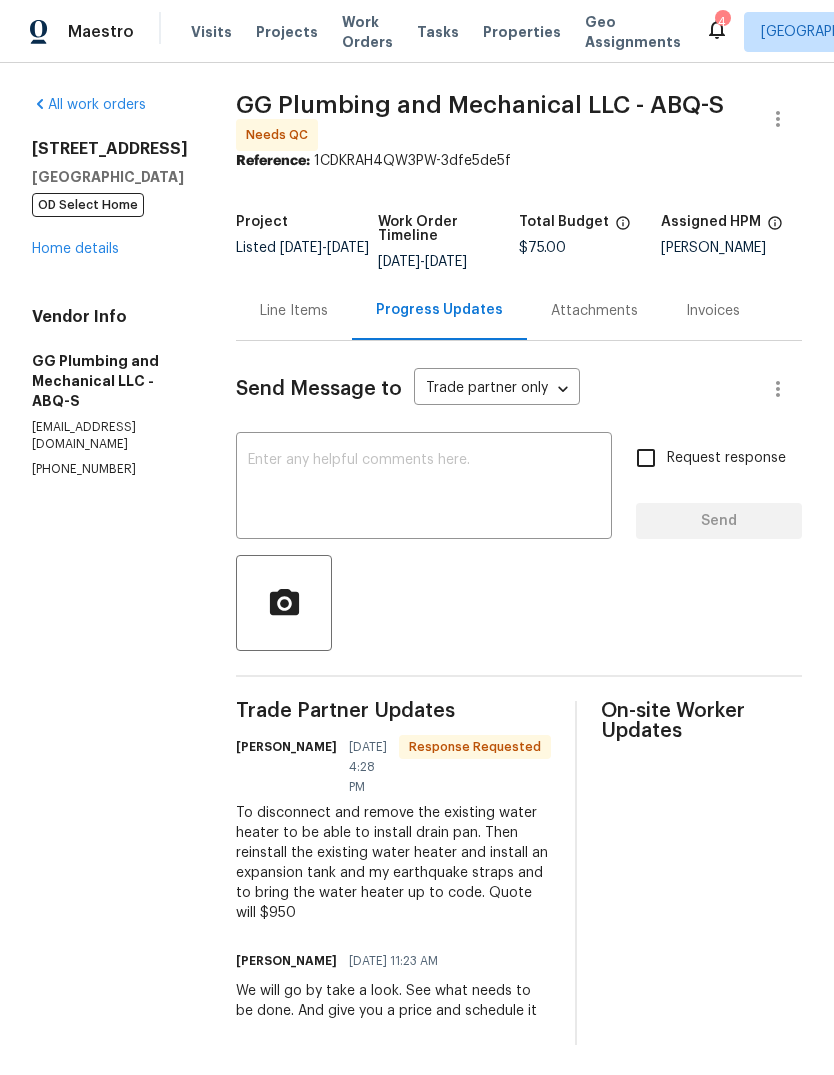 scroll, scrollTop: 20, scrollLeft: 0, axis: vertical 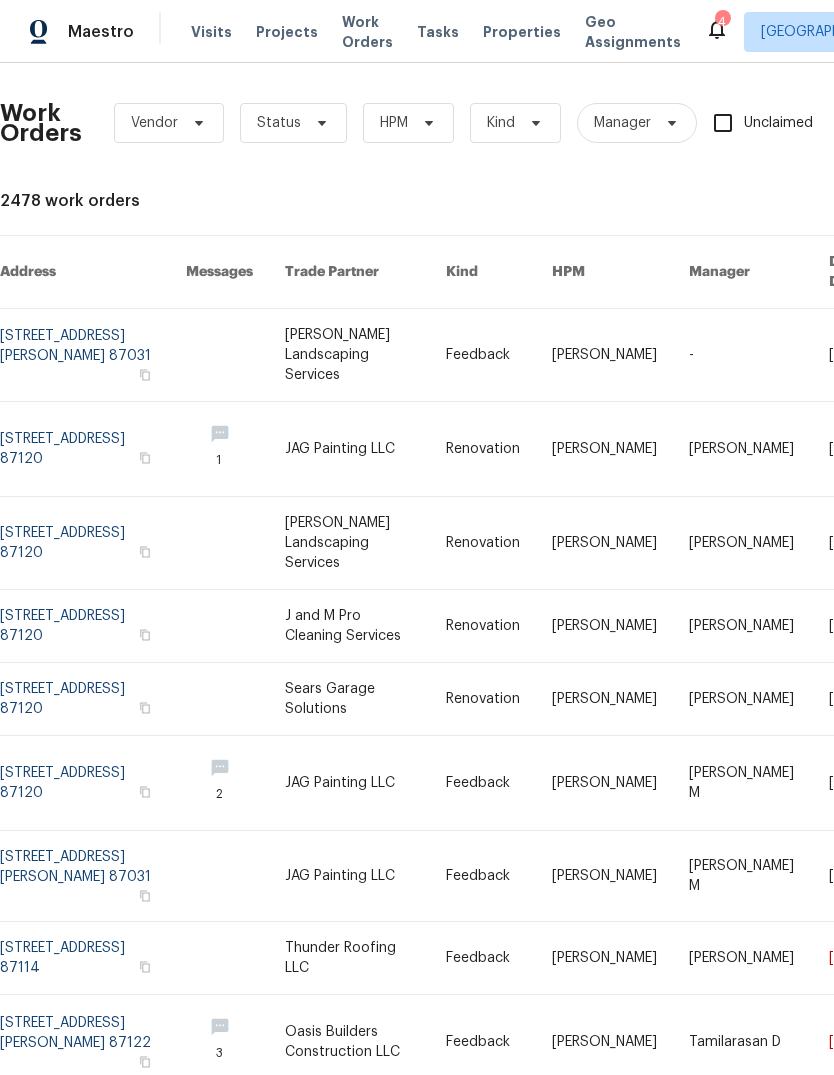 click at bounding box center [499, 543] 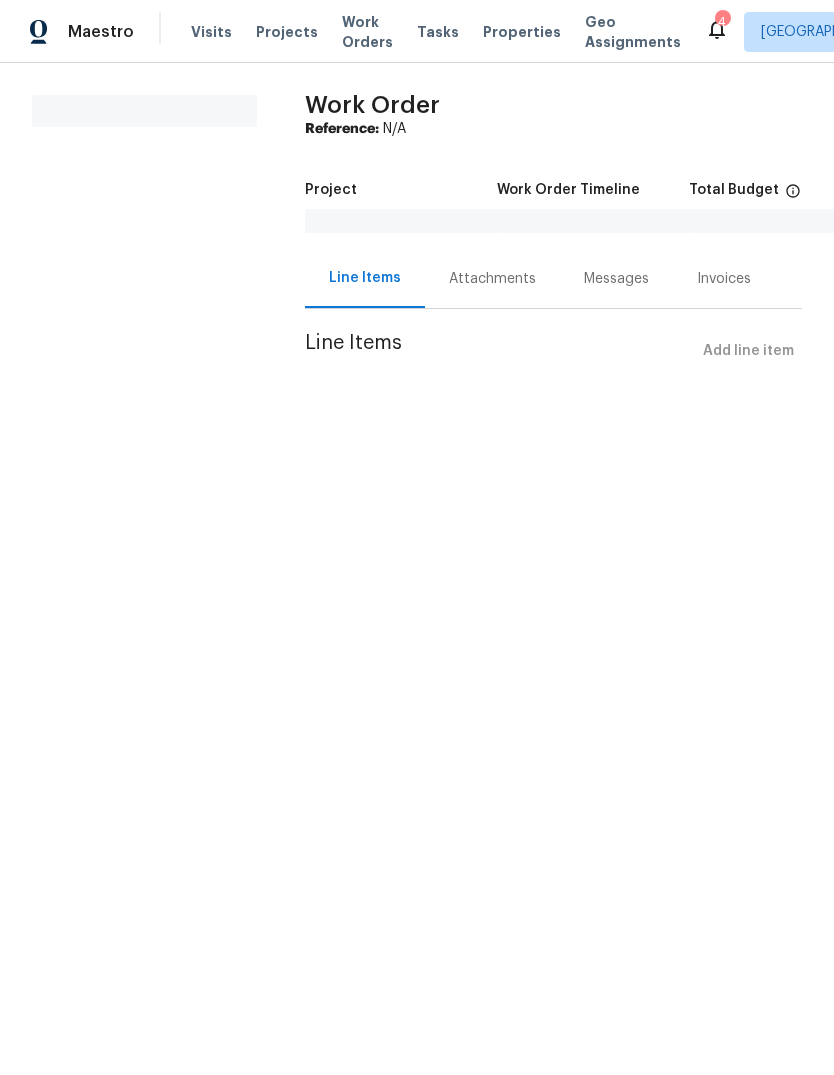 scroll, scrollTop: 0, scrollLeft: 0, axis: both 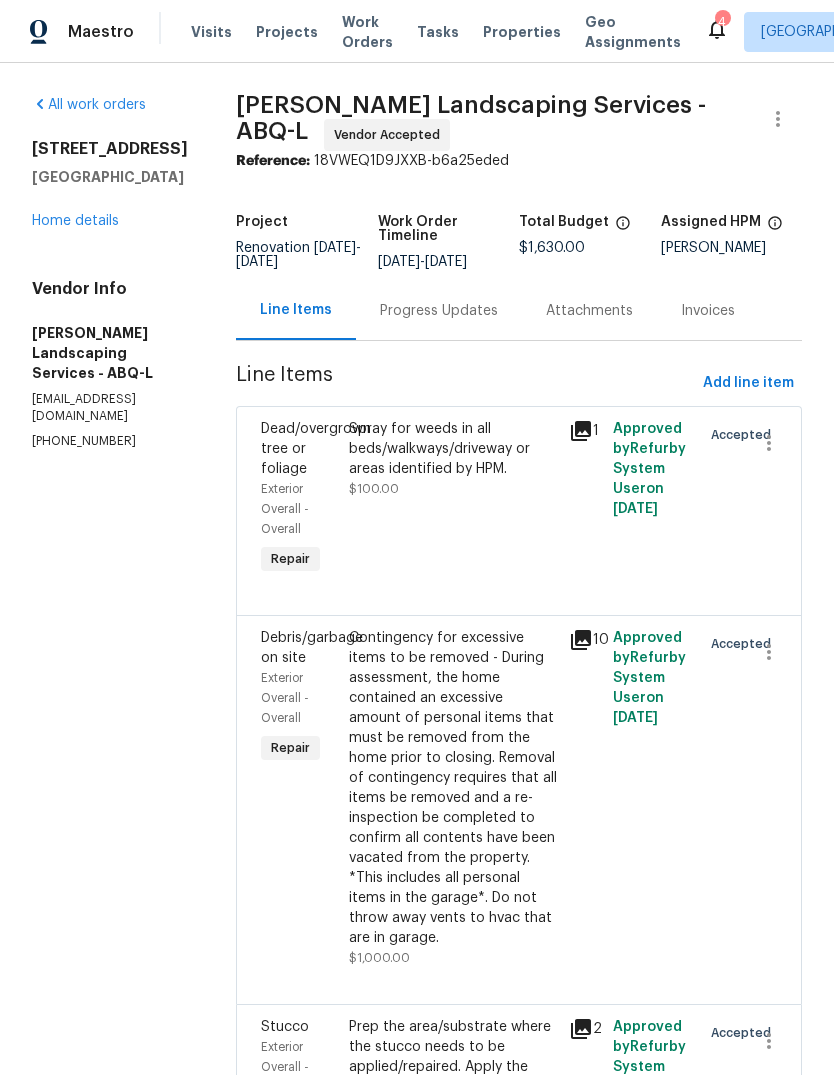 click on "Work Orders" at bounding box center (367, 32) 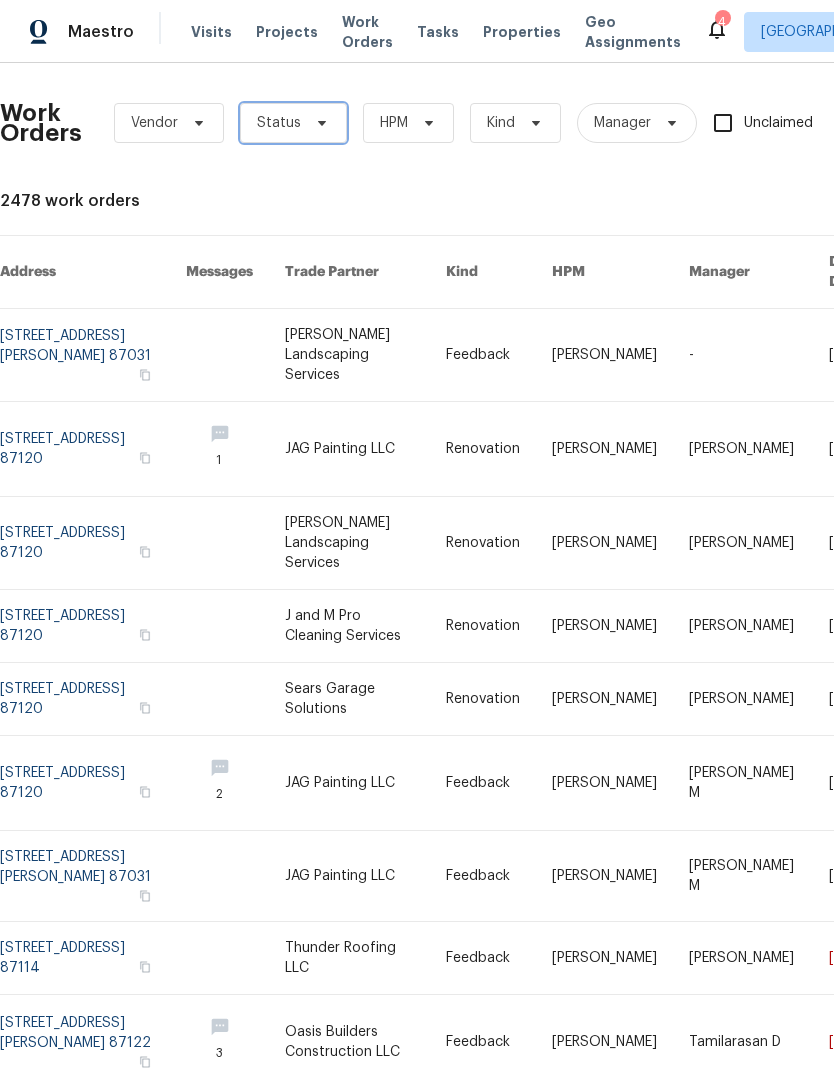 click 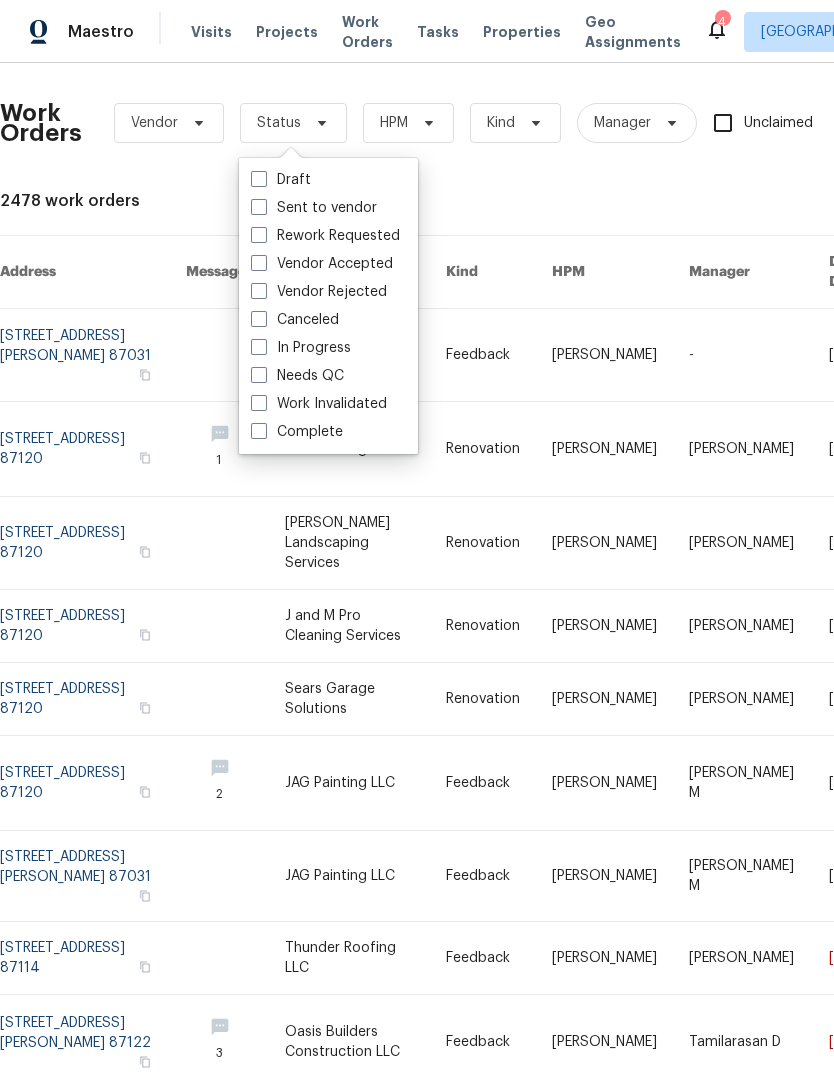 click on "Needs QC" at bounding box center [297, 376] 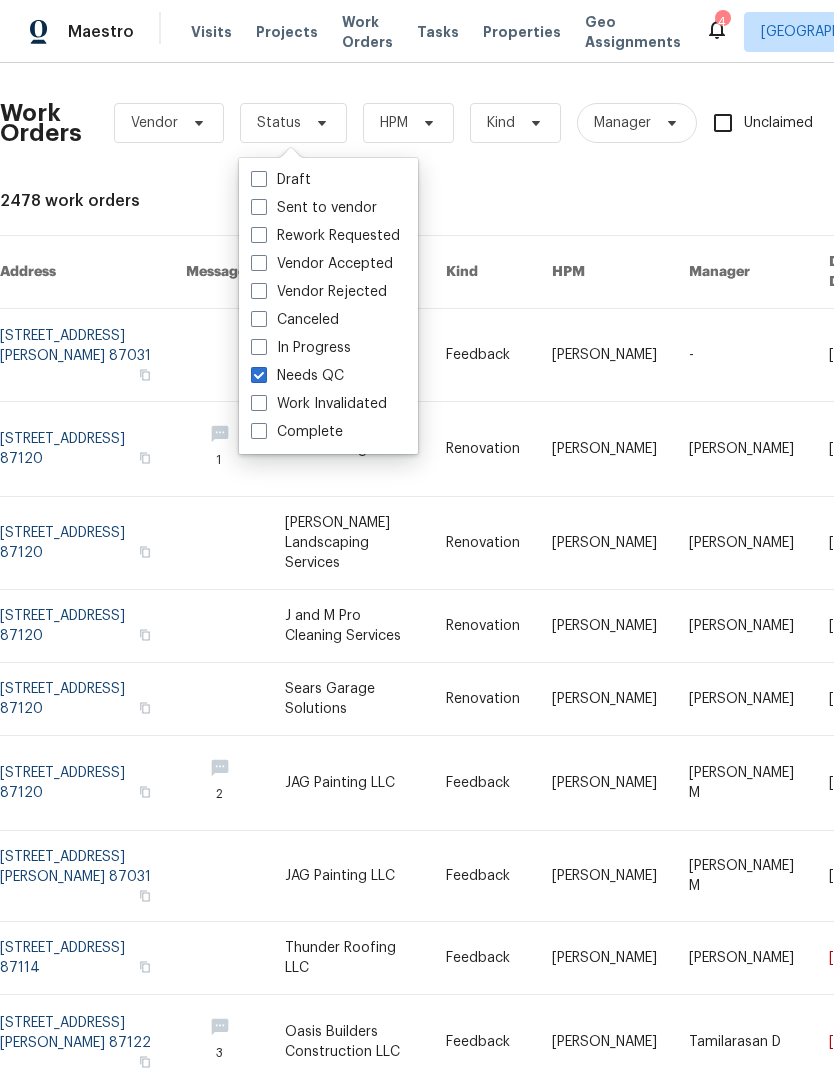 checkbox on "true" 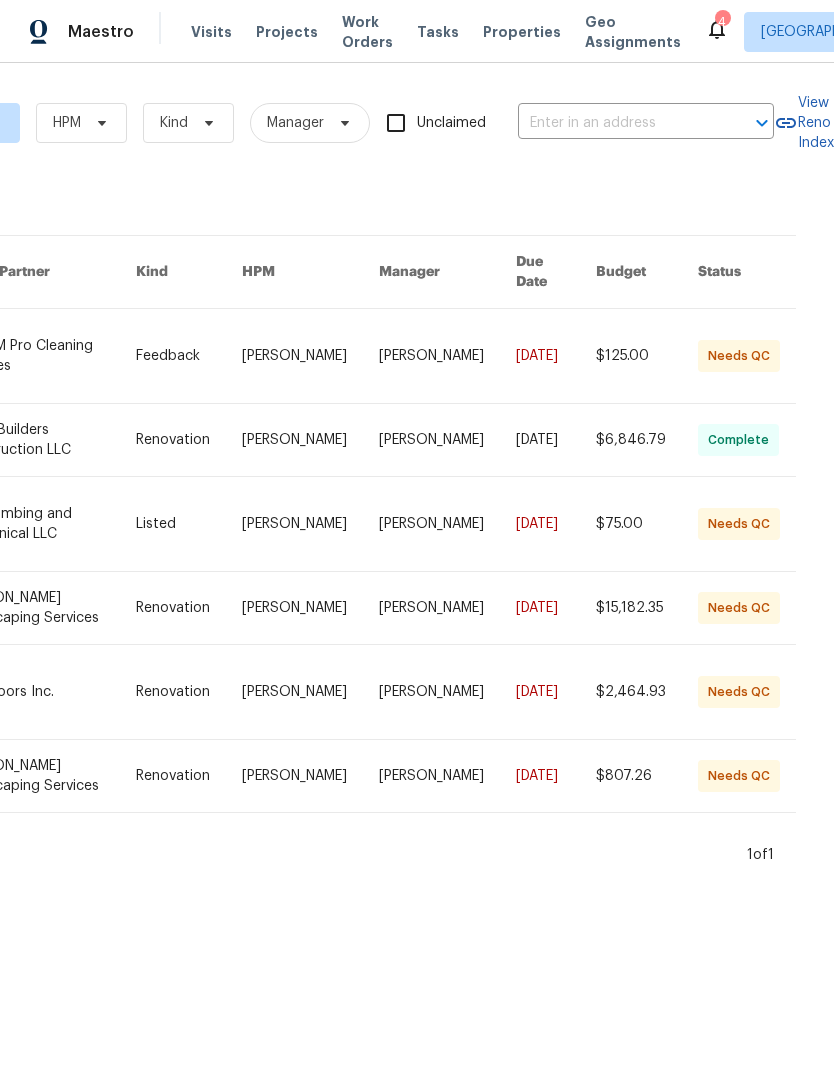 scroll, scrollTop: 0, scrollLeft: 354, axis: horizontal 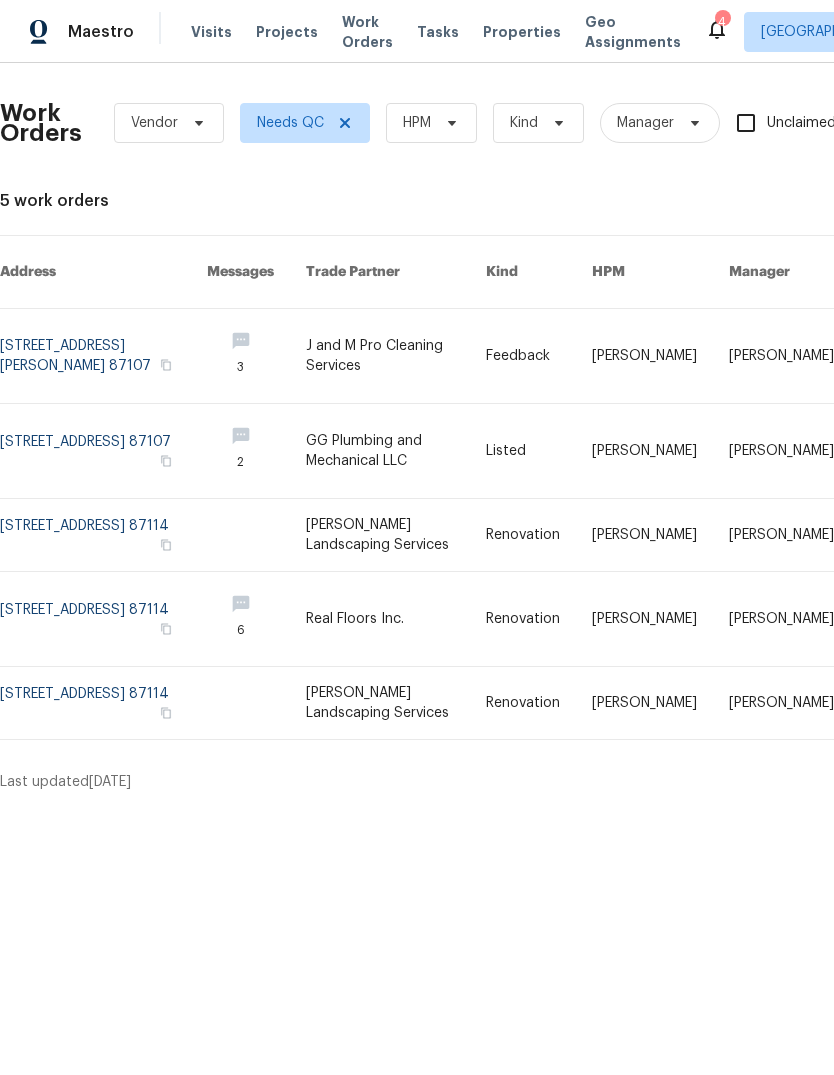 click at bounding box center (539, 535) 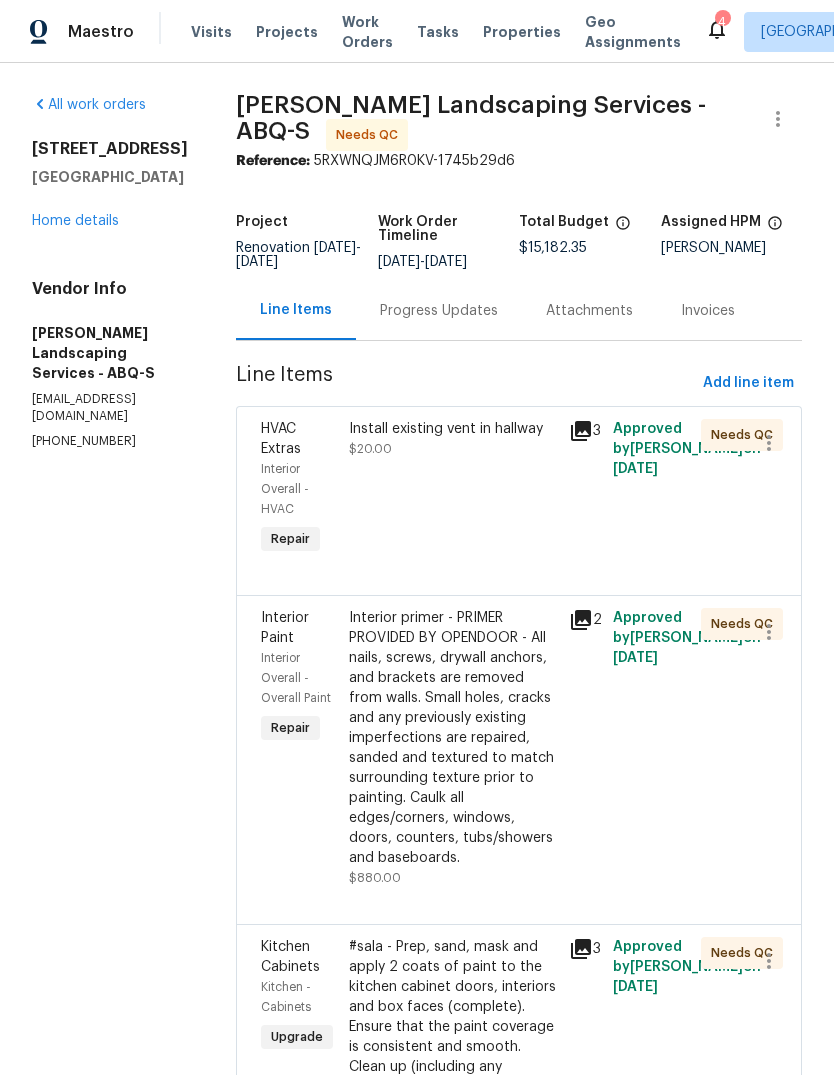 click on "Install existing vent in hallway $20.00" at bounding box center [453, 489] 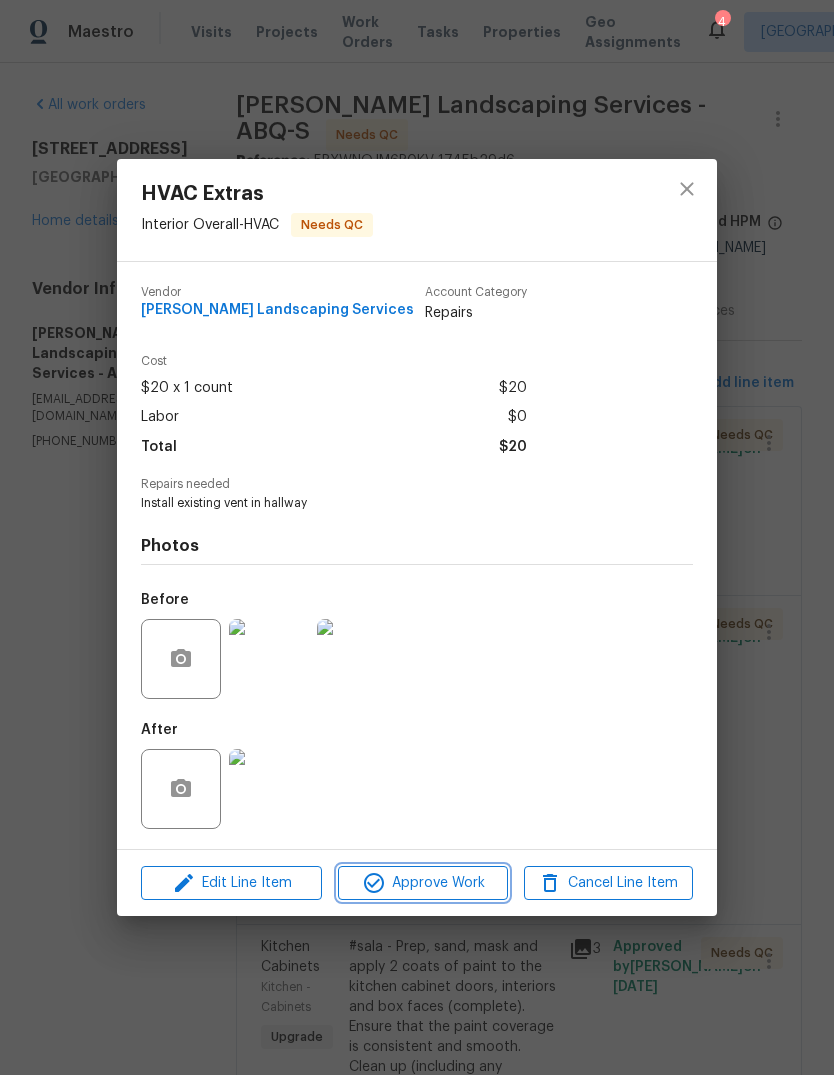 click on "Approve Work" at bounding box center [422, 883] 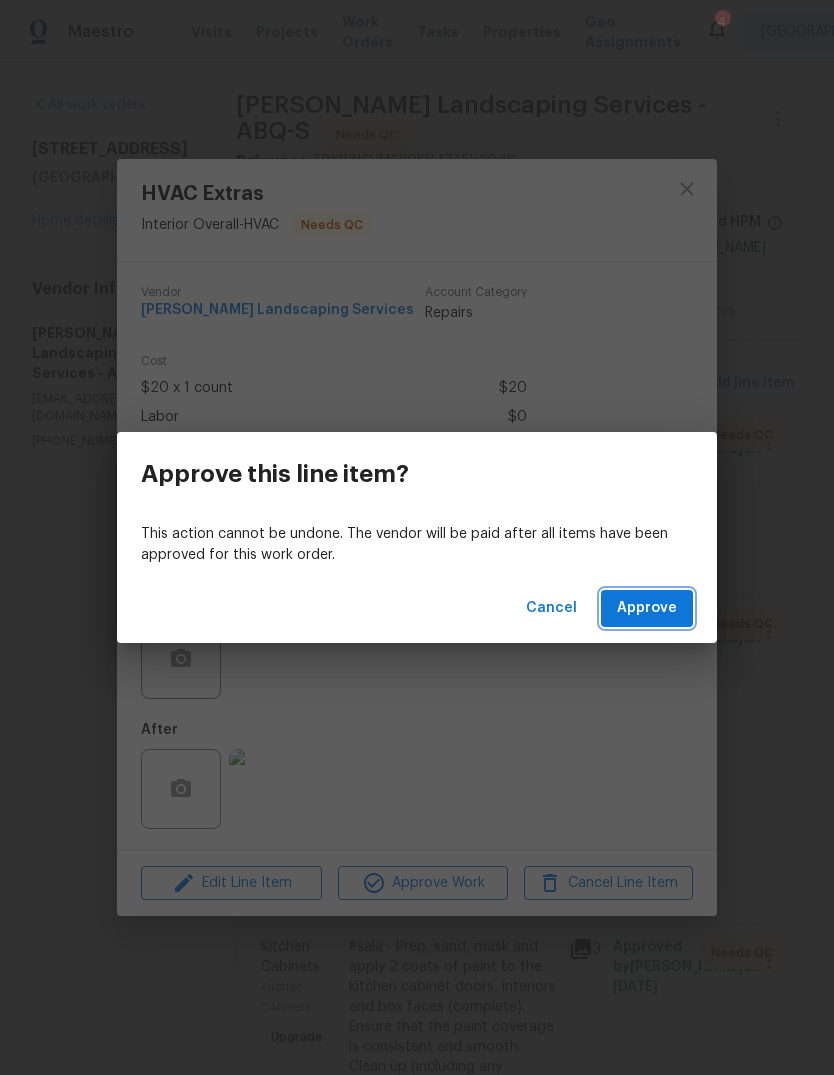 click on "Approve" at bounding box center (647, 608) 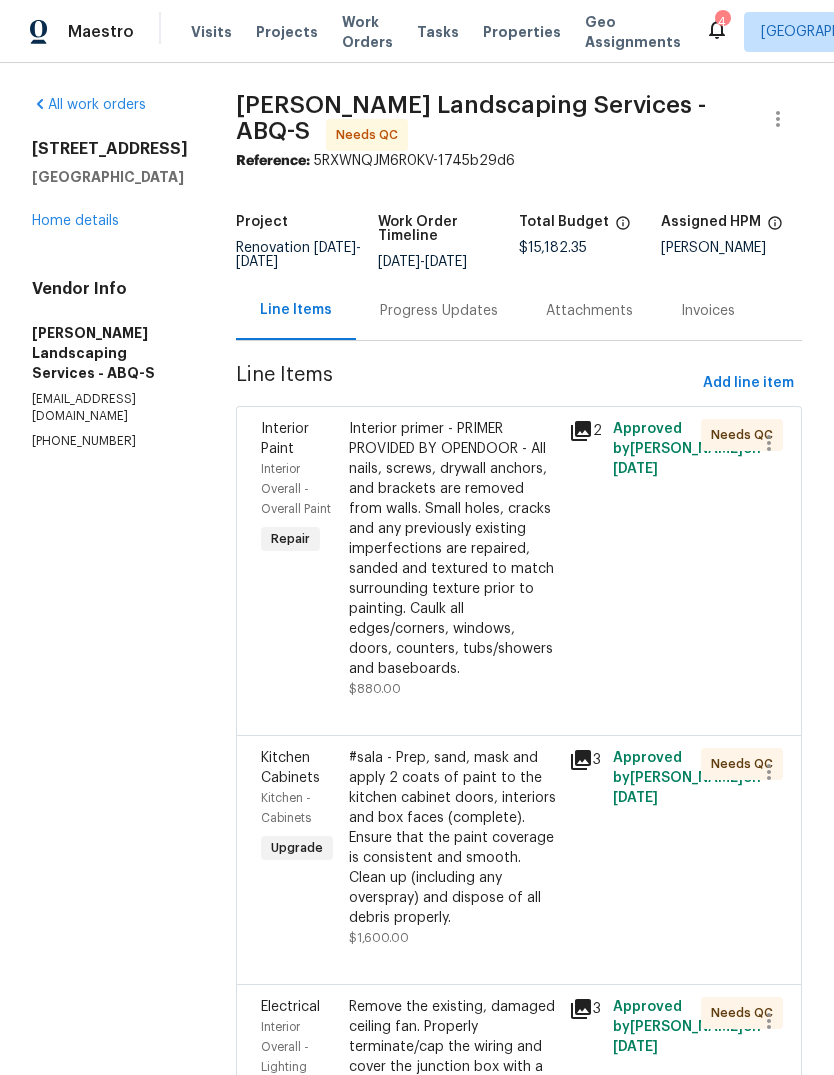 click on "Interior primer - PRIMER PROVIDED BY OPENDOOR - All nails, screws, drywall anchors, and brackets are removed from walls. Small holes, cracks and any previously existing imperfections are repaired, sanded and textured to match surrounding texture prior to painting. Caulk all edges/corners, windows, doors, counters, tubs/showers and baseboards." at bounding box center [453, 549] 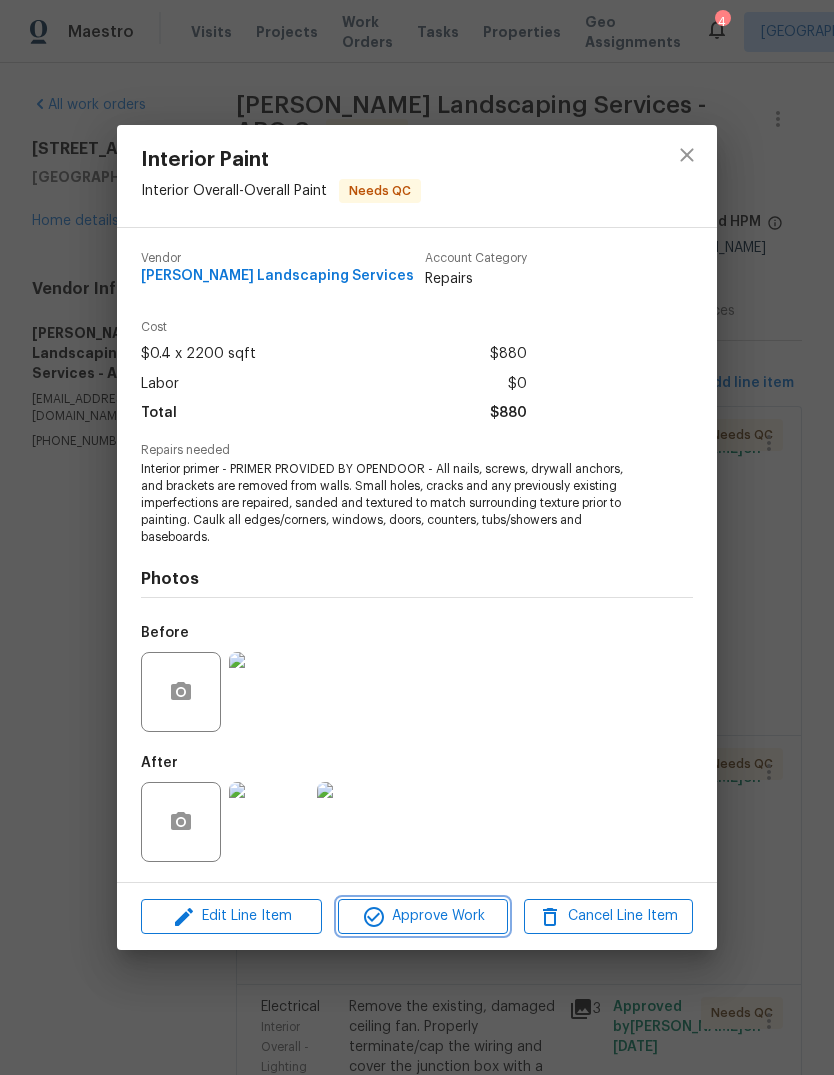 click on "Approve Work" at bounding box center [422, 916] 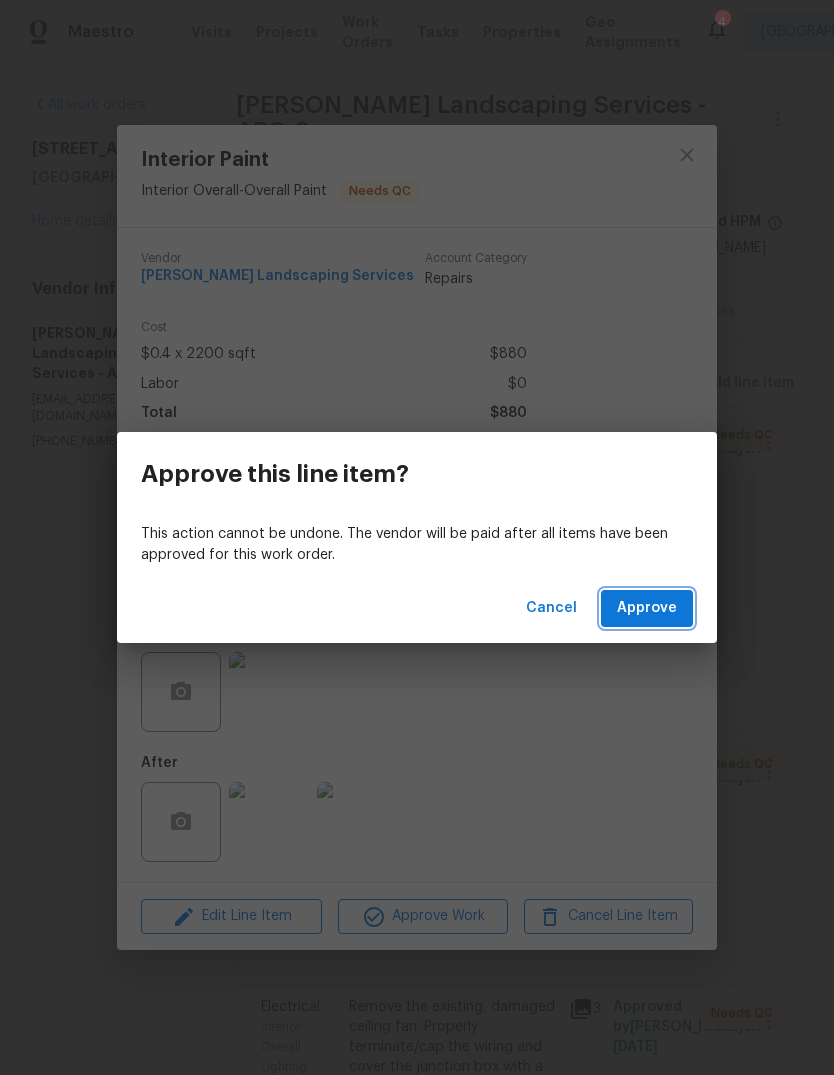 click on "Approve" at bounding box center [647, 608] 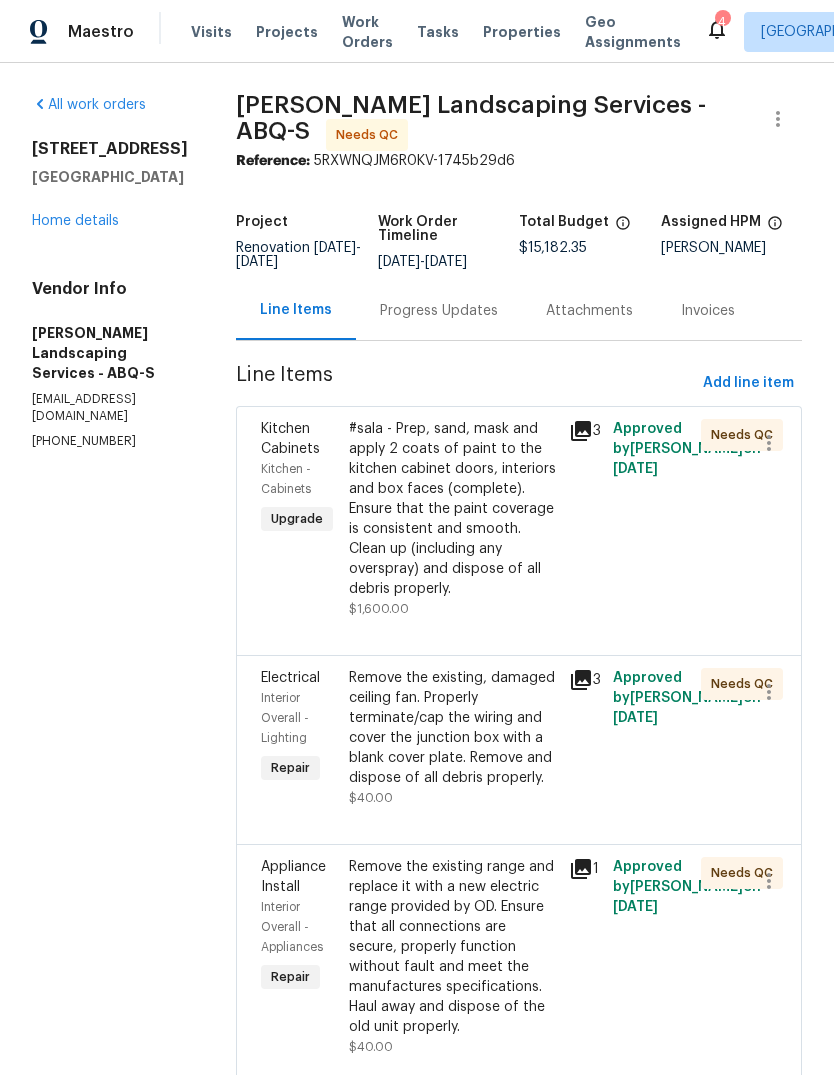click on "#sala - Prep, sand, mask and apply 2 coats of paint to the kitchen cabinet doors, interiors and box faces (complete). Ensure that the paint coverage is consistent and smooth. Clean up (including any overspray) and dispose of all debris properly." at bounding box center (453, 509) 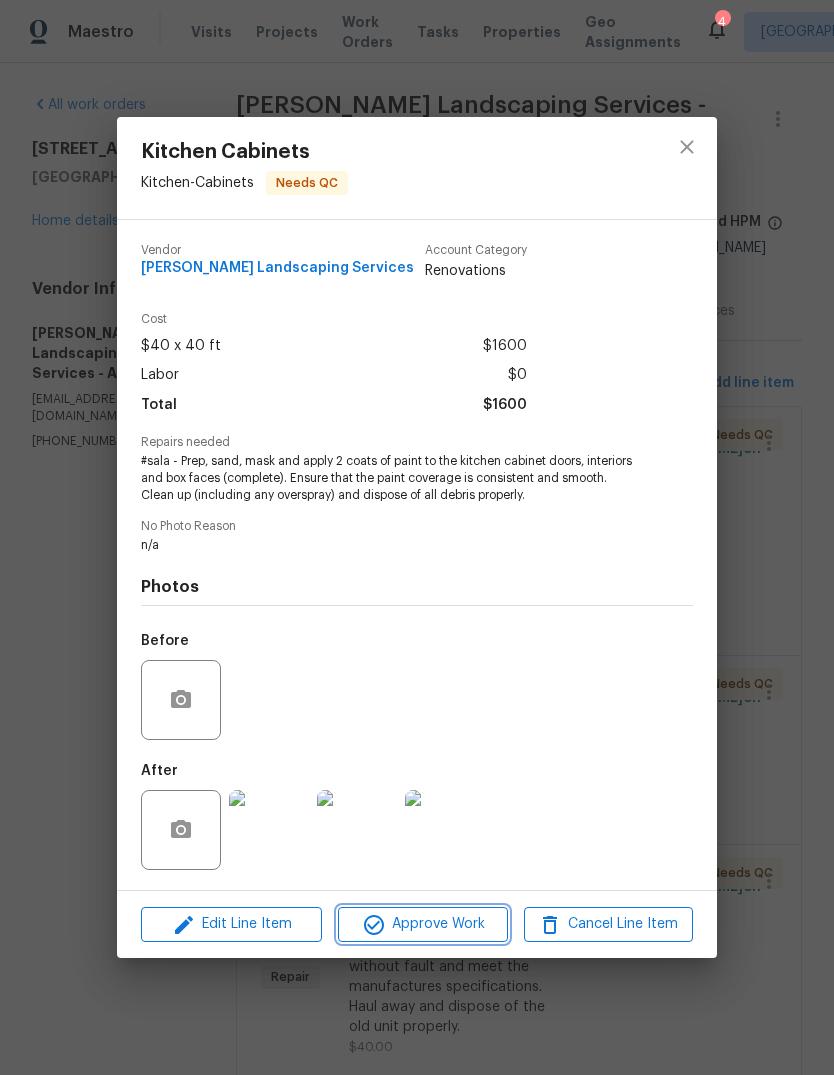 click on "Approve Work" at bounding box center [422, 924] 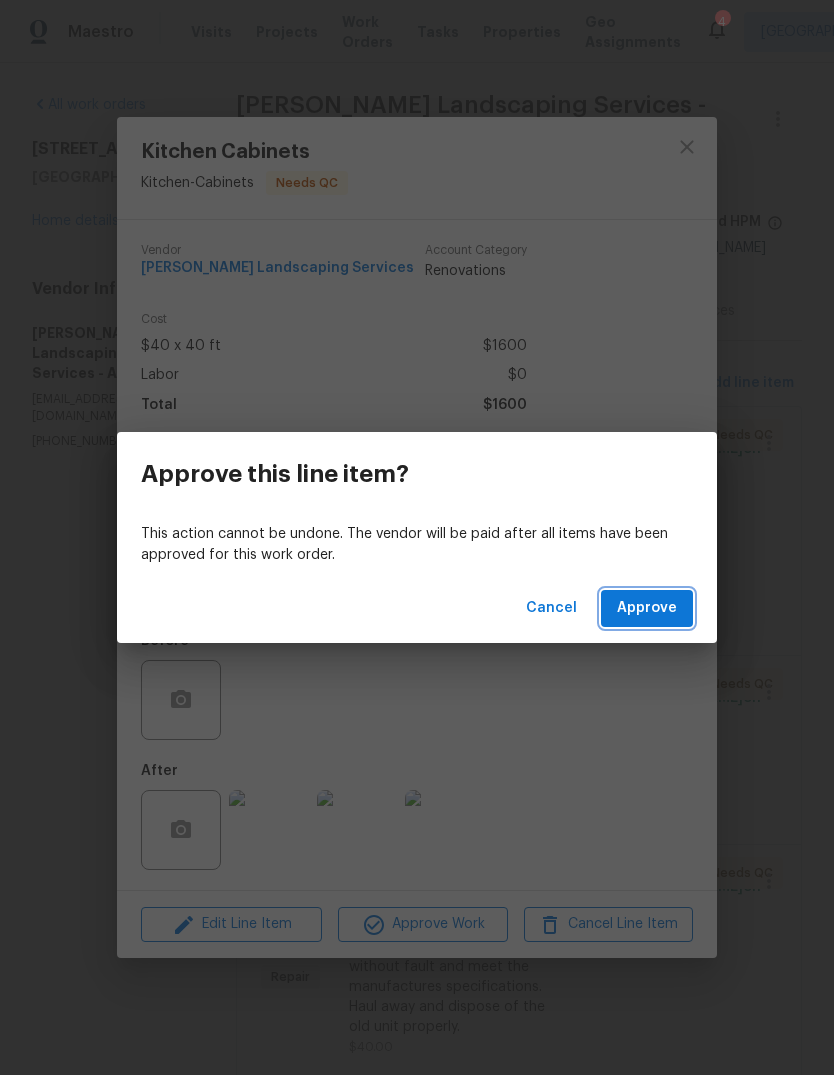 click on "Approve" at bounding box center [647, 608] 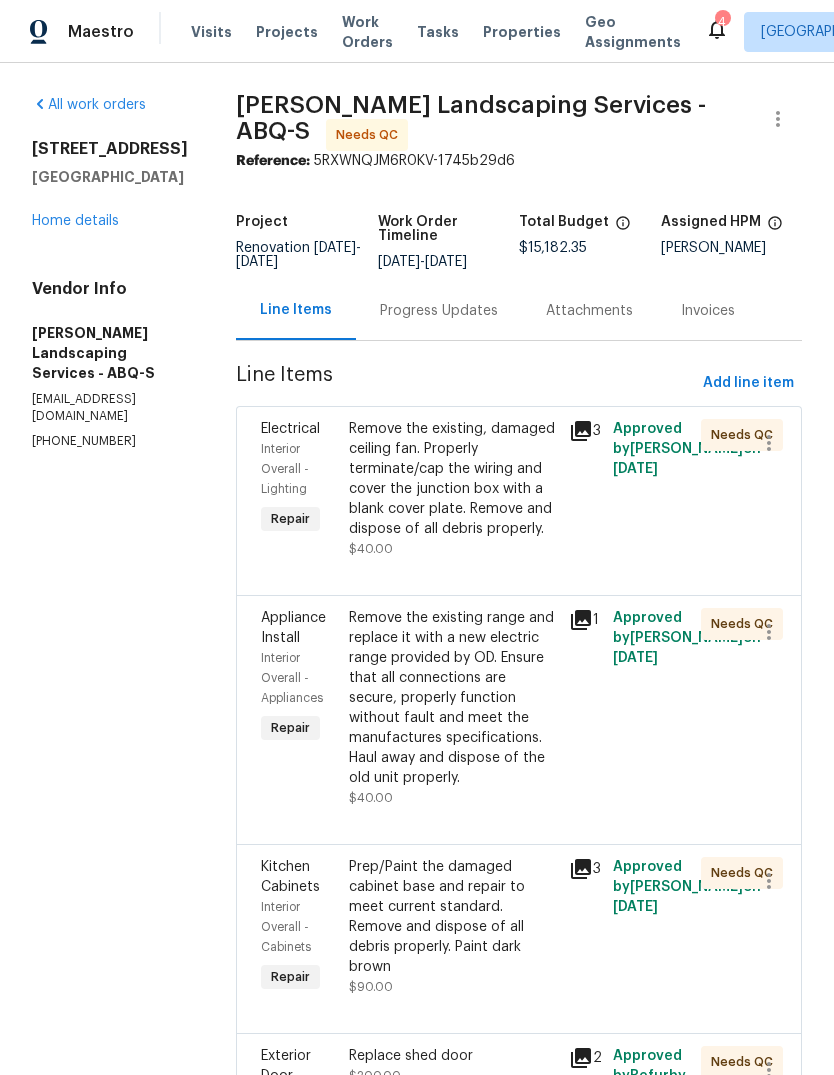 click on "Remove the existing, damaged ceiling fan. Properly terminate/cap the wiring and cover the  junction box with a blank cover plate. Remove and dispose of all debris properly." at bounding box center (453, 479) 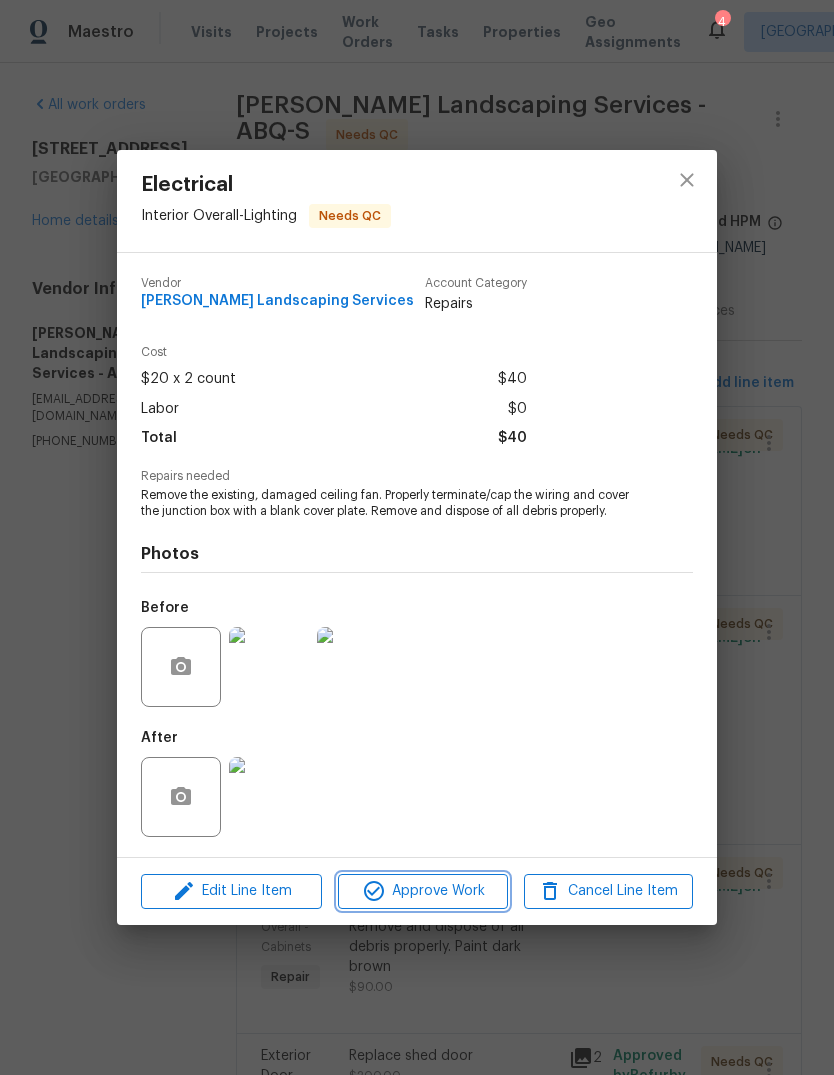 click on "Approve Work" at bounding box center [422, 891] 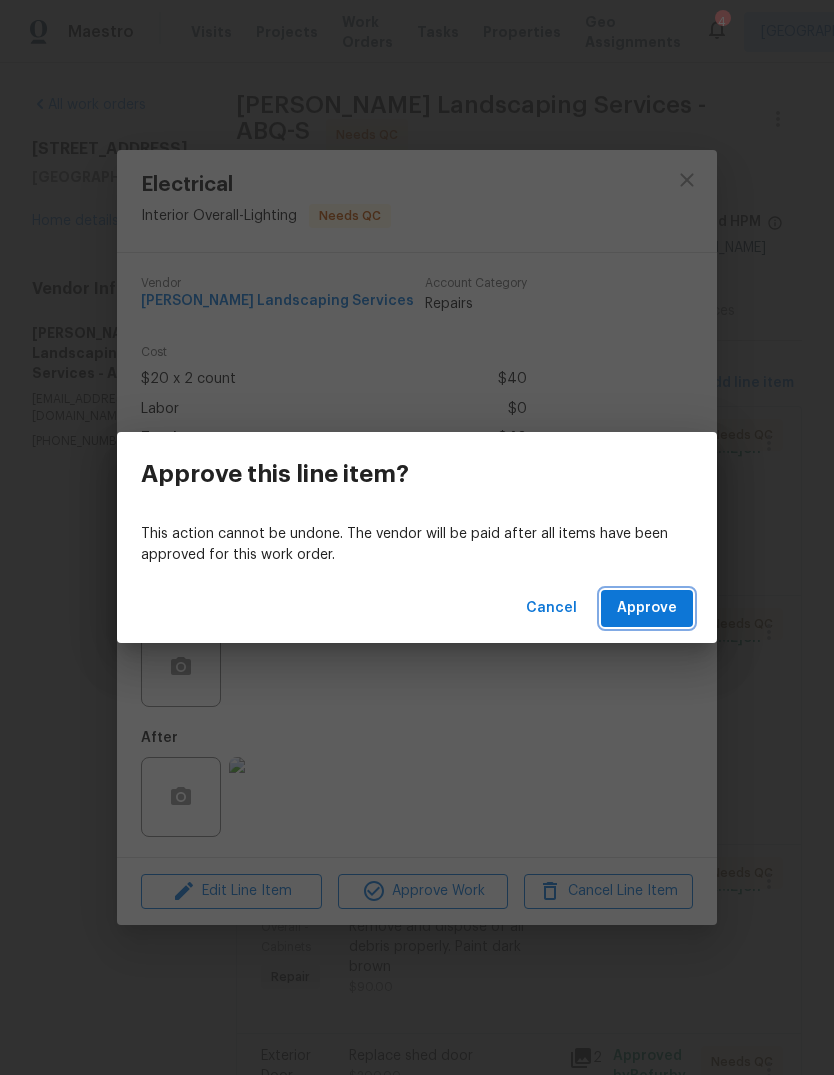 click on "Approve" at bounding box center [647, 608] 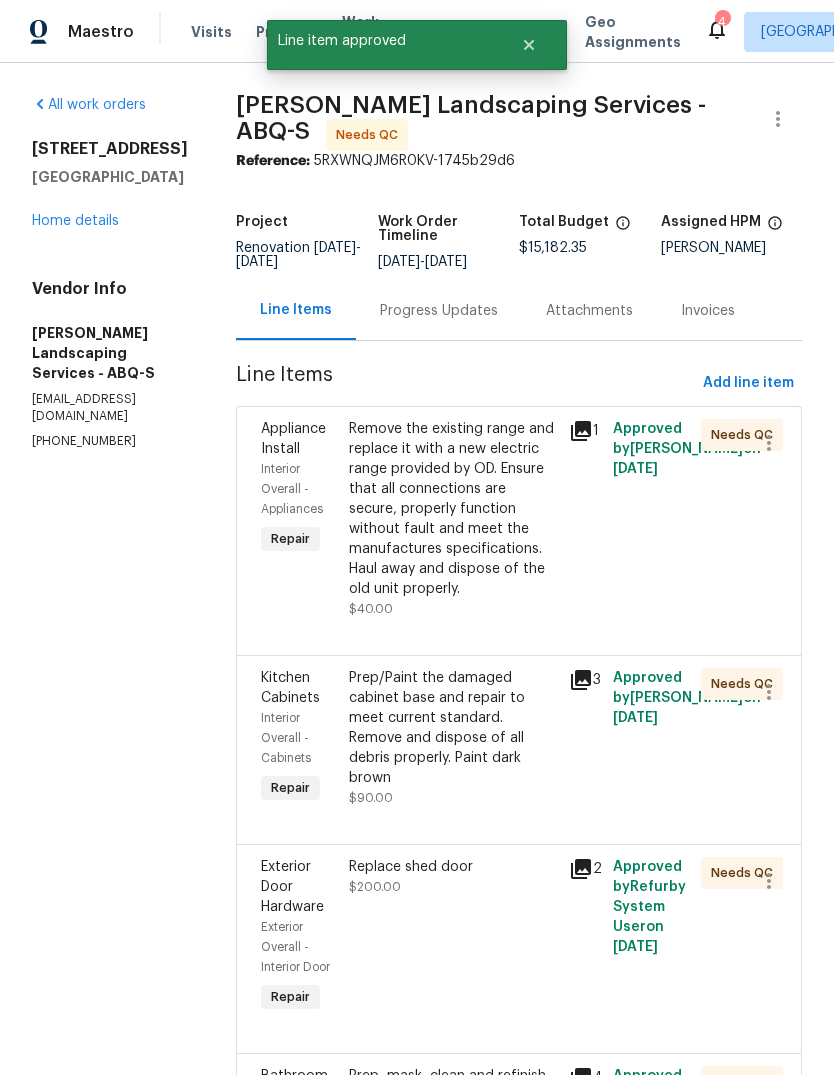 click on "Remove the existing range and replace it with a new electric range provided by OD. Ensure that all  connections are secure, properly function without fault and meet the manufactures specifications. Haul away and dispose of the old unit properly." at bounding box center [453, 509] 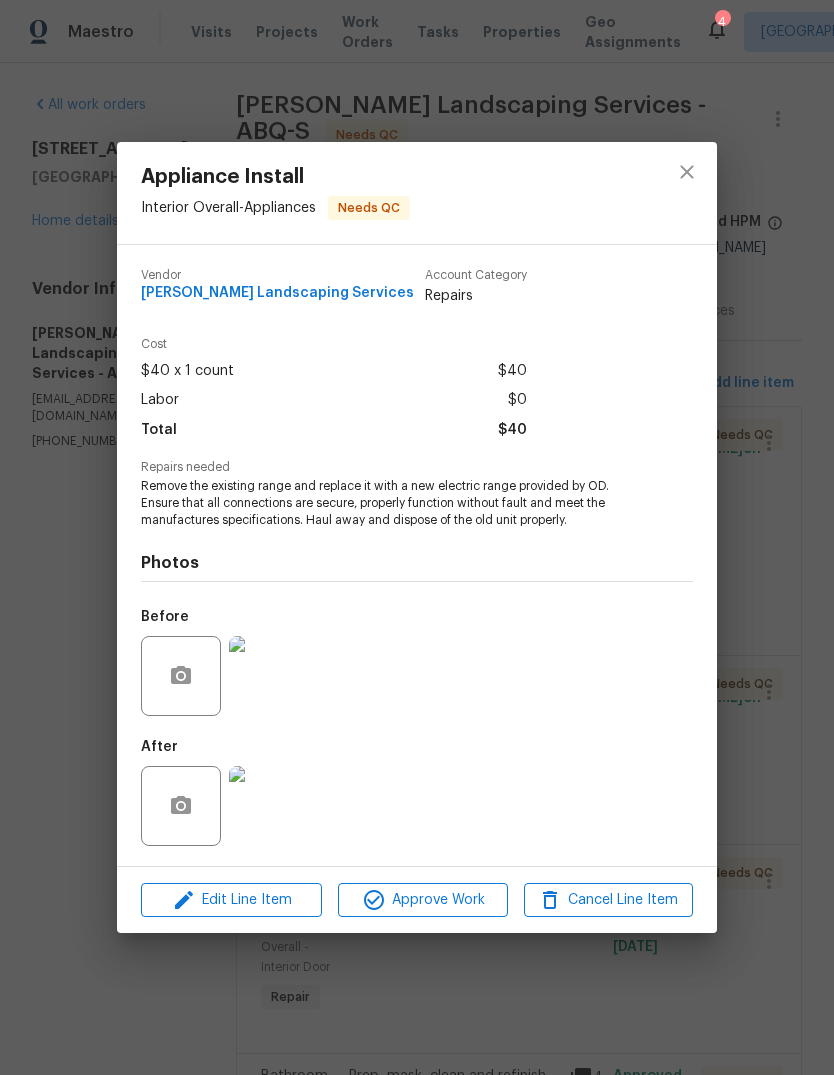 click on "Approve Work" at bounding box center (422, 900) 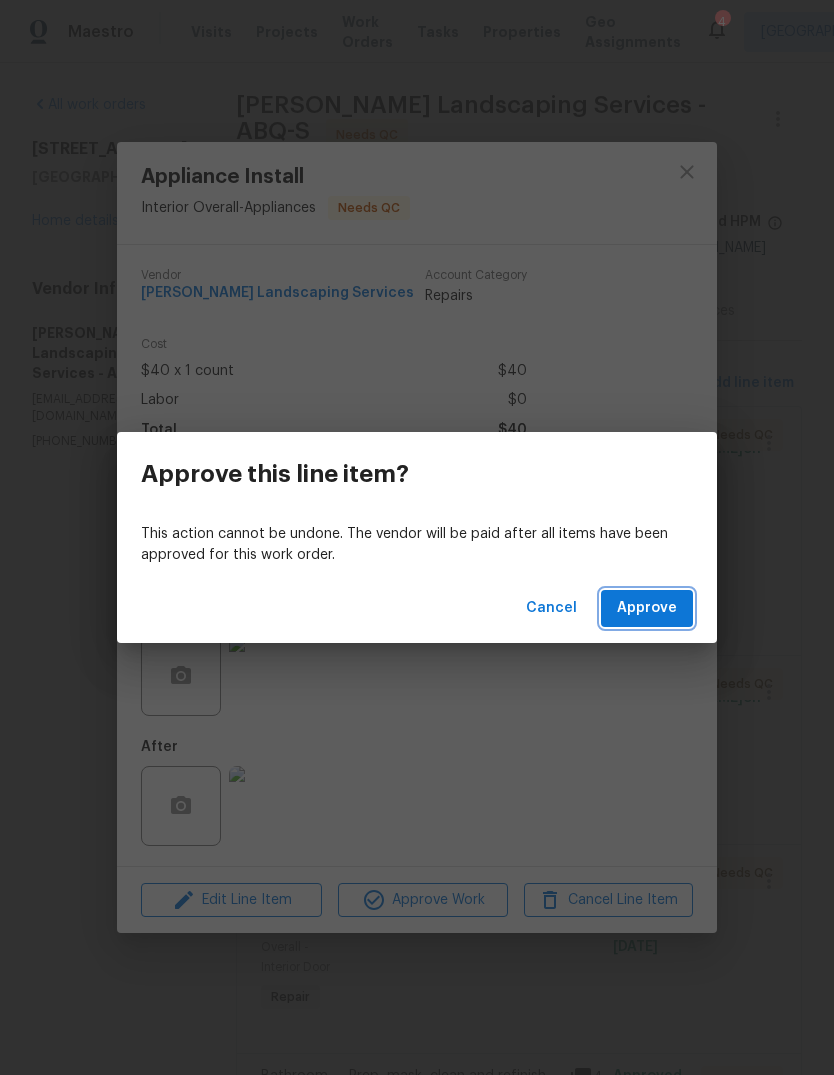 click on "Approve" at bounding box center (647, 608) 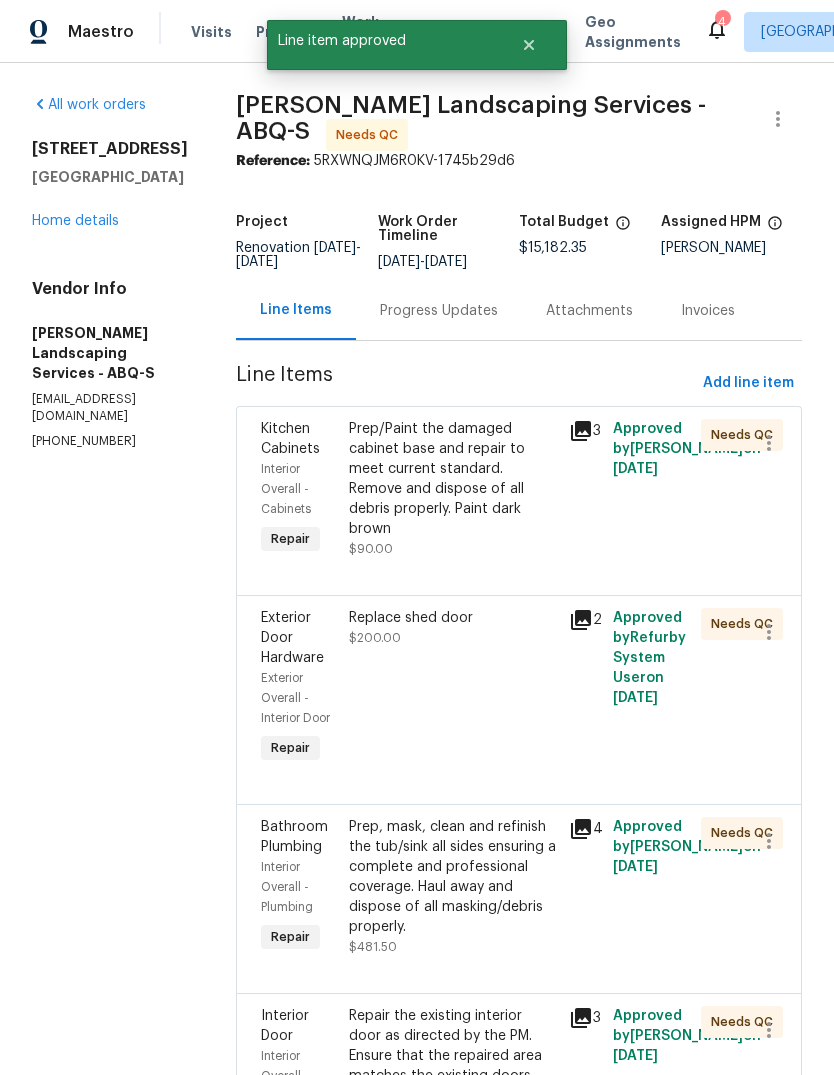 click on "Prep/Paint the damaged cabinet base and repair to meet current standard. Remove and dispose of all debris properly. Paint dark brown" at bounding box center [453, 479] 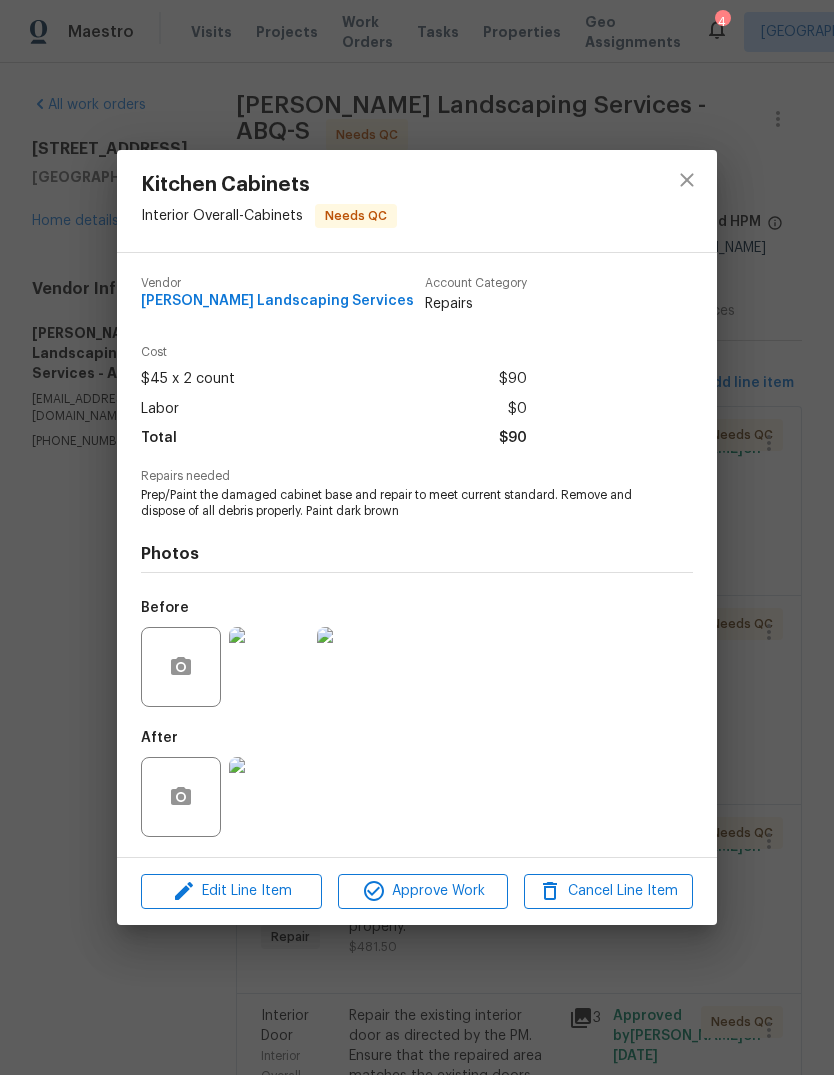 click at bounding box center [269, 797] 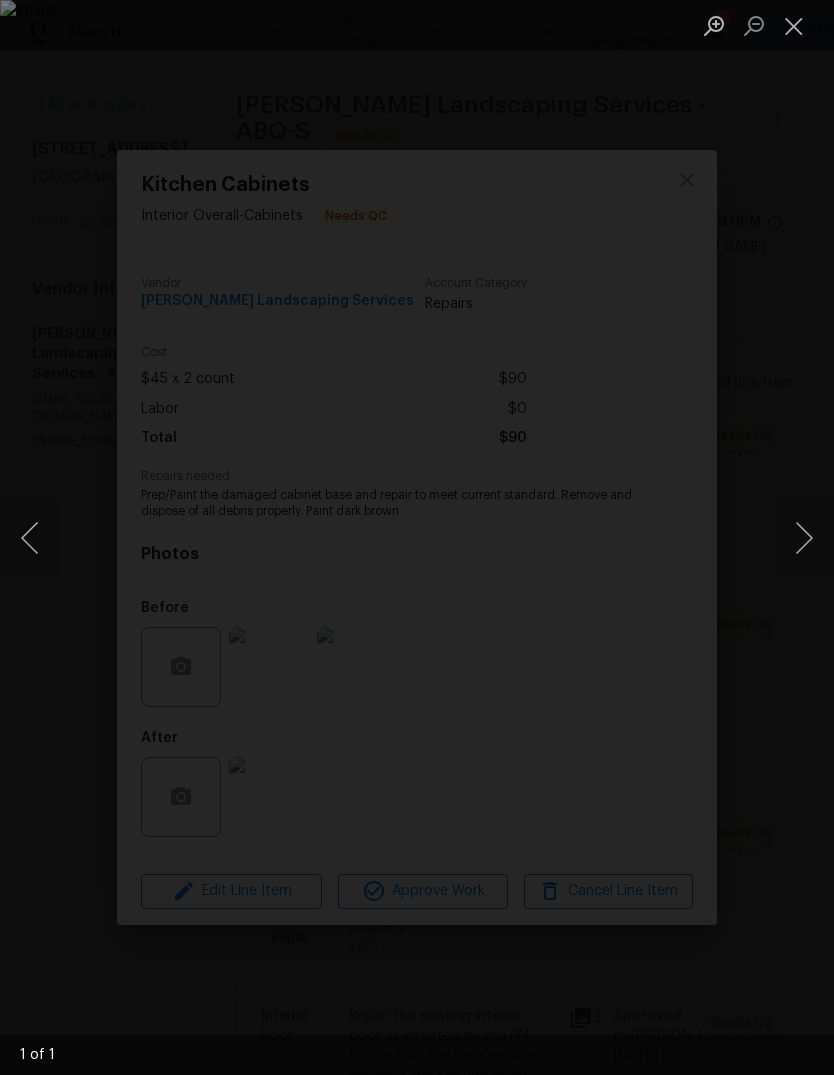 click at bounding box center (794, 25) 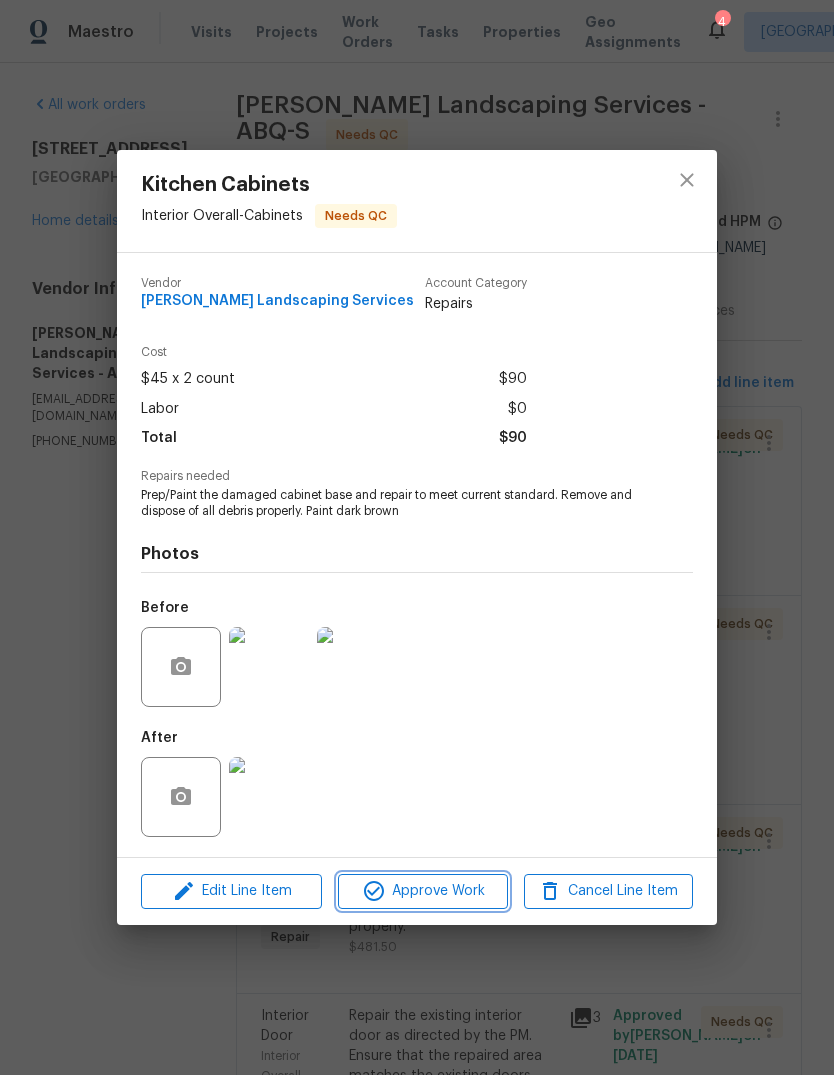 click on "Approve Work" at bounding box center (422, 891) 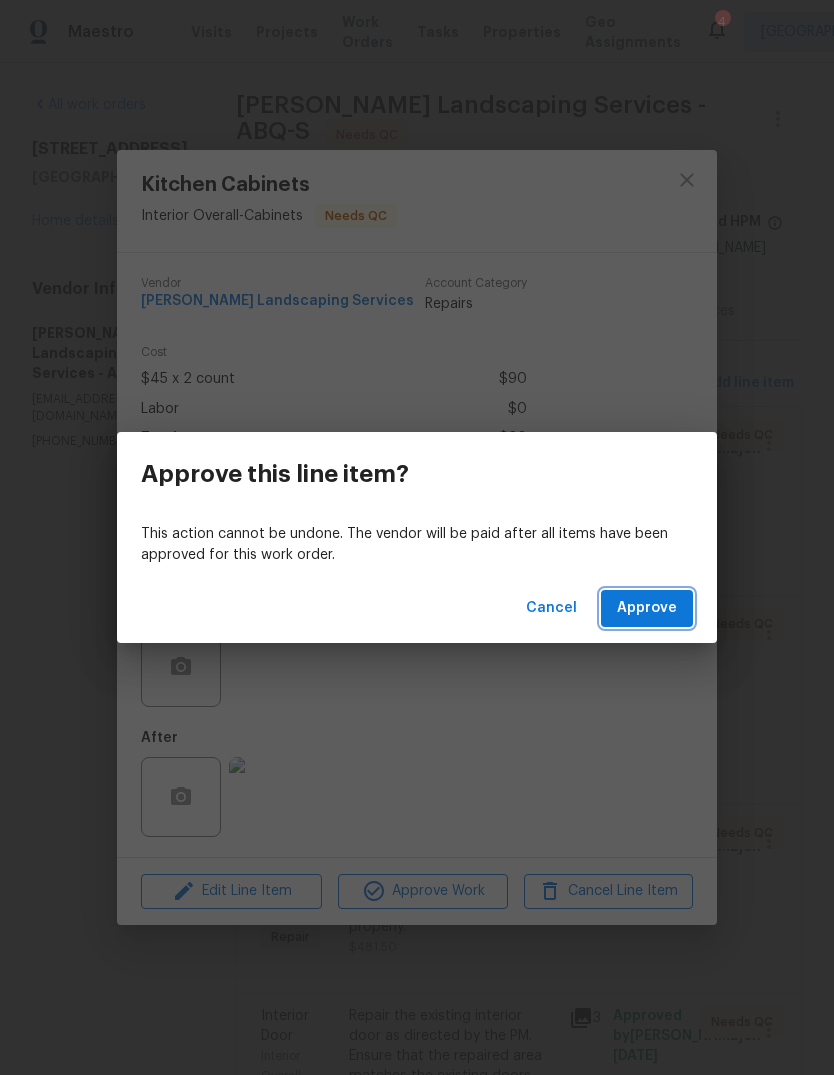 click on "Approve" at bounding box center (647, 608) 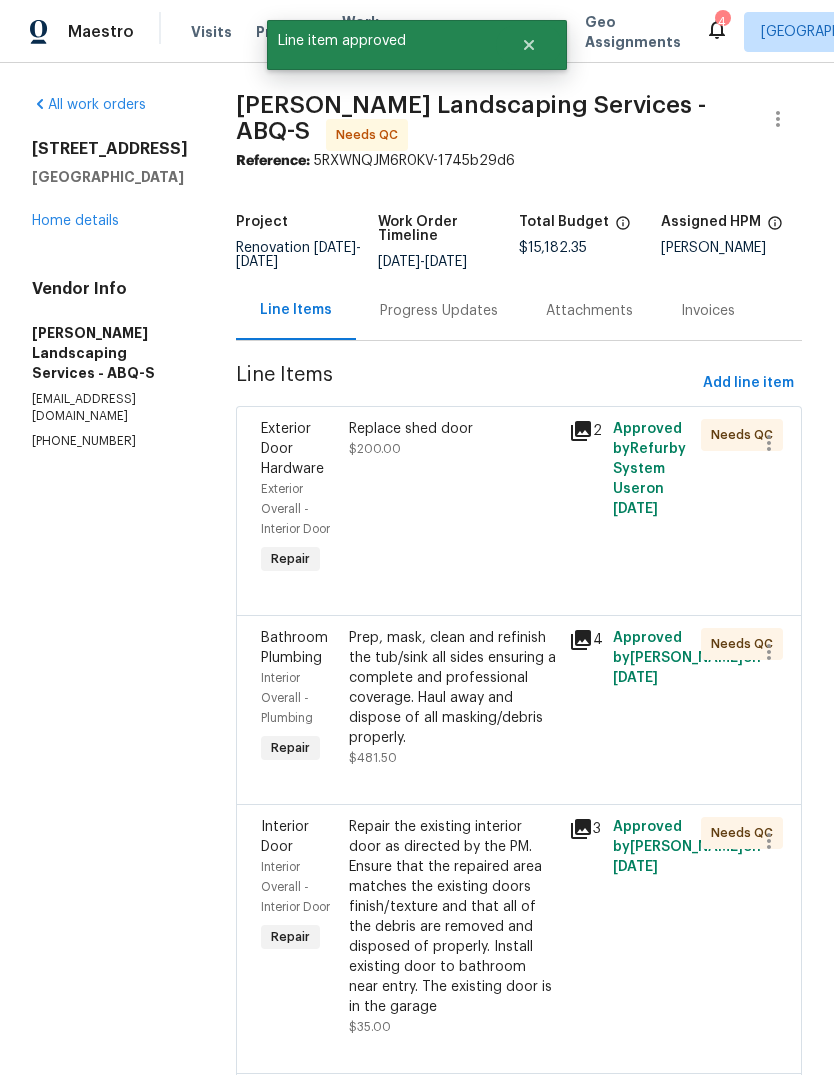 click on "Replace shed door $200.00" at bounding box center (453, 499) 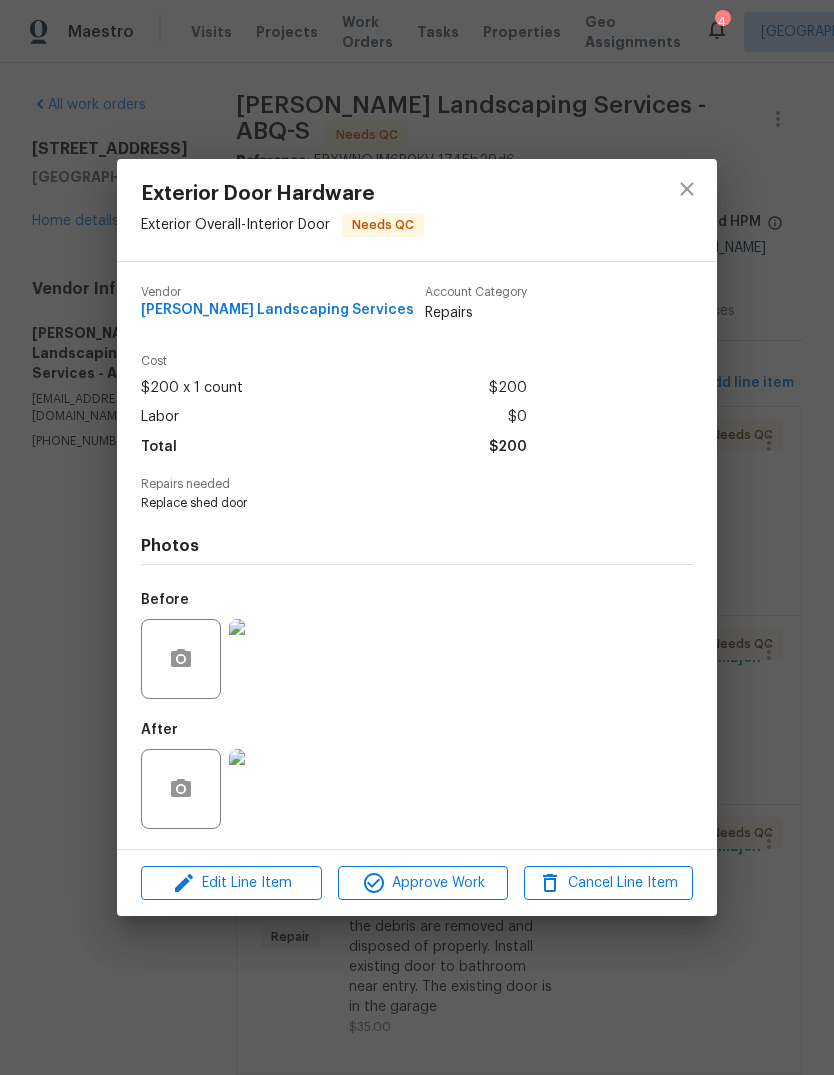 click at bounding box center (269, 789) 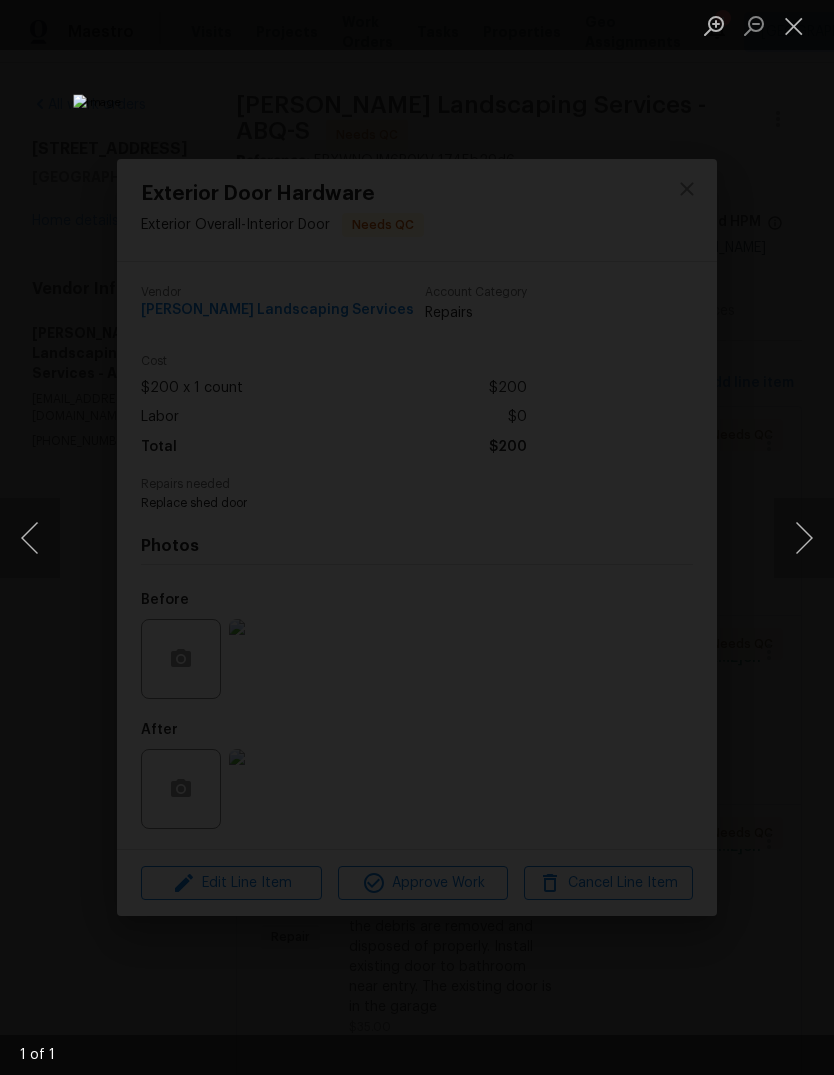 click at bounding box center (794, 25) 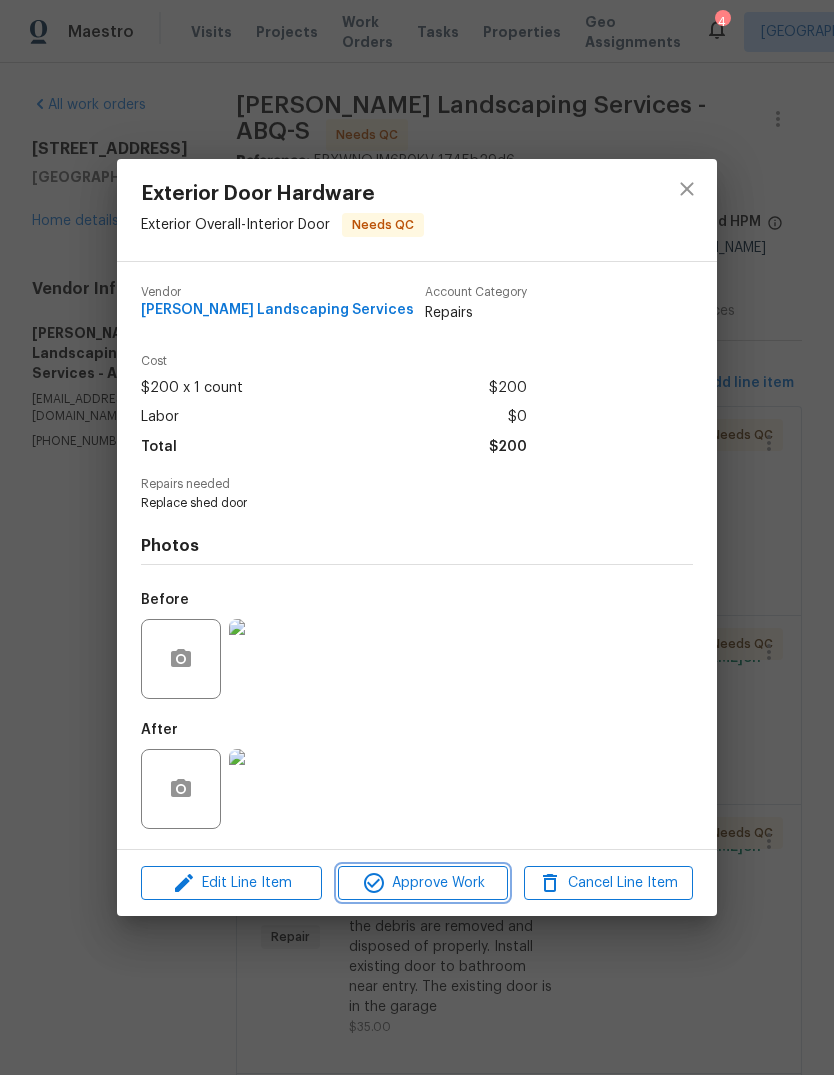 click on "Approve Work" at bounding box center (422, 883) 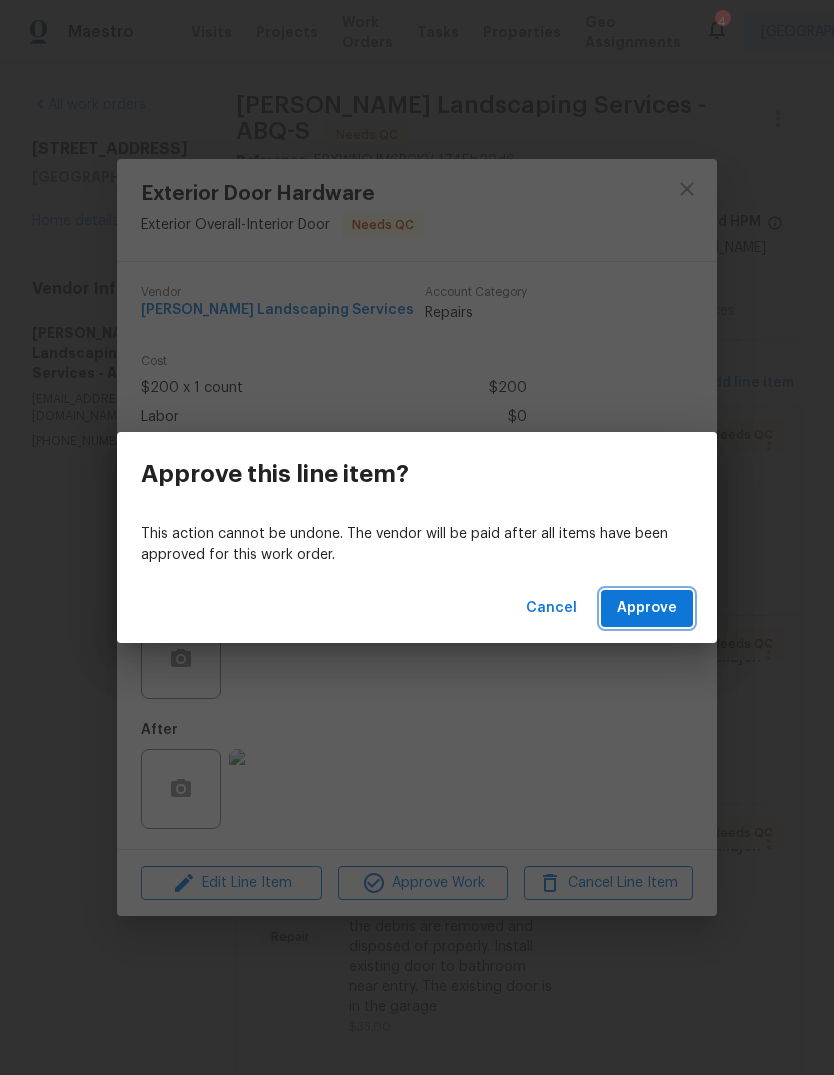 click on "Approve" at bounding box center [647, 608] 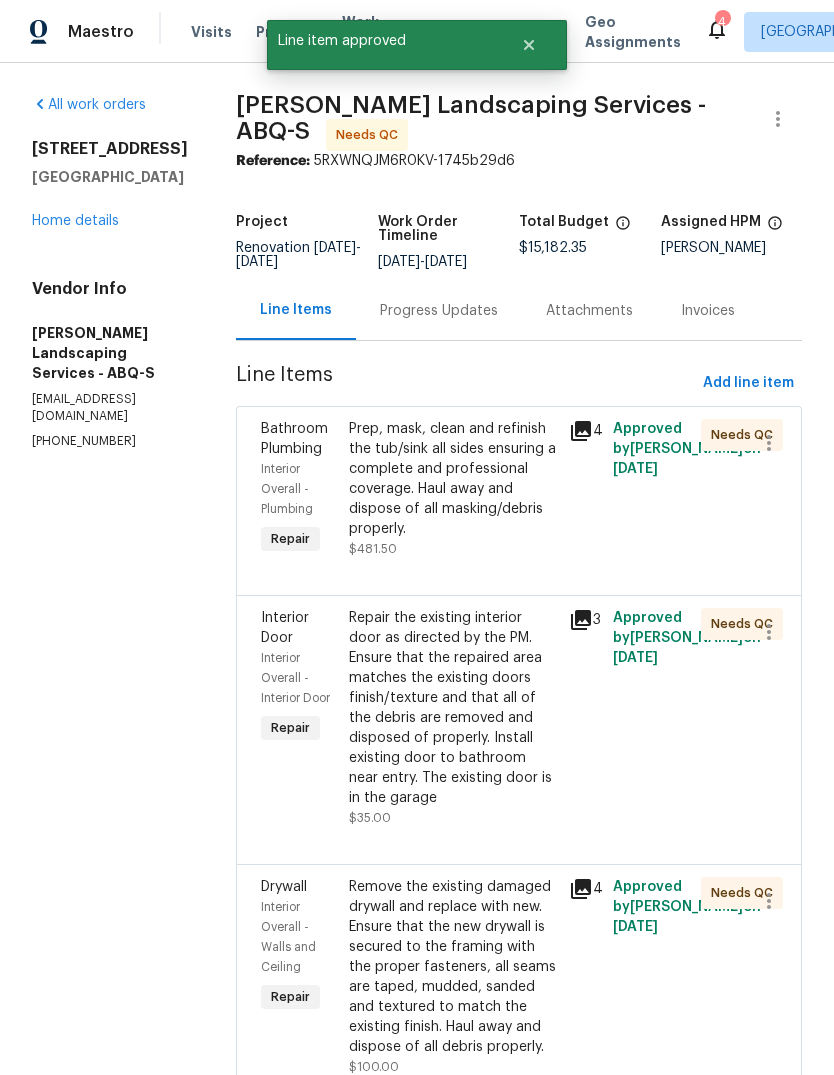 click on "Prep, mask, clean and refinish the tub/sink all sides ensuring a complete and professional coverage. Haul away and dispose of all masking/debris properly." at bounding box center [453, 479] 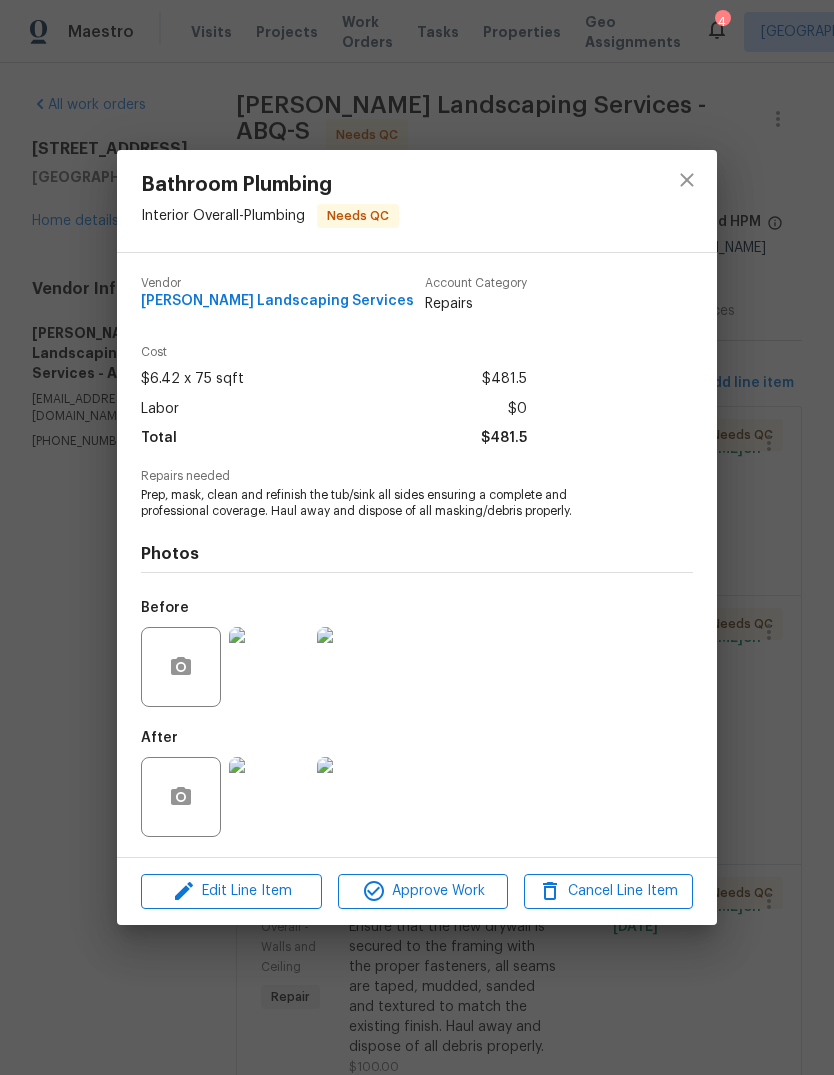click at bounding box center (269, 797) 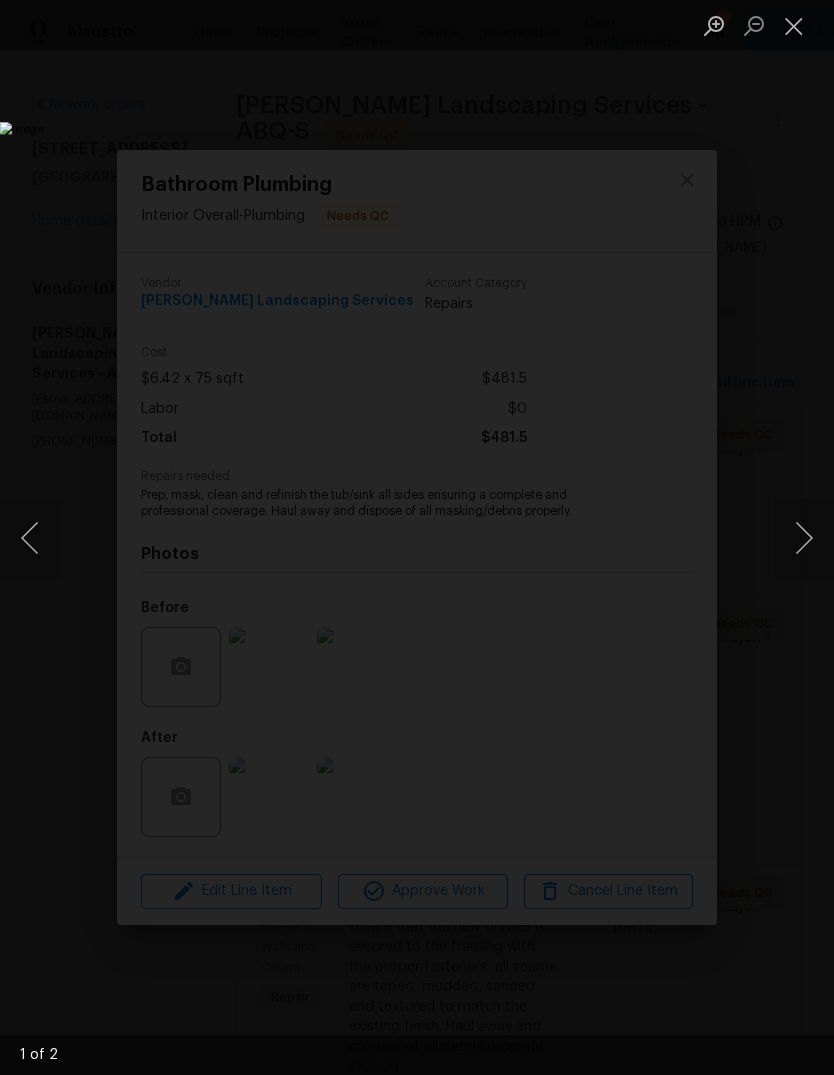 click at bounding box center (804, 538) 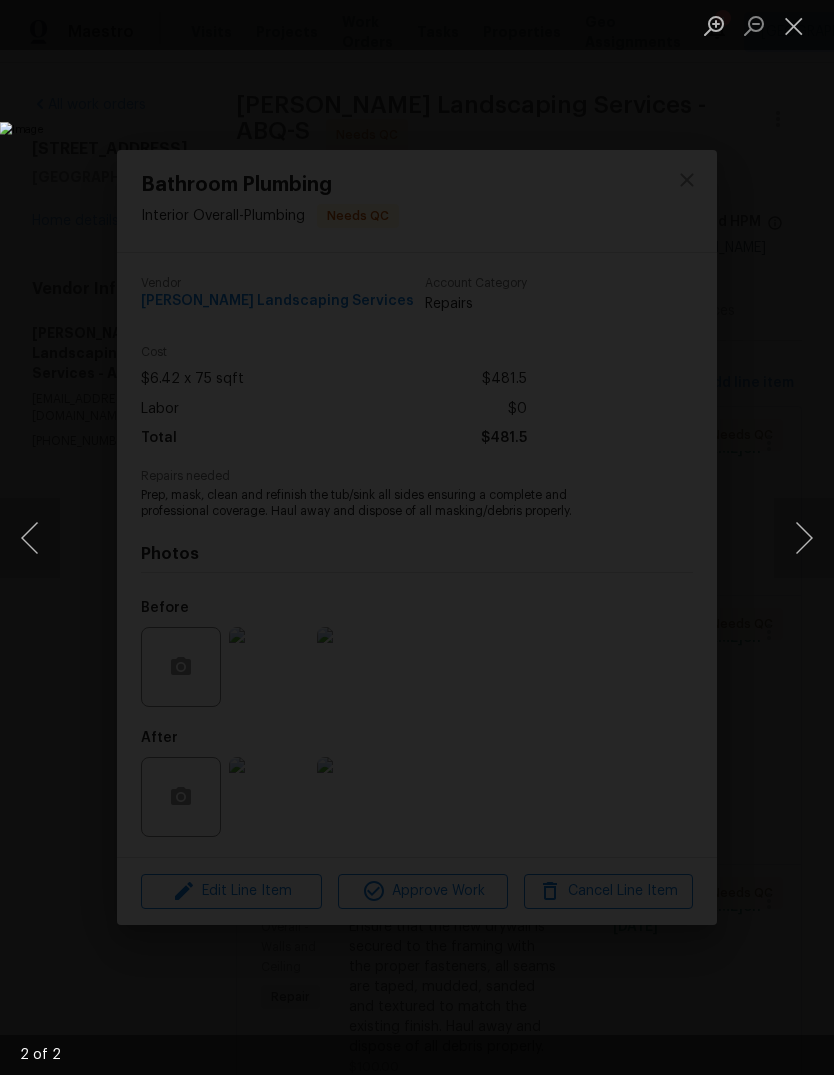 click at bounding box center [794, 25] 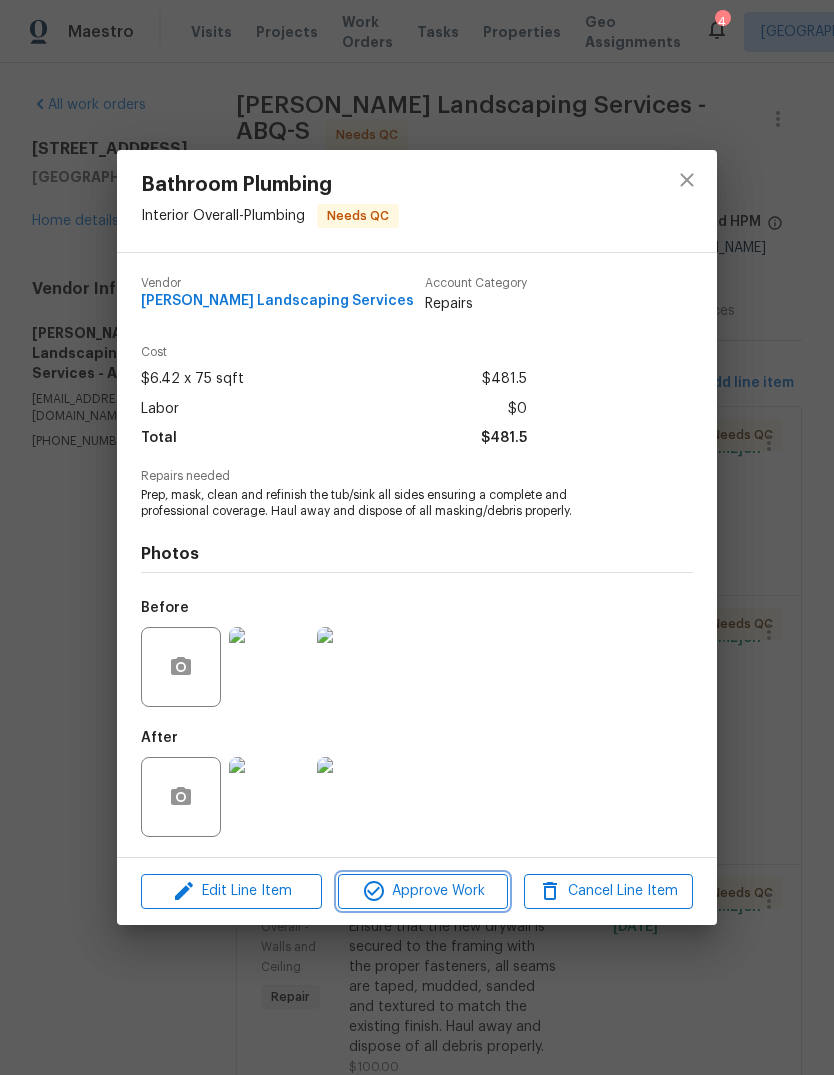 click on "Approve Work" at bounding box center [422, 891] 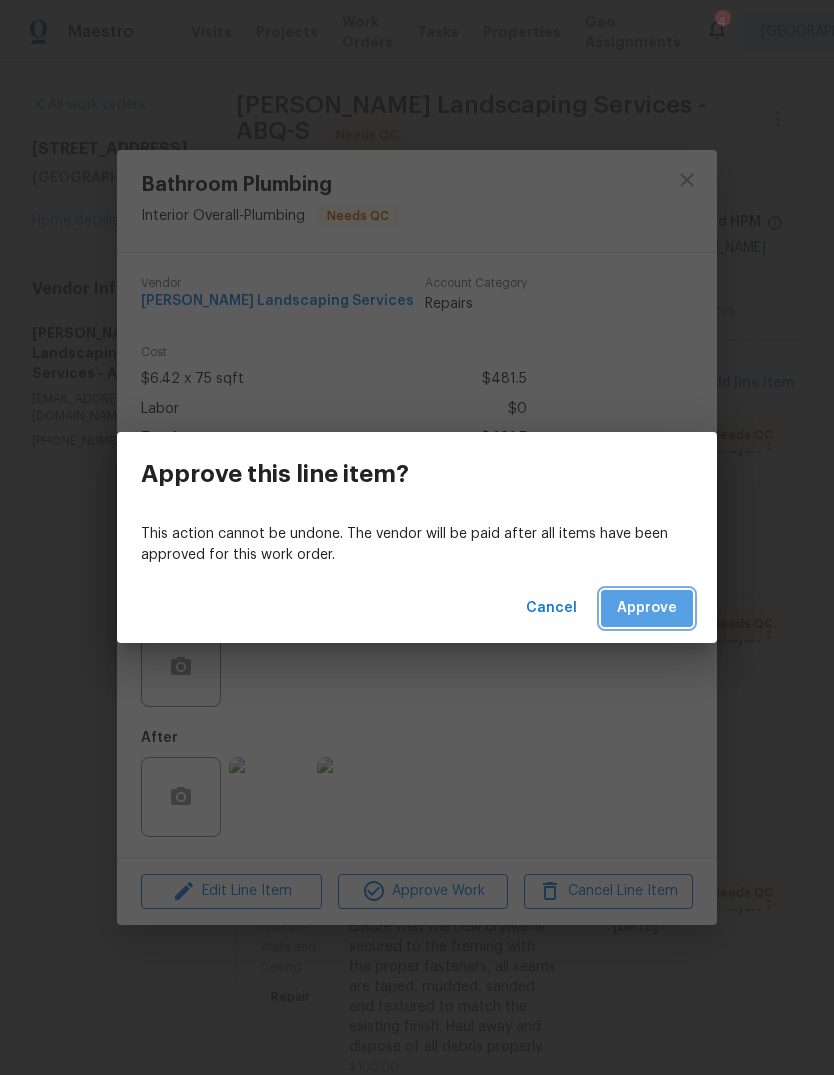 click on "Approve" at bounding box center [647, 608] 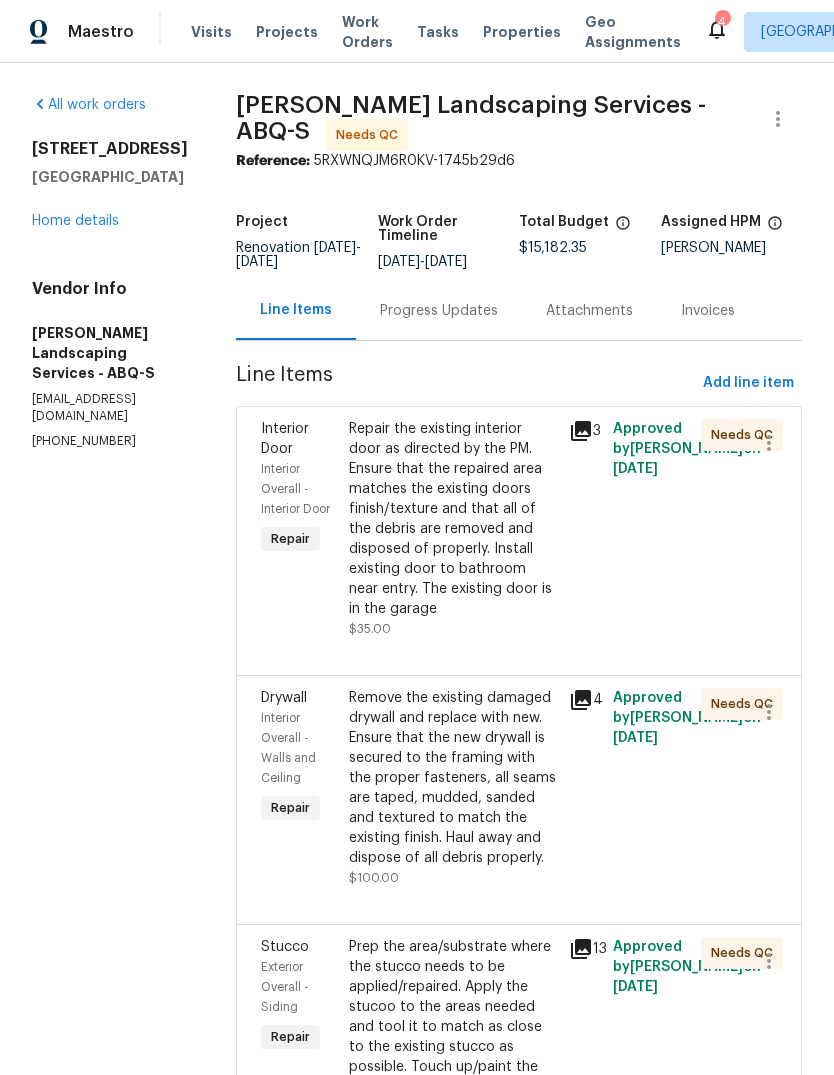 click on "Repair the existing interior door as directed by the PM. Ensure that the repaired area matches the existing doors finish/texture and that all of the debris are removed and disposed of properly. Install existing door to bathroom near entry. The existing door is in the garage" at bounding box center [453, 519] 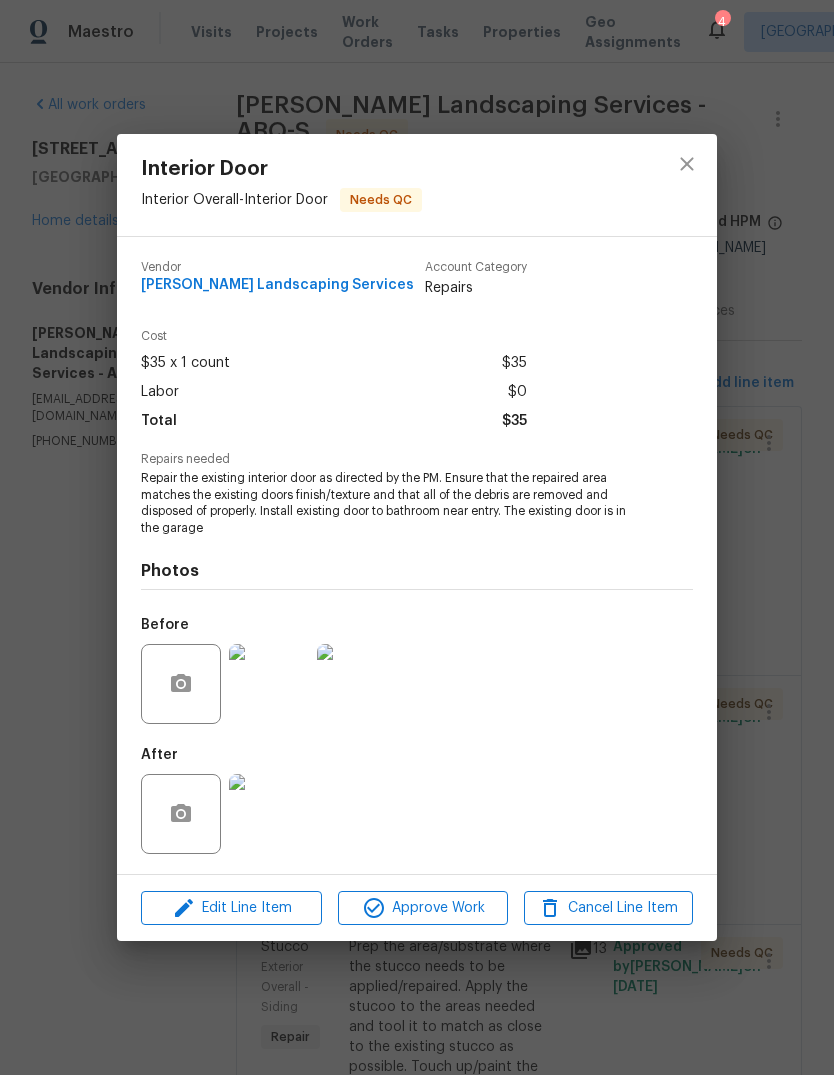 click at bounding box center [269, 814] 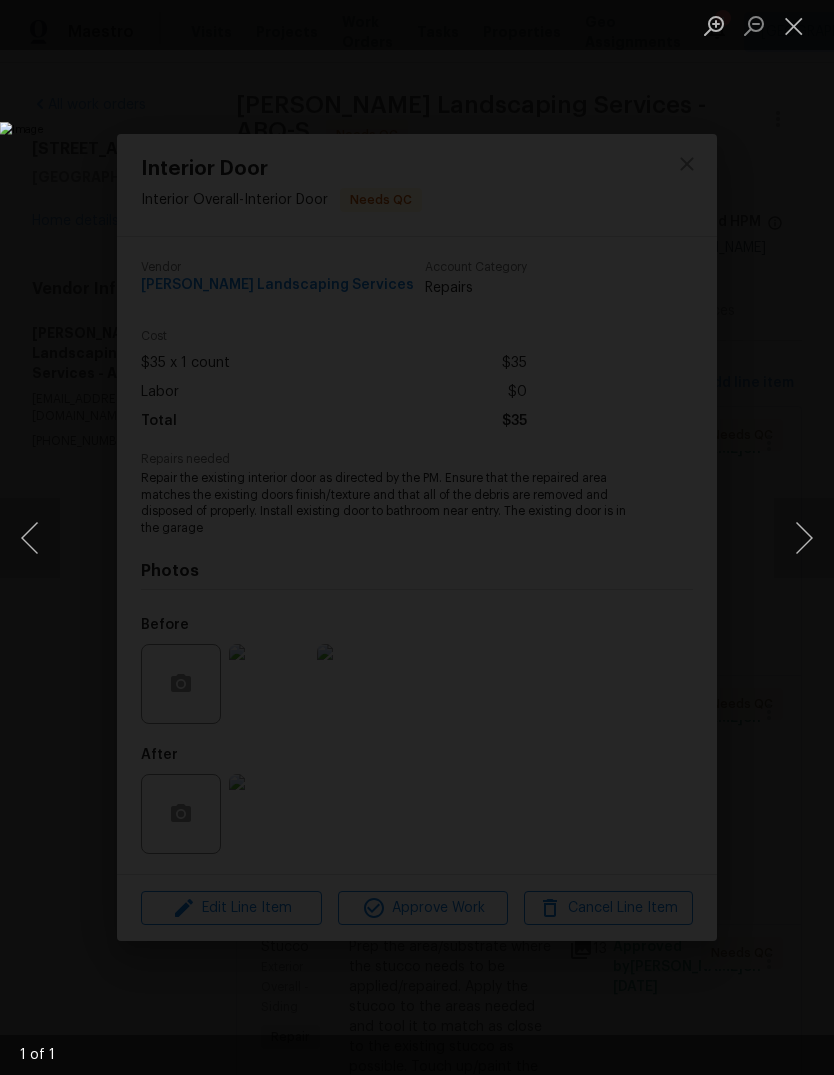 click at bounding box center [794, 25] 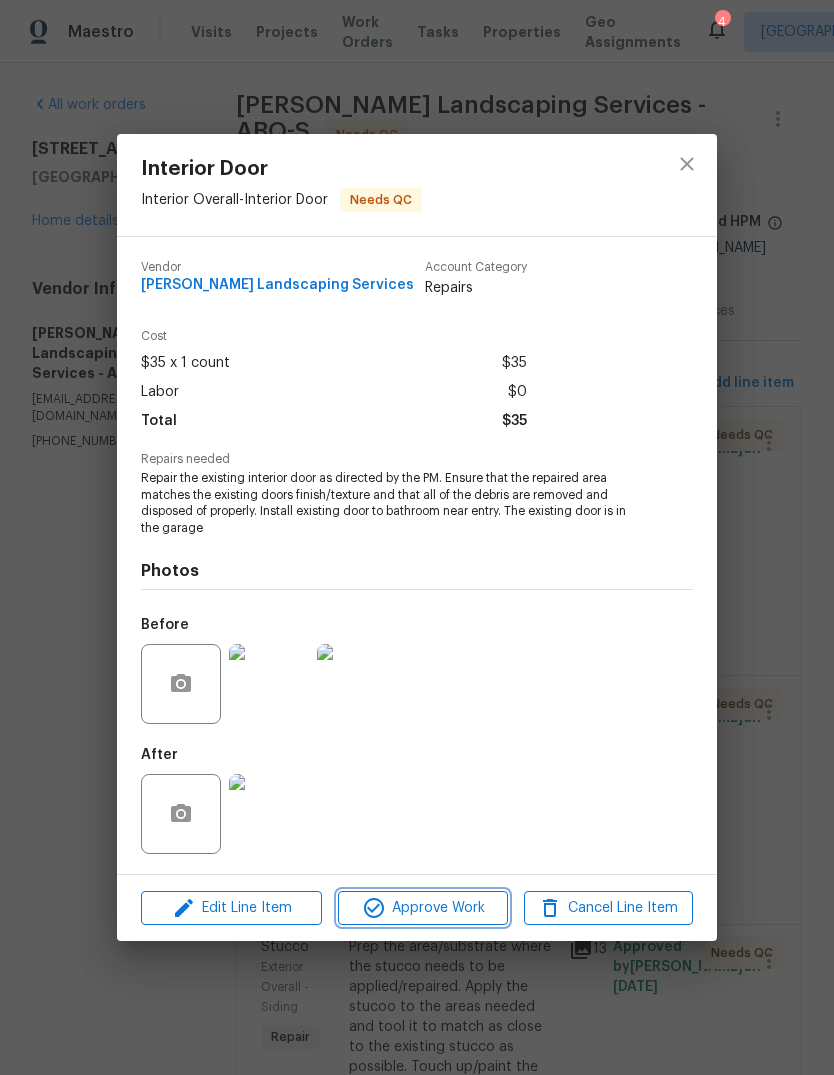 click on "Approve Work" at bounding box center (422, 908) 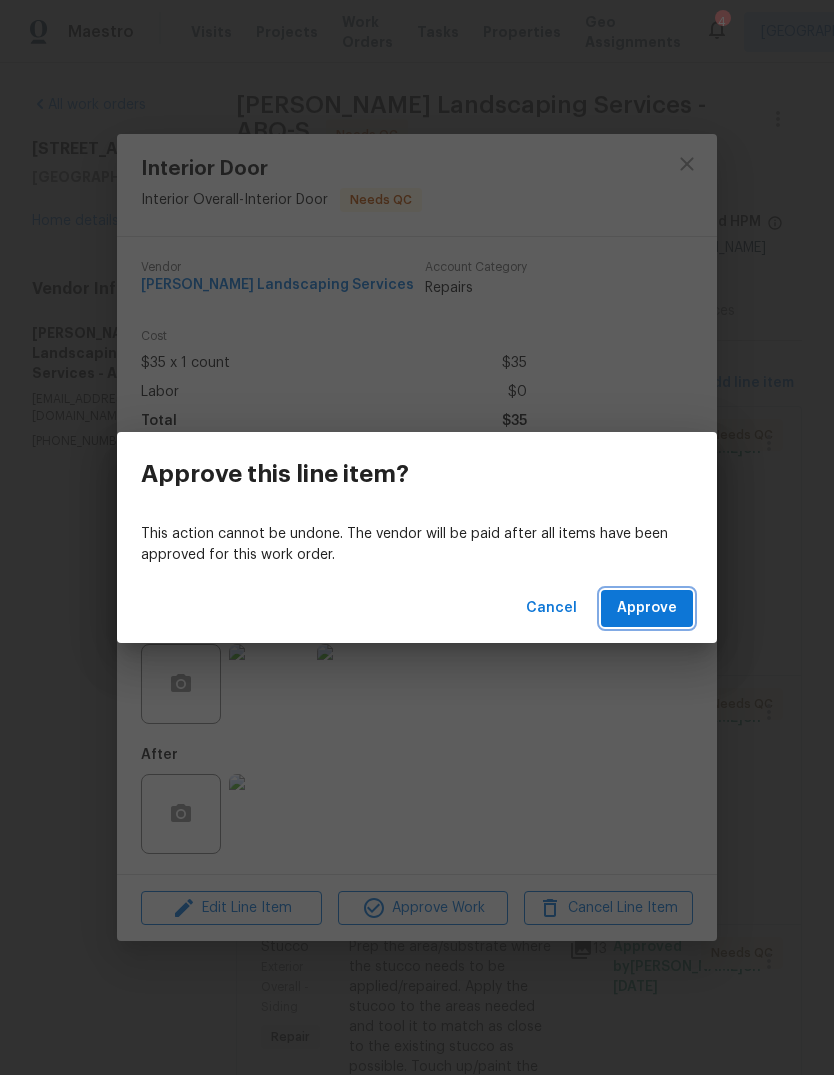 click on "Approve" at bounding box center (647, 608) 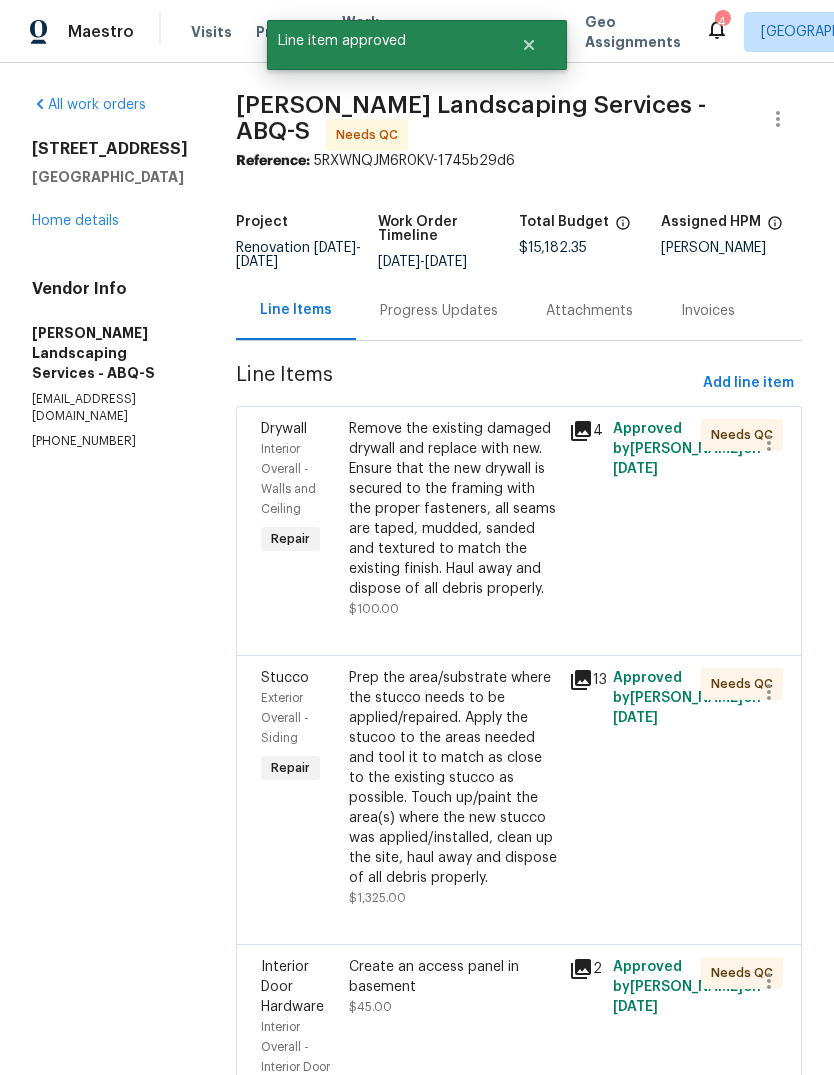 click on "Remove the existing damaged drywall and replace with new. Ensure that the new drywall is secured to the framing with the proper fasteners, all seams are taped, mudded, sanded and textured to match the existing finish. Haul away and dispose of all debris properly." at bounding box center [453, 509] 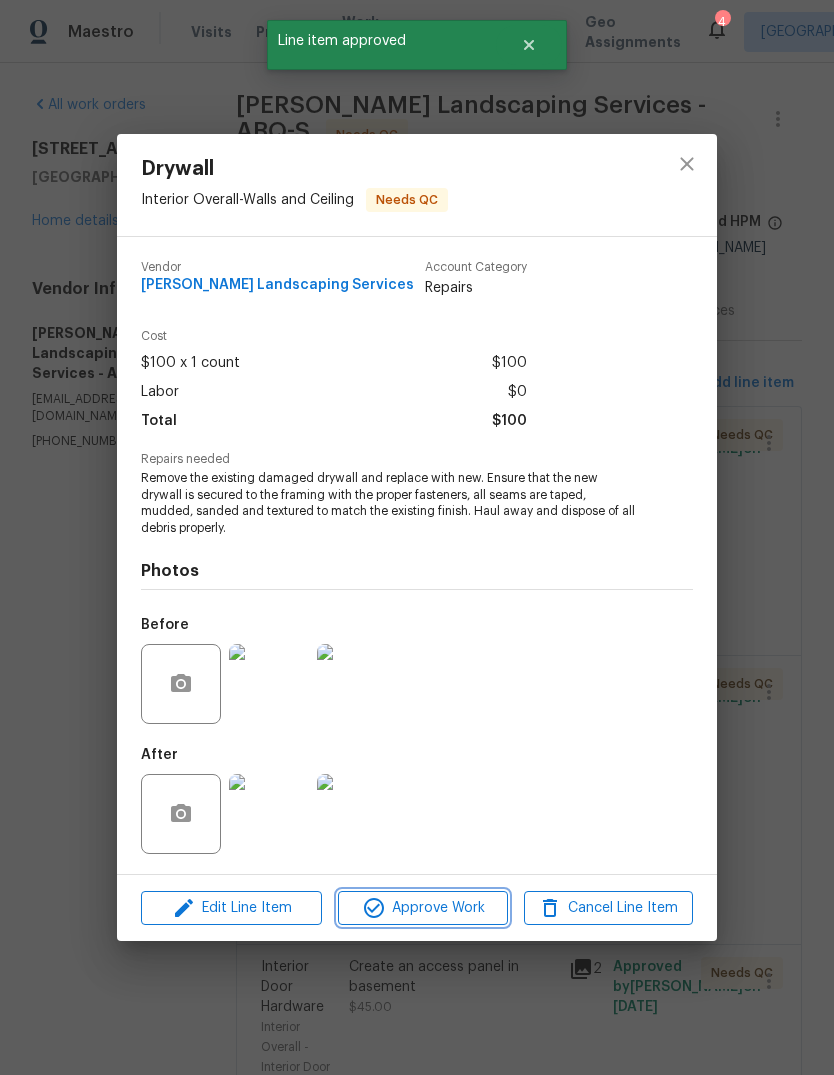 click on "Approve Work" at bounding box center (422, 908) 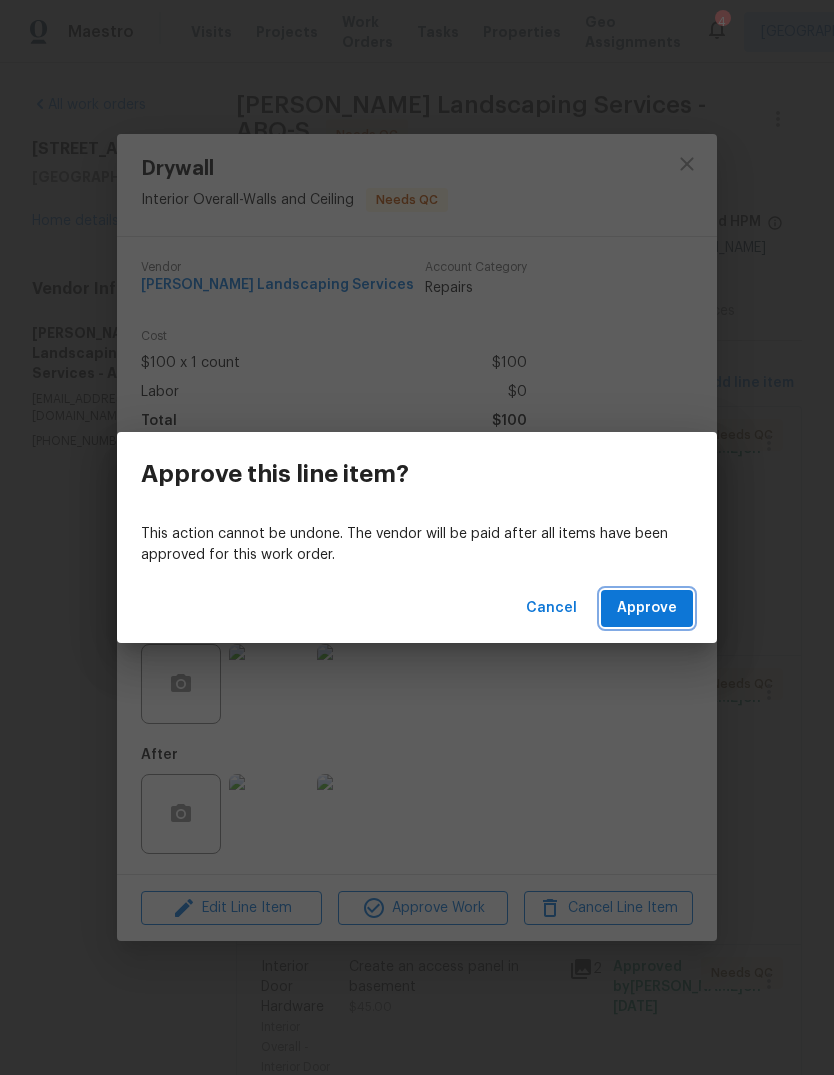 click on "Approve" at bounding box center (647, 608) 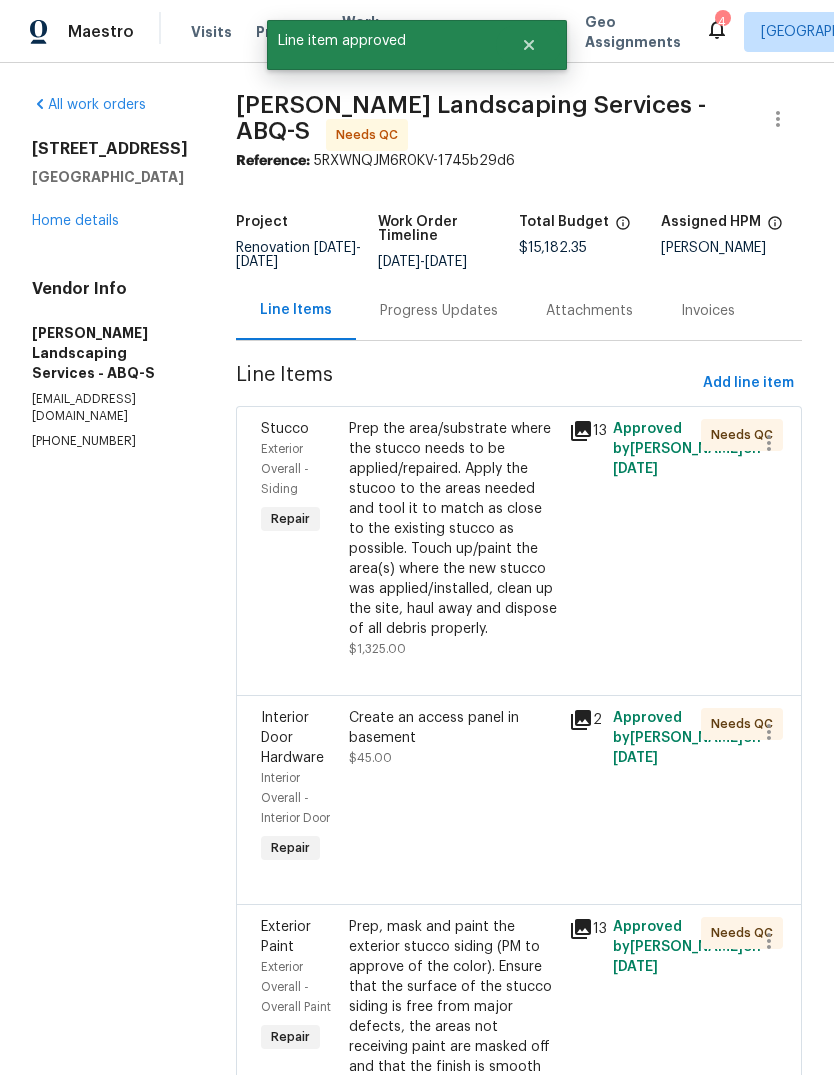 click on "Prep the area/substrate where the stucco needs to be applied/repaired. Apply the stucoo to the areas needed and tool it to match as close to the existing stucco as possible. Touch up/paint the area(s) where the new stucco was applied/installed, clean up the site, haul away and dispose of all debris properly." at bounding box center (453, 529) 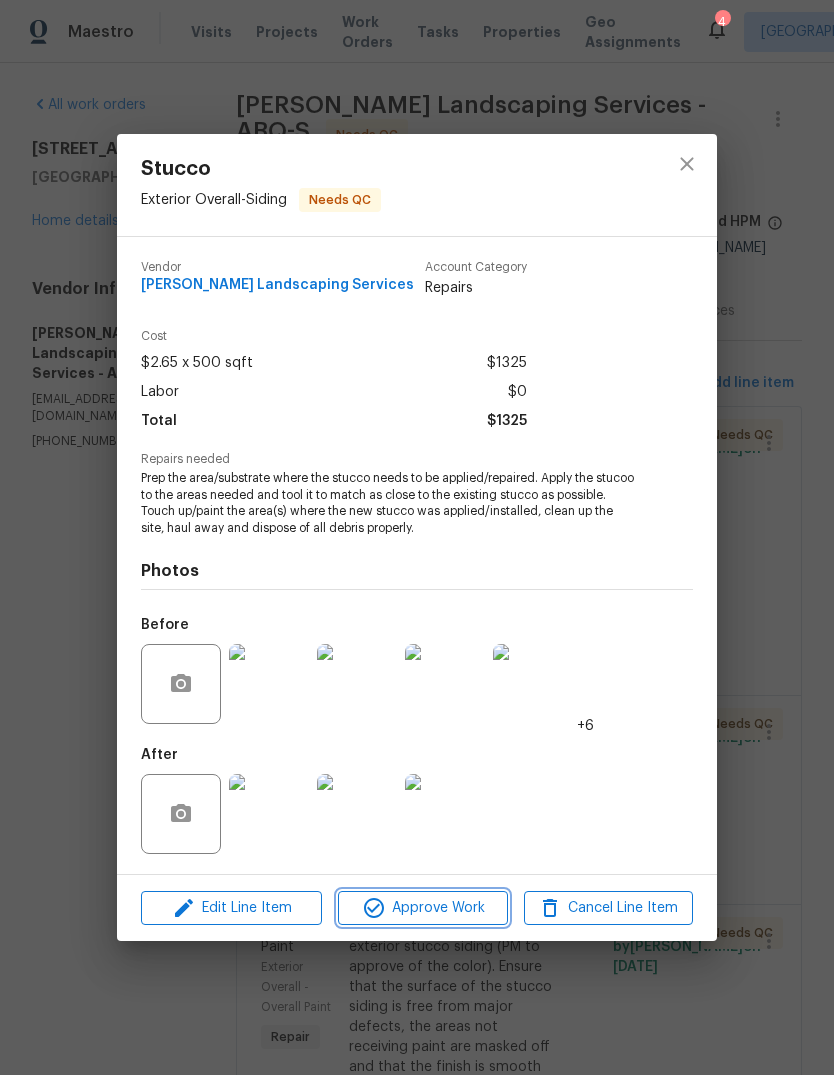 click on "Approve Work" at bounding box center [422, 908] 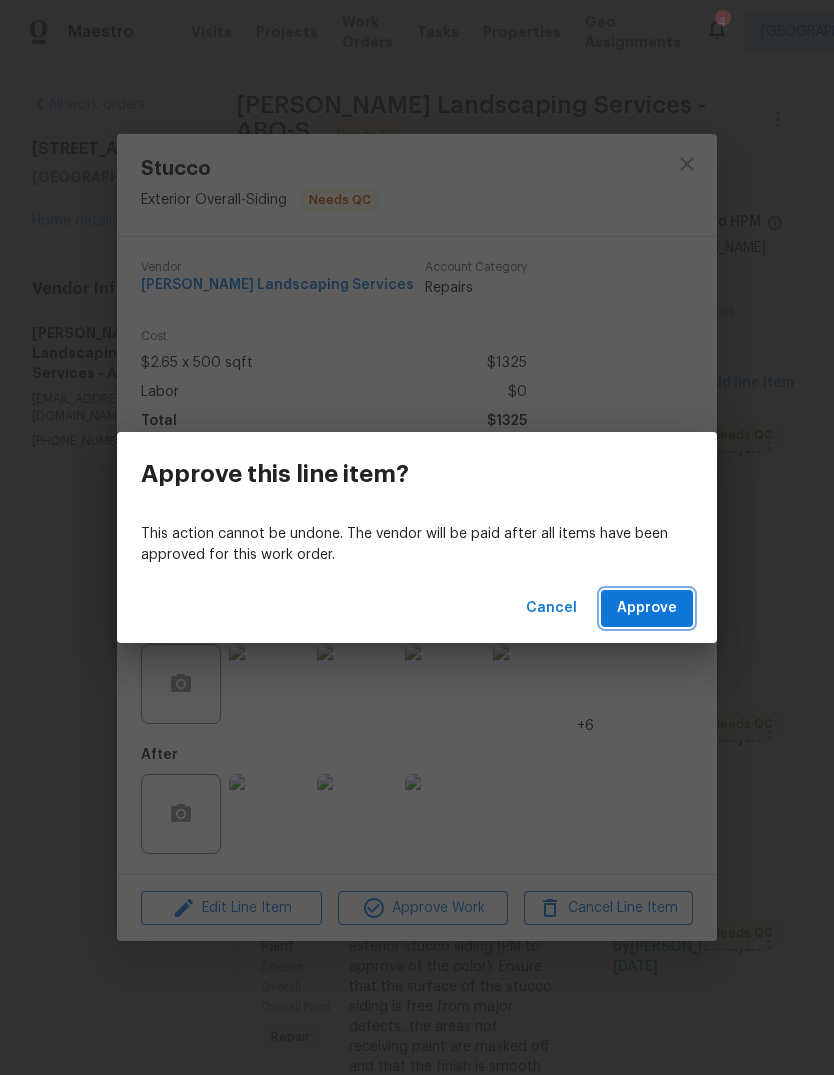 click on "Approve" at bounding box center (647, 608) 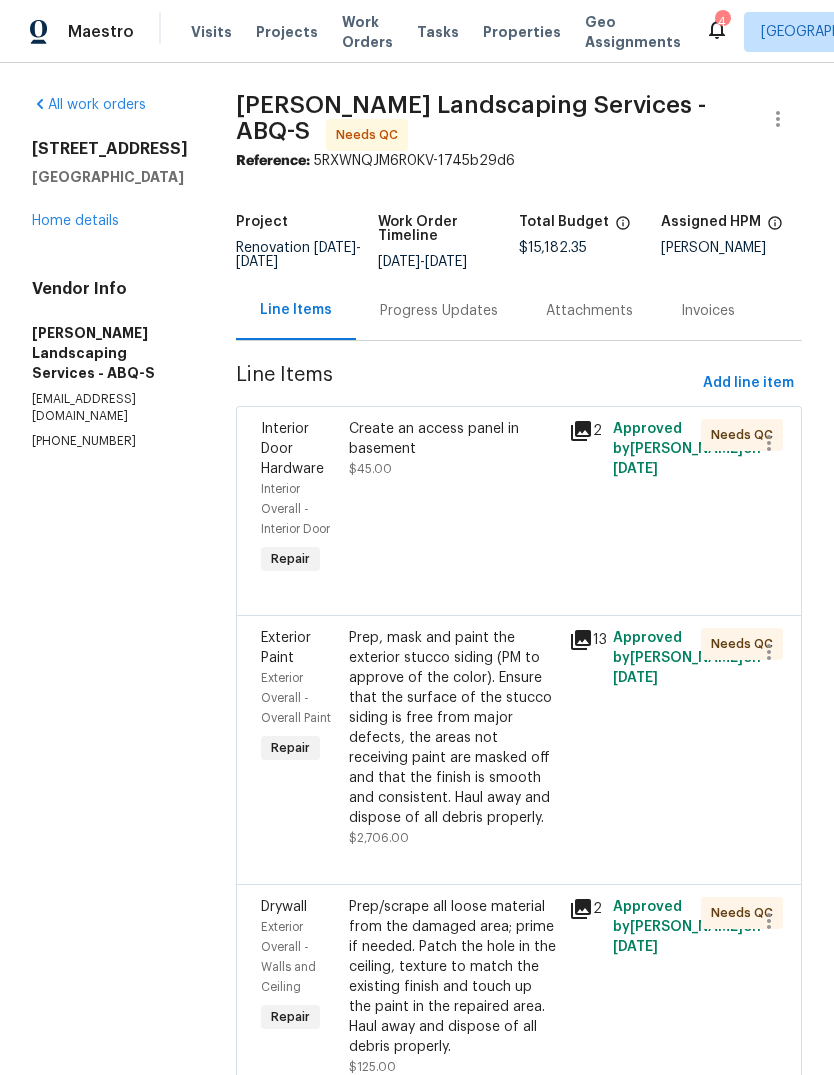 click on "Create an access panel in basement $45.00" at bounding box center (453, 499) 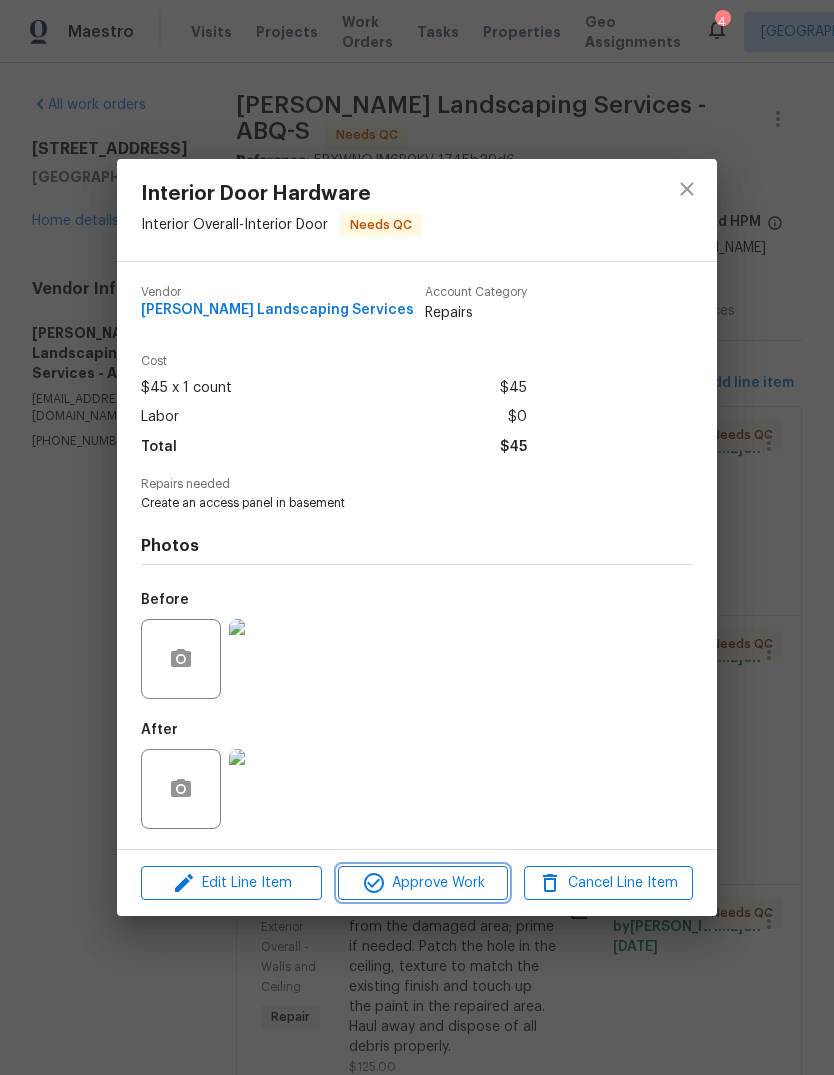 click on "Approve Work" at bounding box center (422, 883) 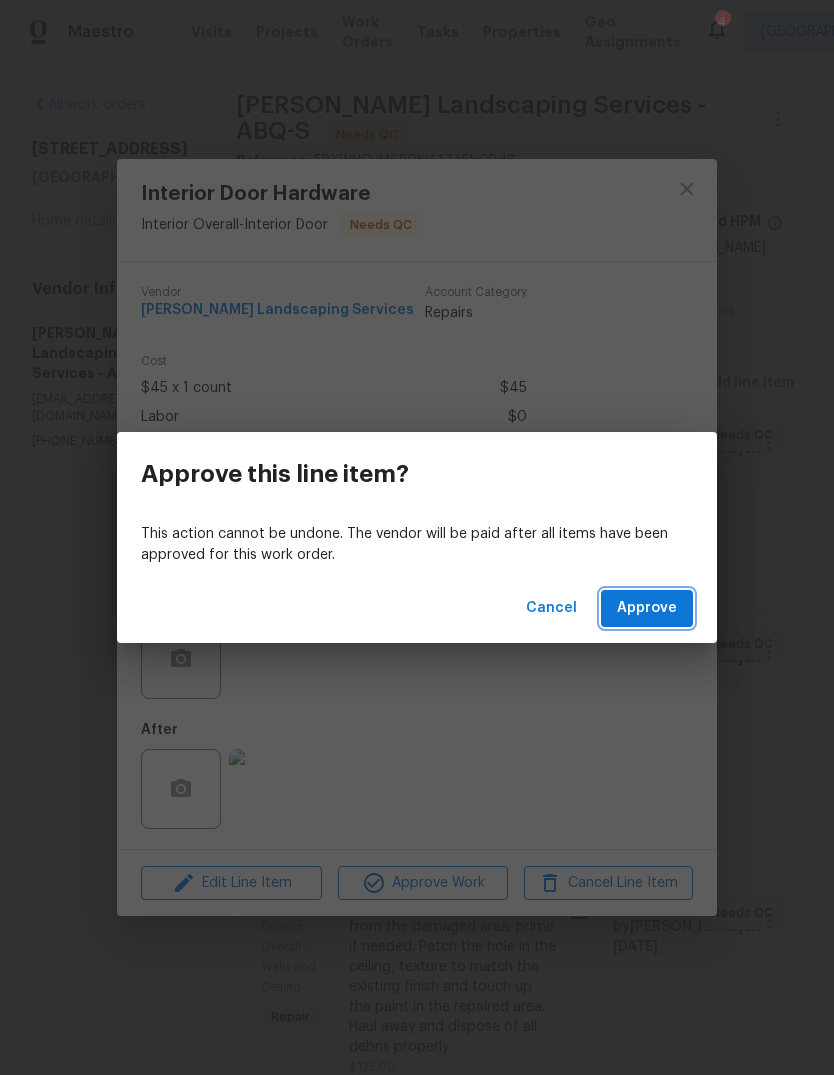 click on "Approve" at bounding box center [647, 608] 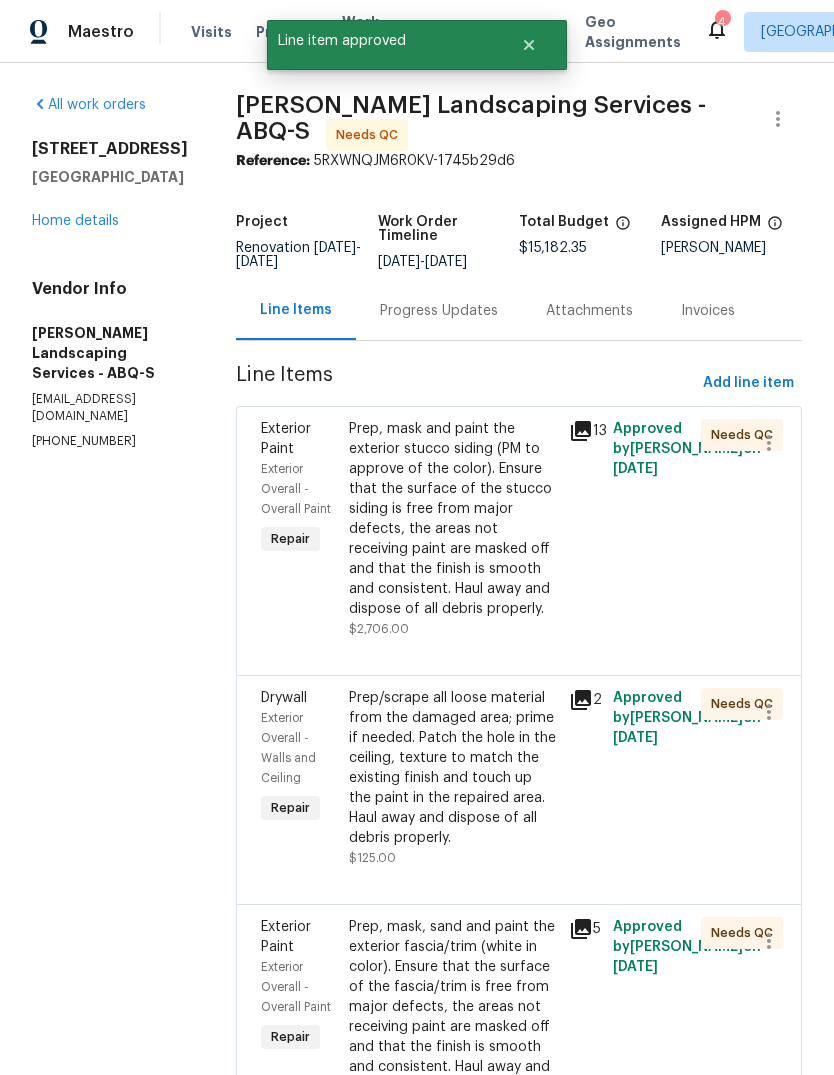 click on "Prep, mask and paint  the exterior stucco siding  (PM to approve of the color). Ensure that the surface of the stucco siding is free from major defects, the areas not receiving paint are masked off and that the finish is smooth and consistent. Haul away and dispose of all debris properly." at bounding box center [453, 519] 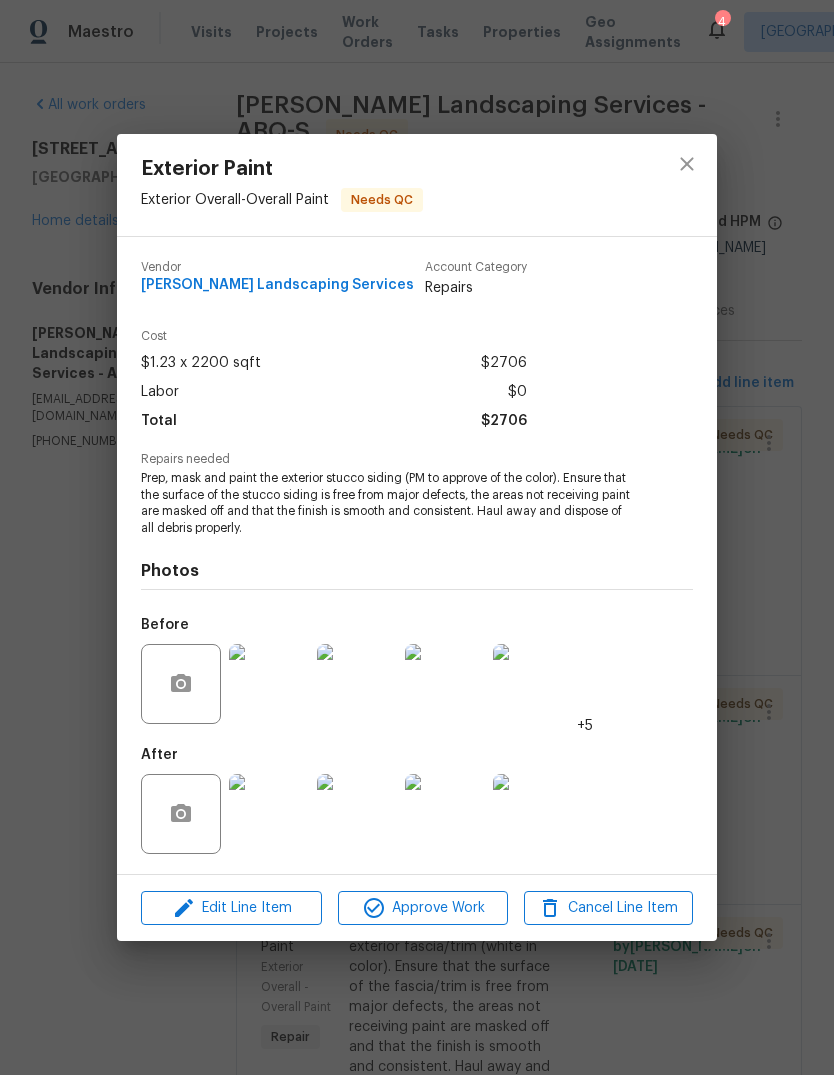 click at bounding box center [269, 814] 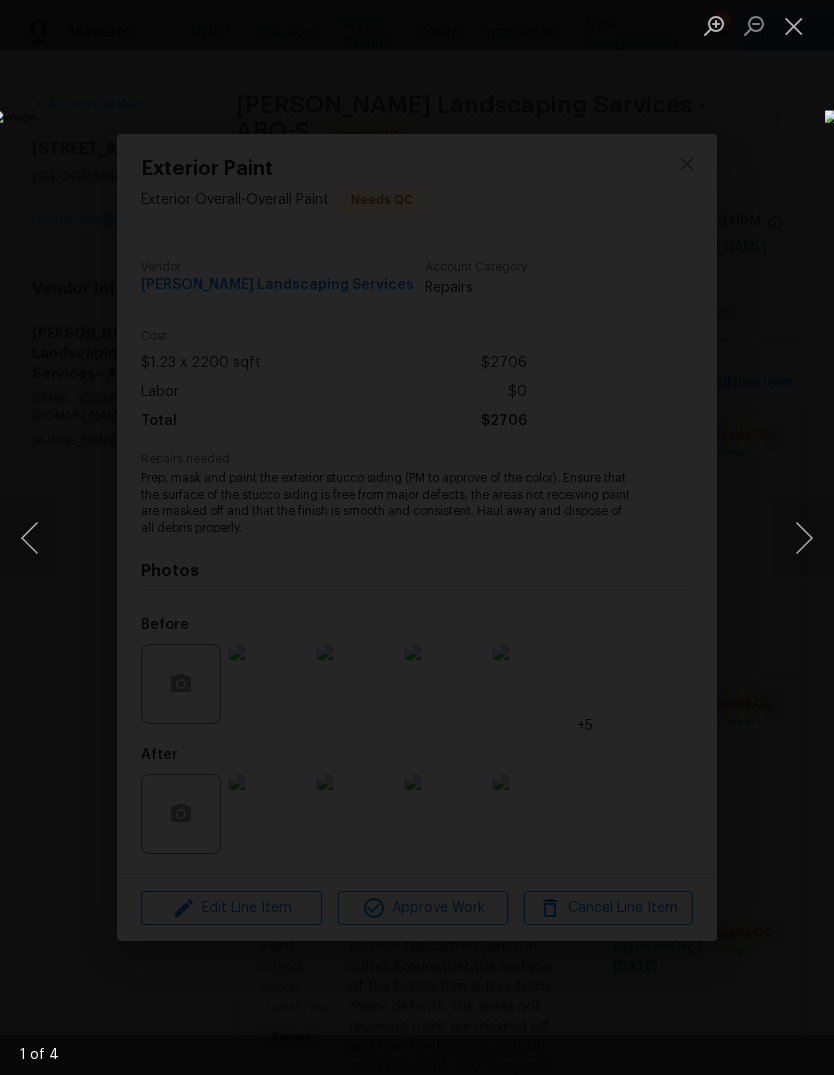 click at bounding box center [804, 538] 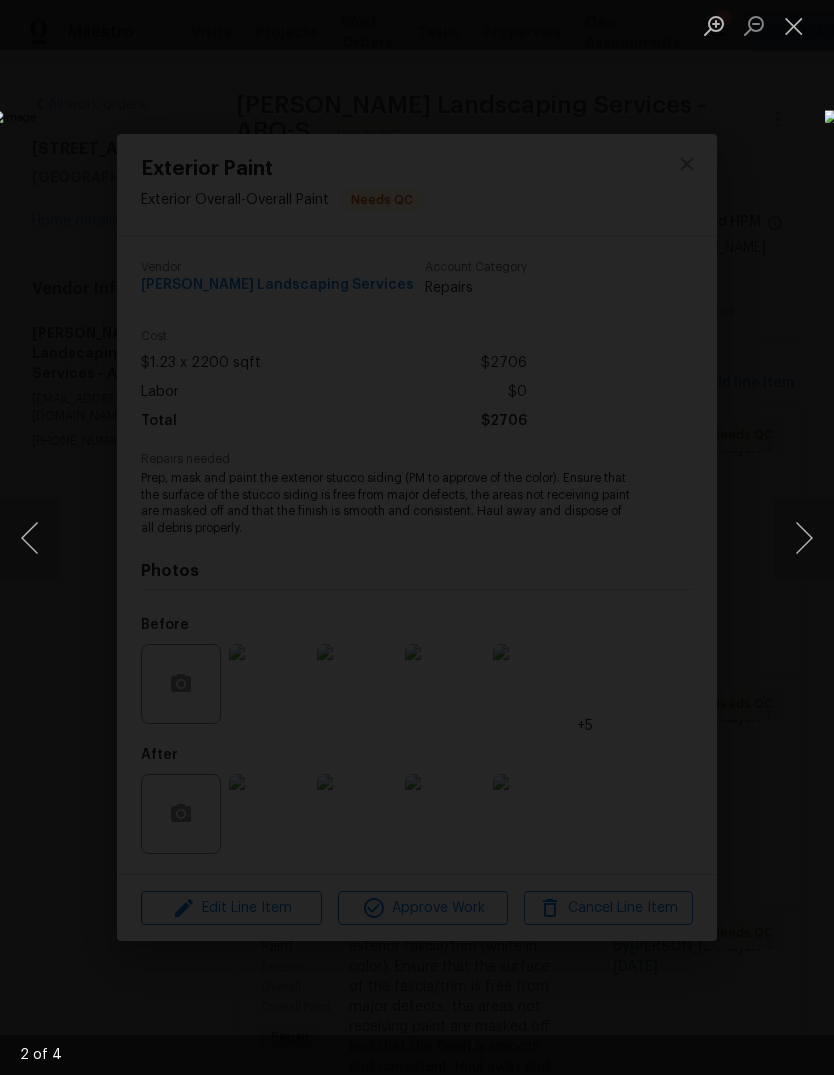 click at bounding box center [804, 538] 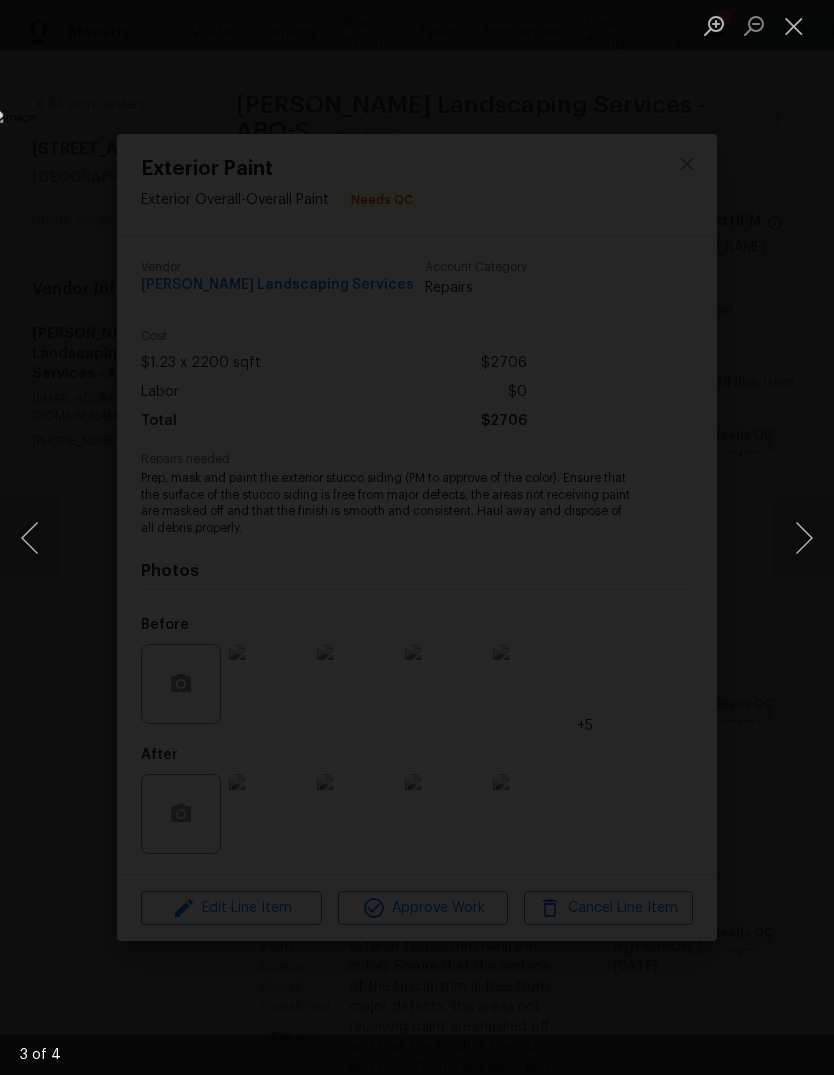 click at bounding box center [804, 538] 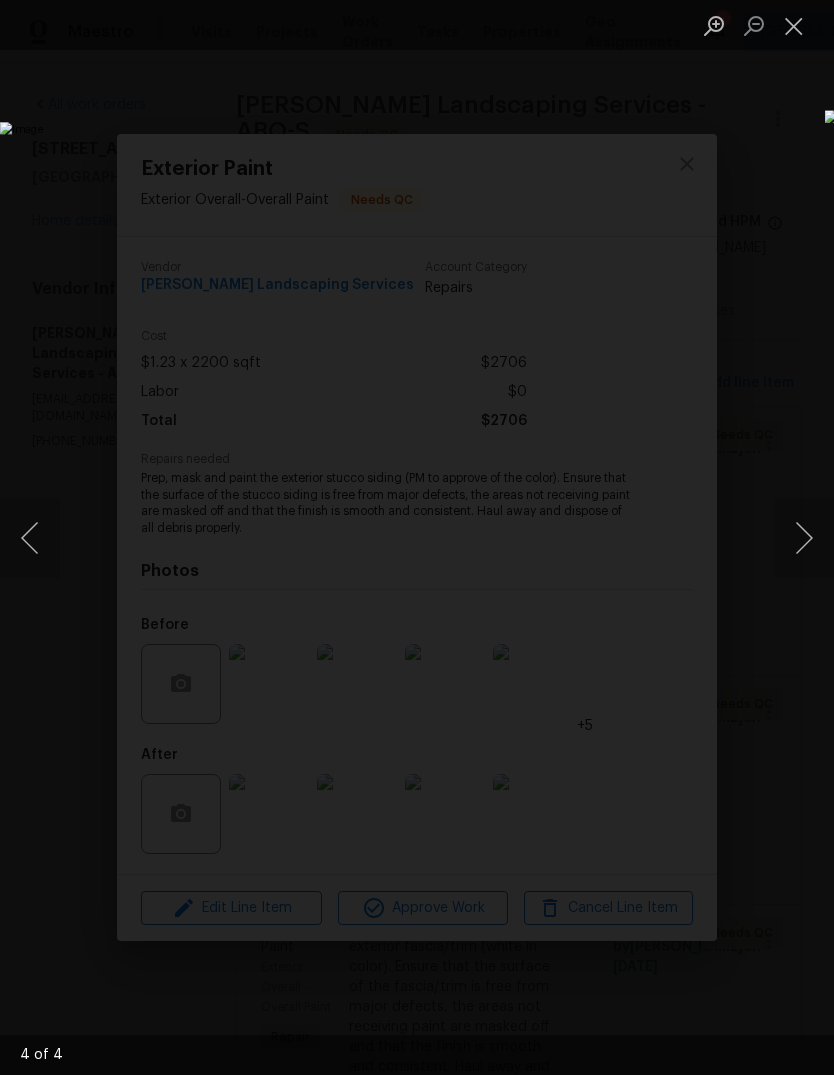 click at bounding box center (804, 538) 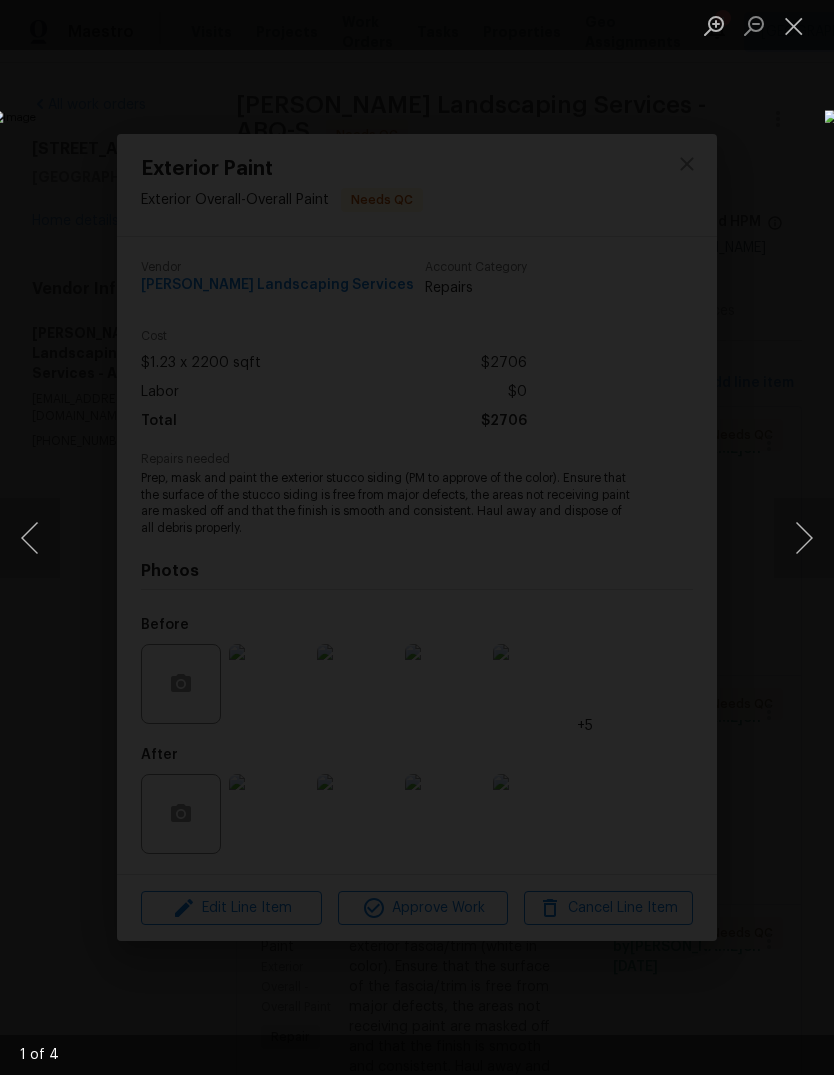 click at bounding box center [804, 538] 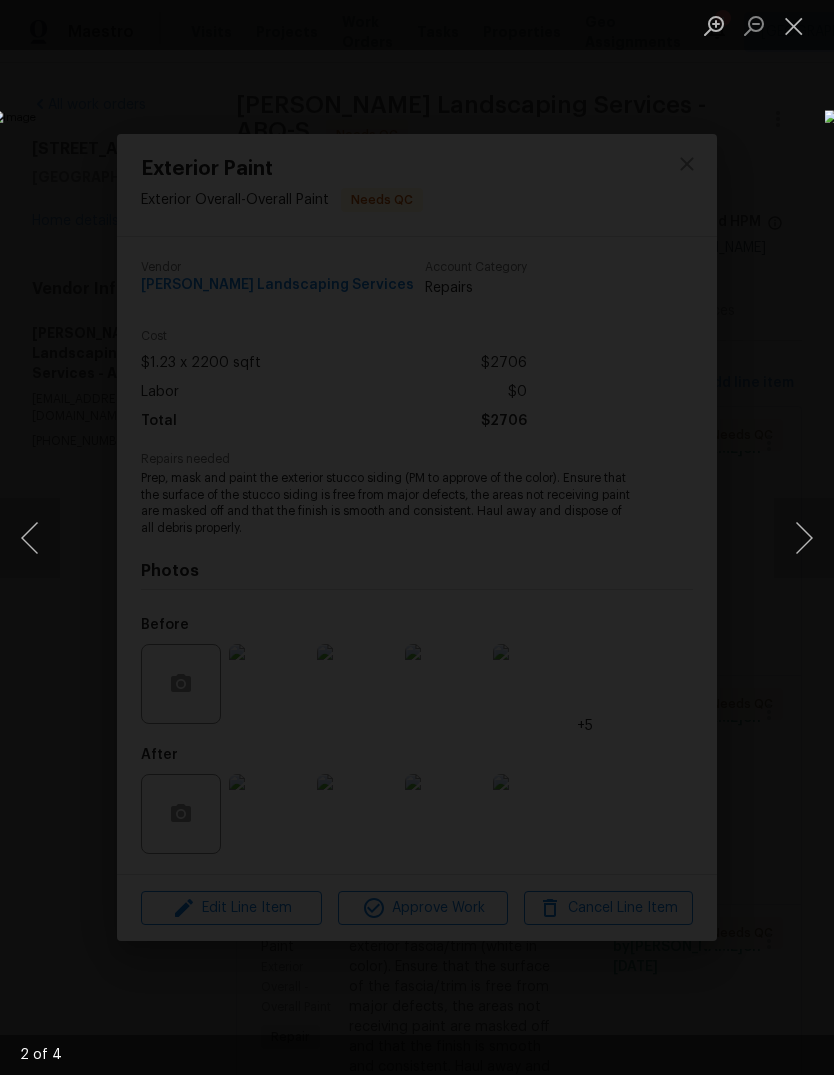 click at bounding box center [794, 25] 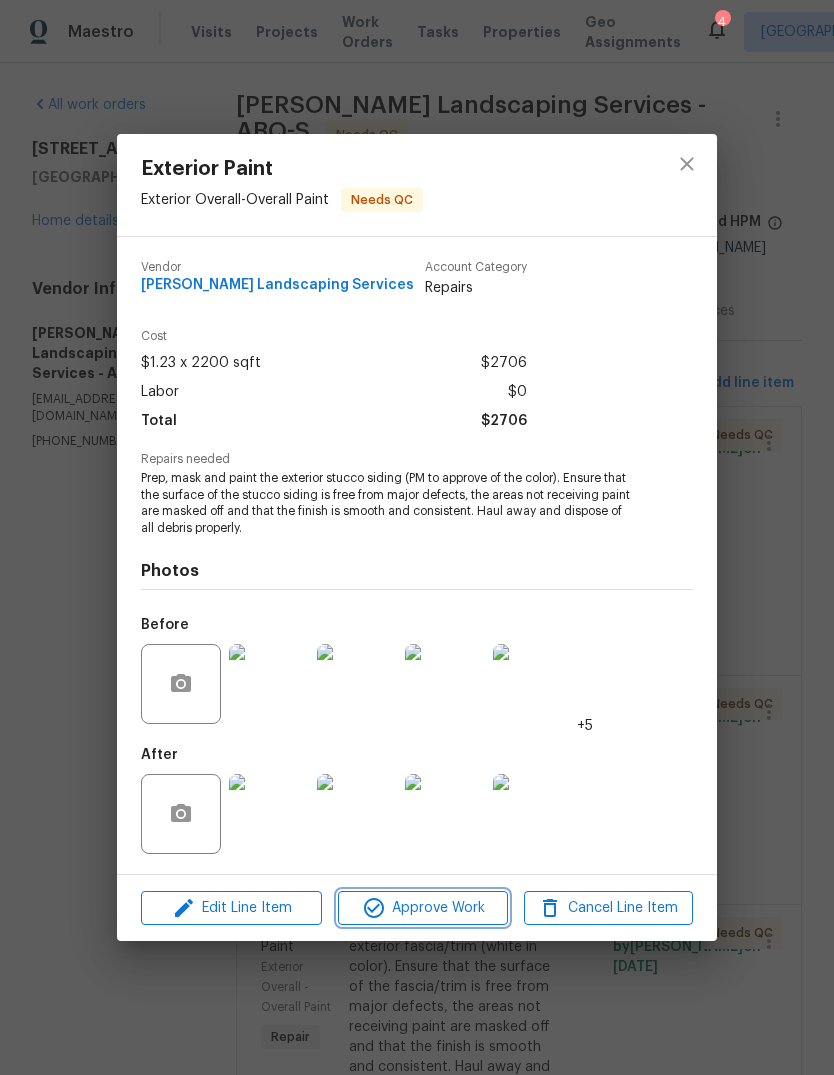 click on "Approve Work" at bounding box center [422, 908] 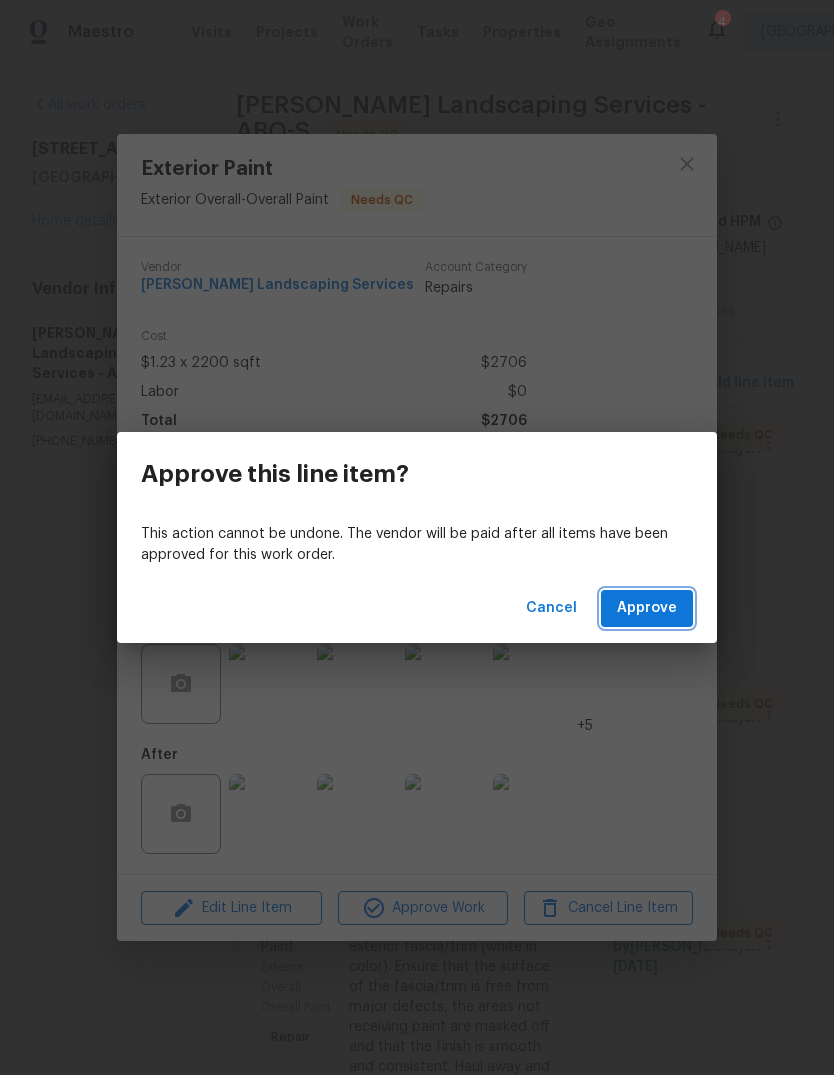 click on "Approve" at bounding box center [647, 608] 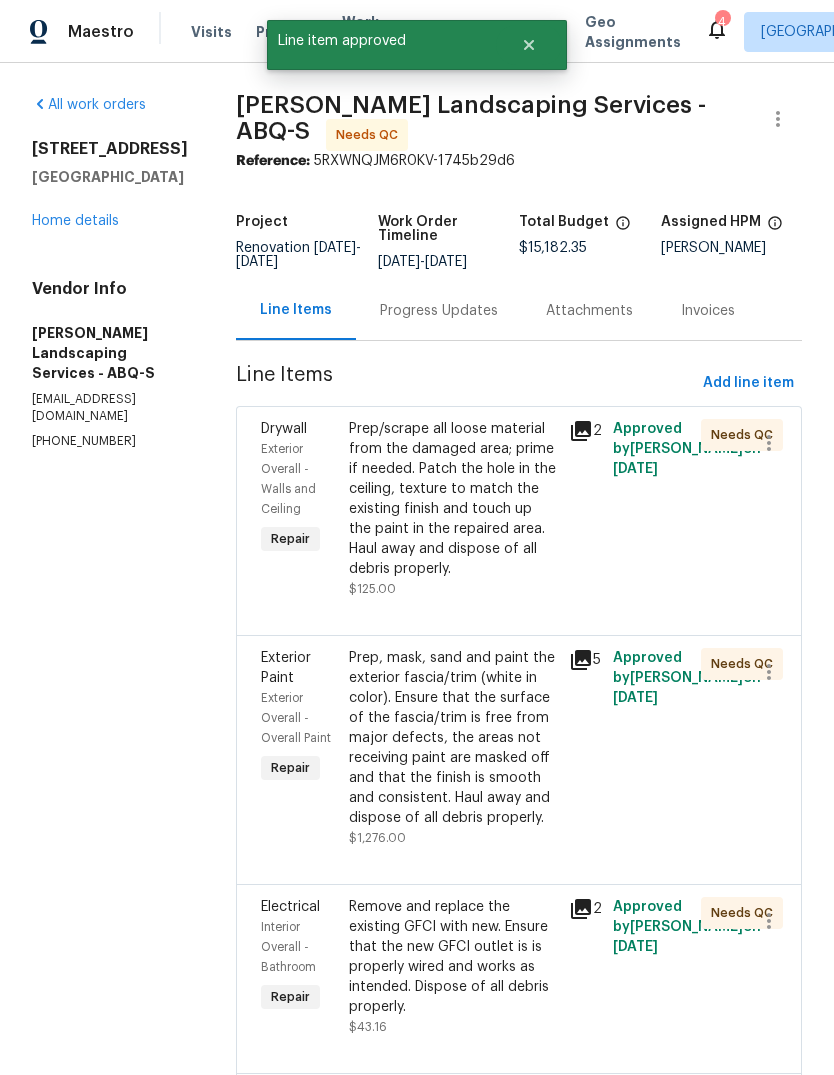 click on "Prep/scrape all loose material from the damaged area; prime if needed. Patch the hole in the ceiling, texture to match the existing finish and touch up the paint in the repaired area. Haul away and dispose of all debris properly." at bounding box center (453, 499) 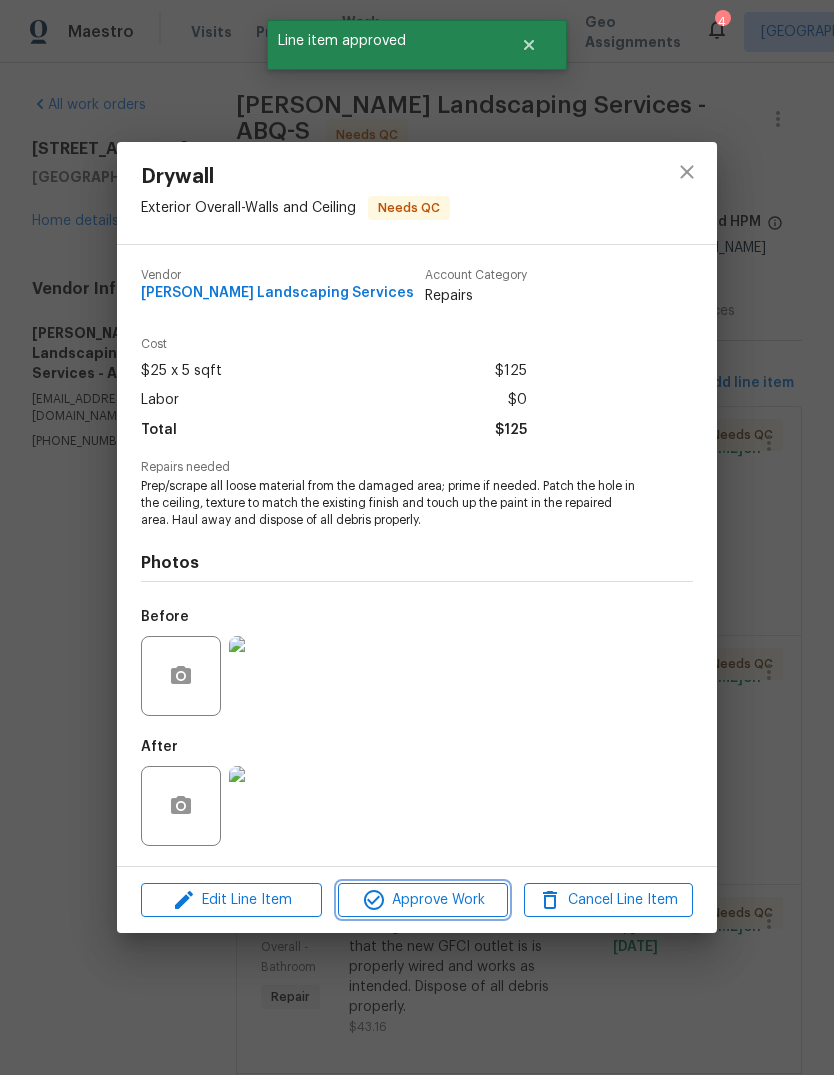 click on "Approve Work" at bounding box center [422, 900] 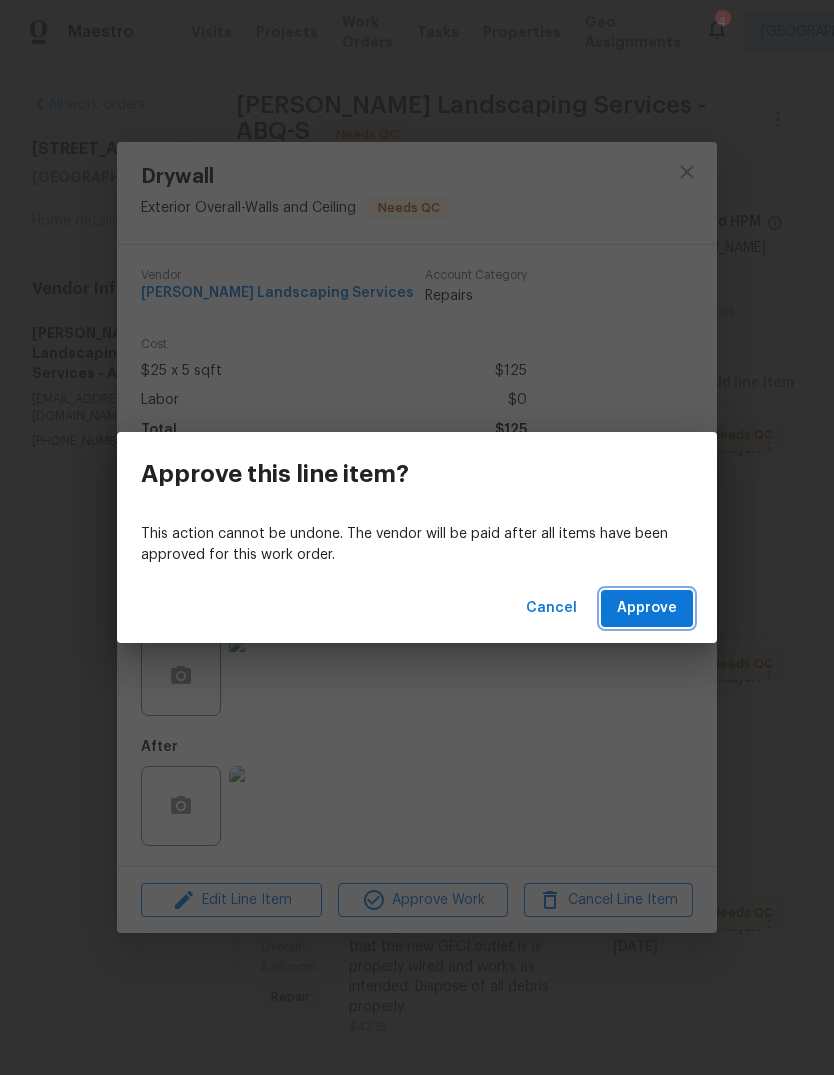 click on "Approve" at bounding box center (647, 608) 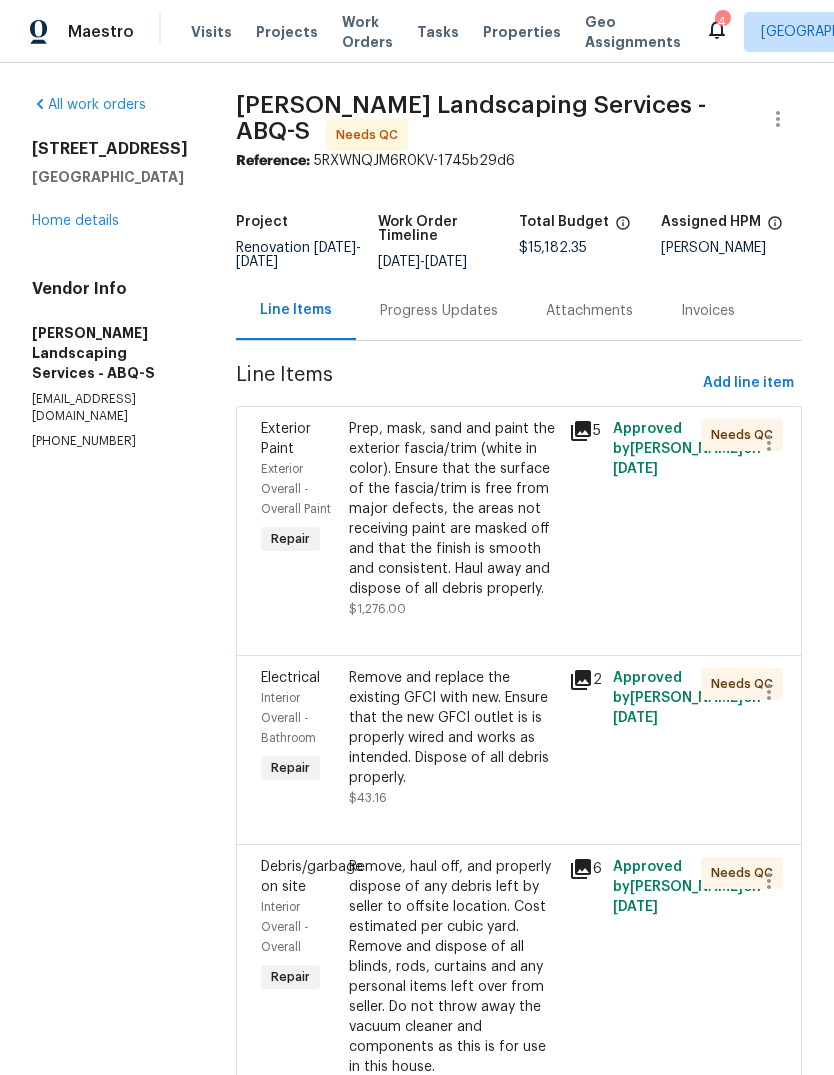 click on "Prep, mask, sand and paint  the exterior fascia/trim (white in color). Ensure that the surface of the fascia/trim is free from major defects, the areas not receiving paint are masked off and that the finish is smooth and consistent. Haul away and dispose of all debris properly." at bounding box center (453, 509) 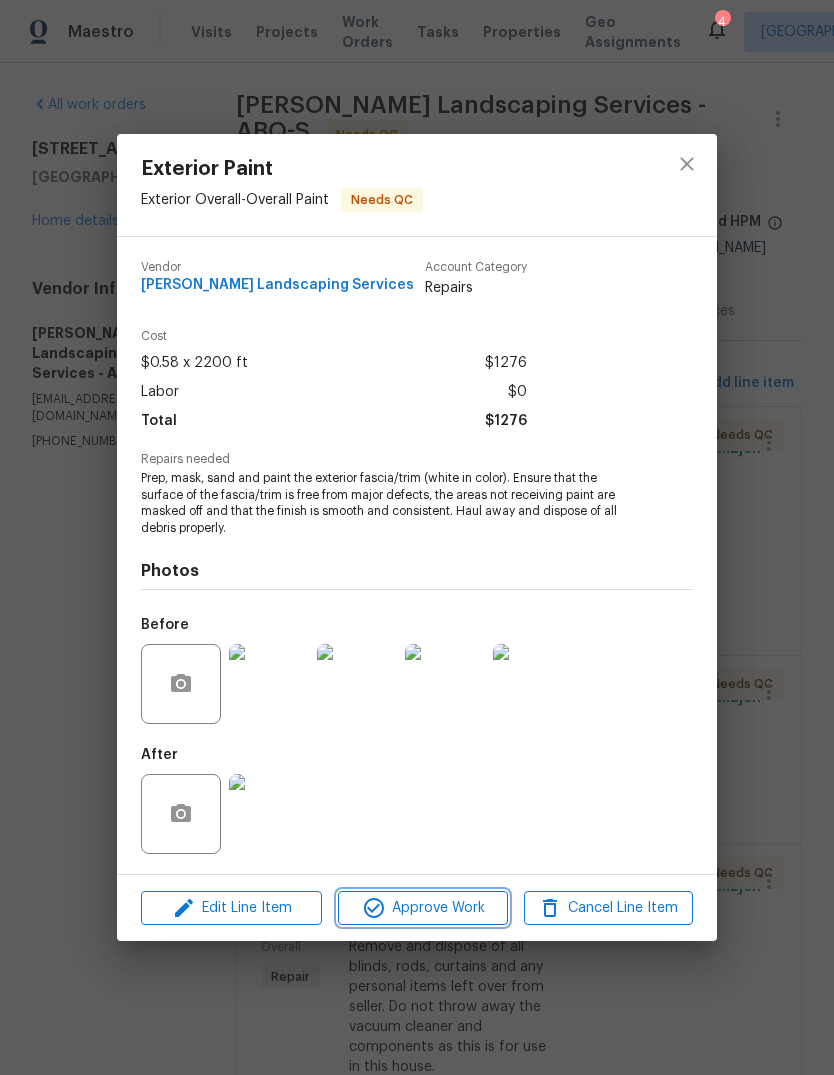 click on "Approve Work" at bounding box center [422, 908] 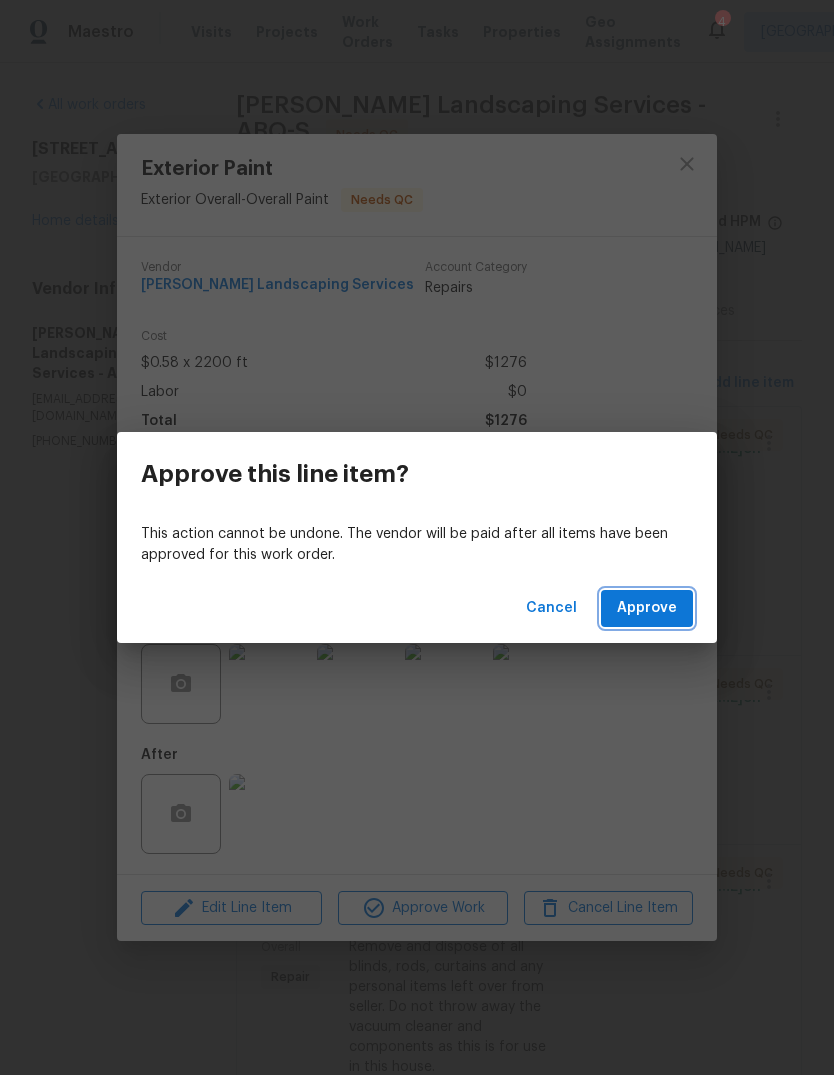 click on "Approve" at bounding box center [647, 608] 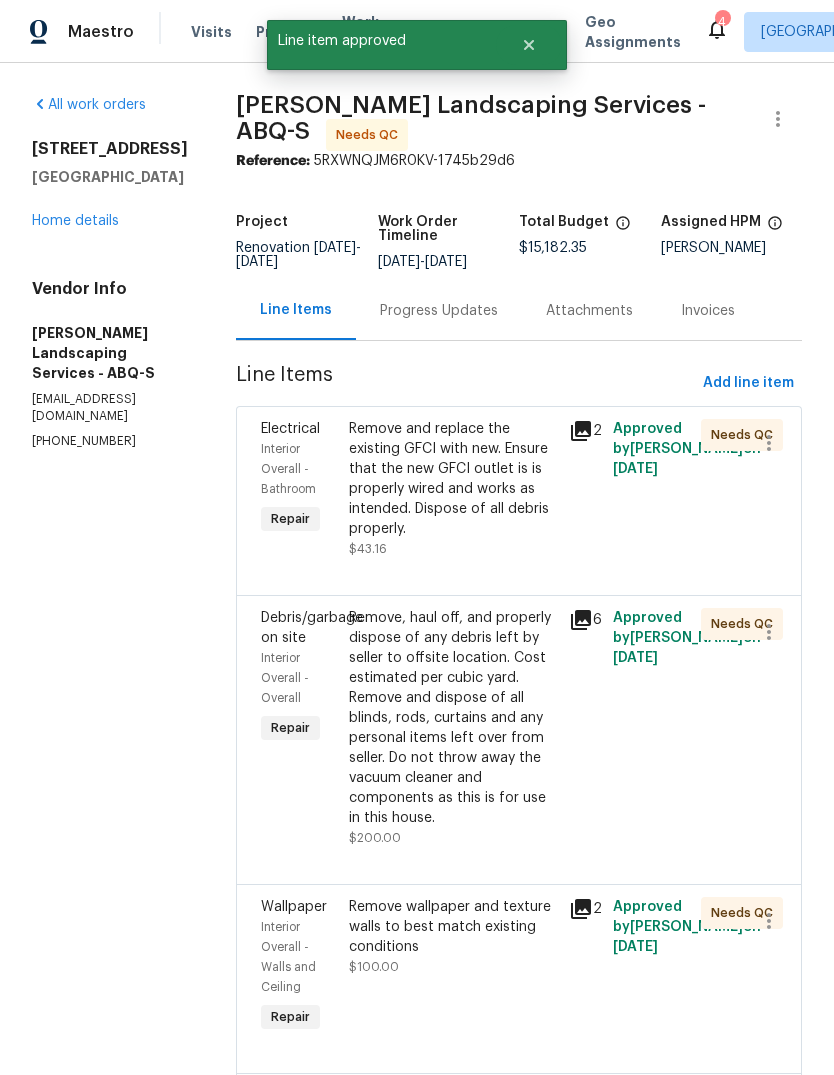 click on "Remove and replace the existing GFCI with new. Ensure that the new GFCI outlet is is properly wired and works as intended. Dispose of all debris properly." at bounding box center [453, 479] 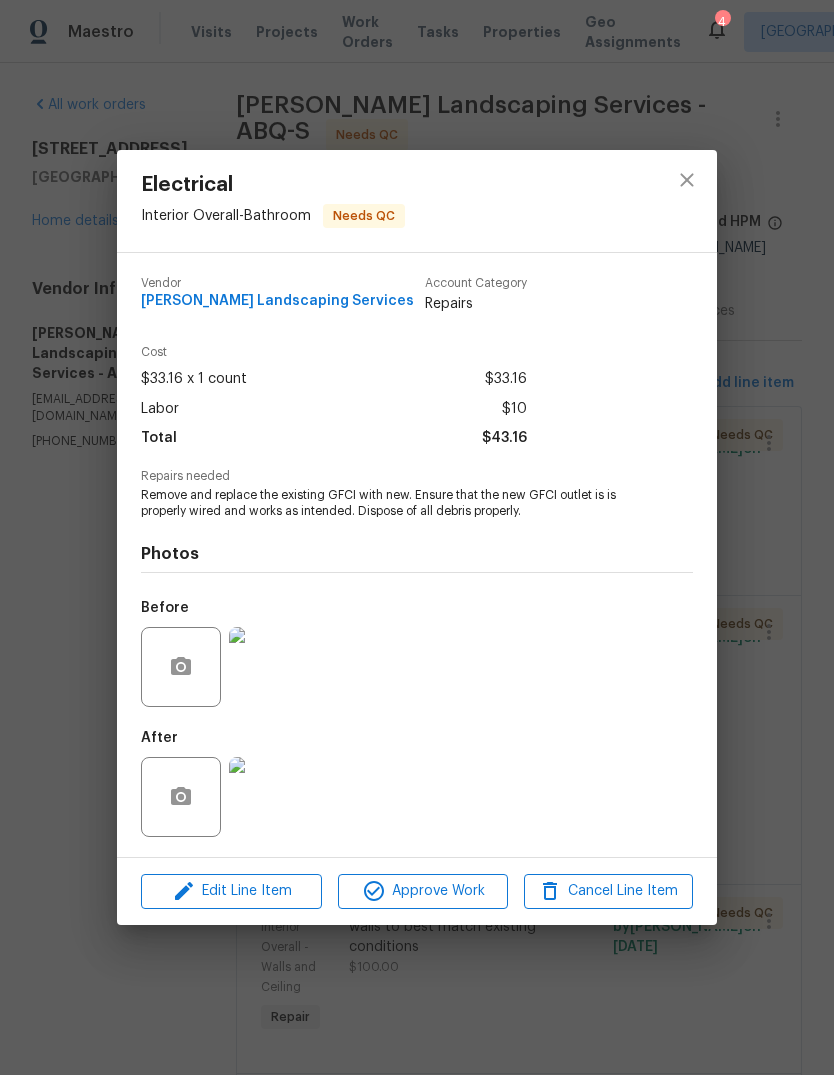 click at bounding box center (269, 797) 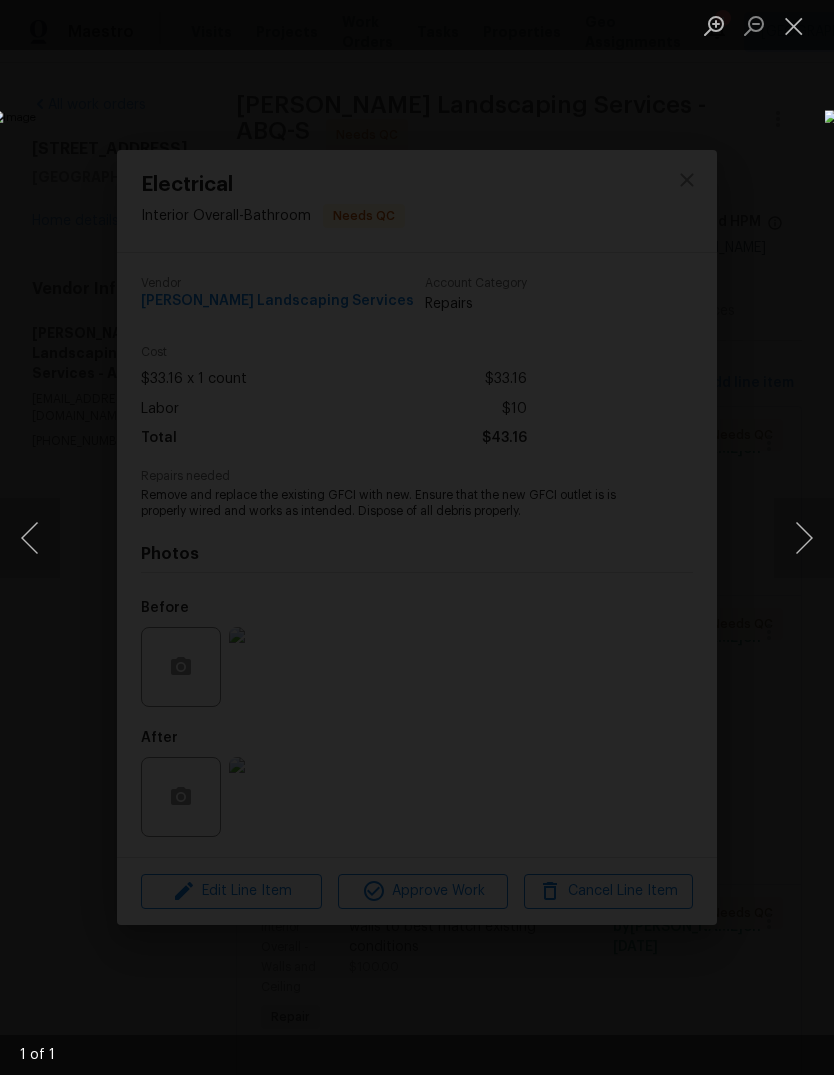click at bounding box center [794, 25] 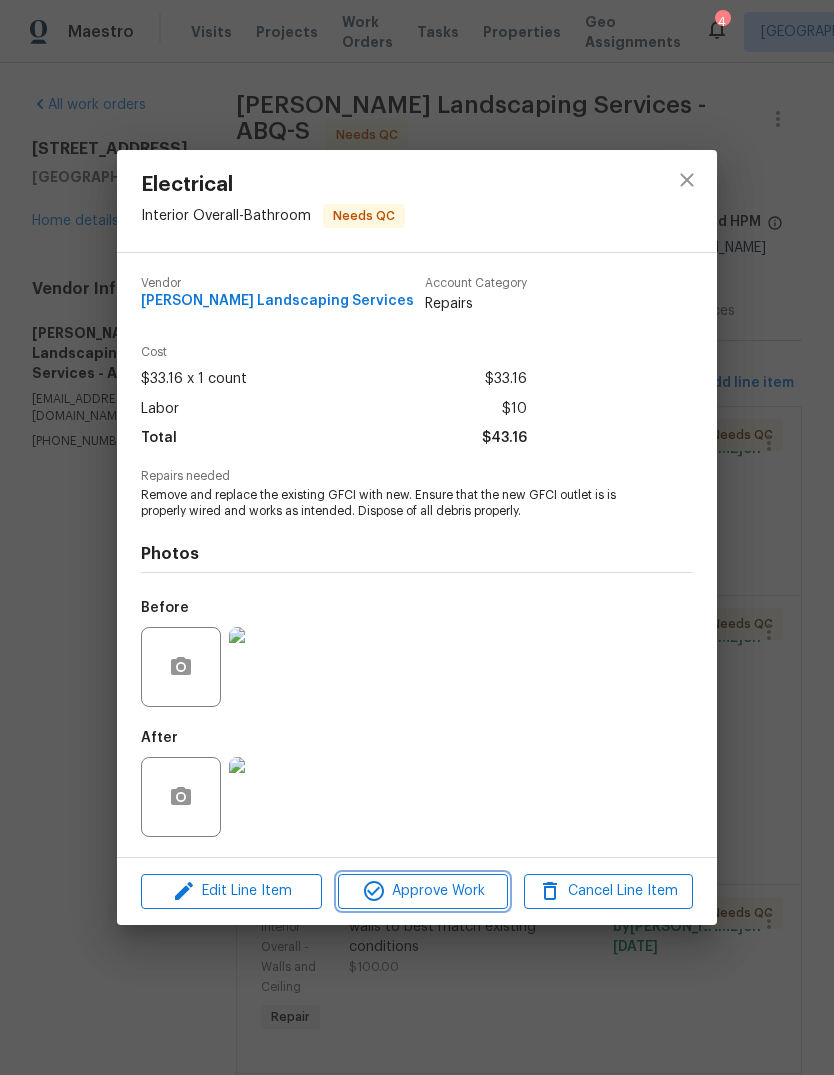 click on "Approve Work" at bounding box center [422, 891] 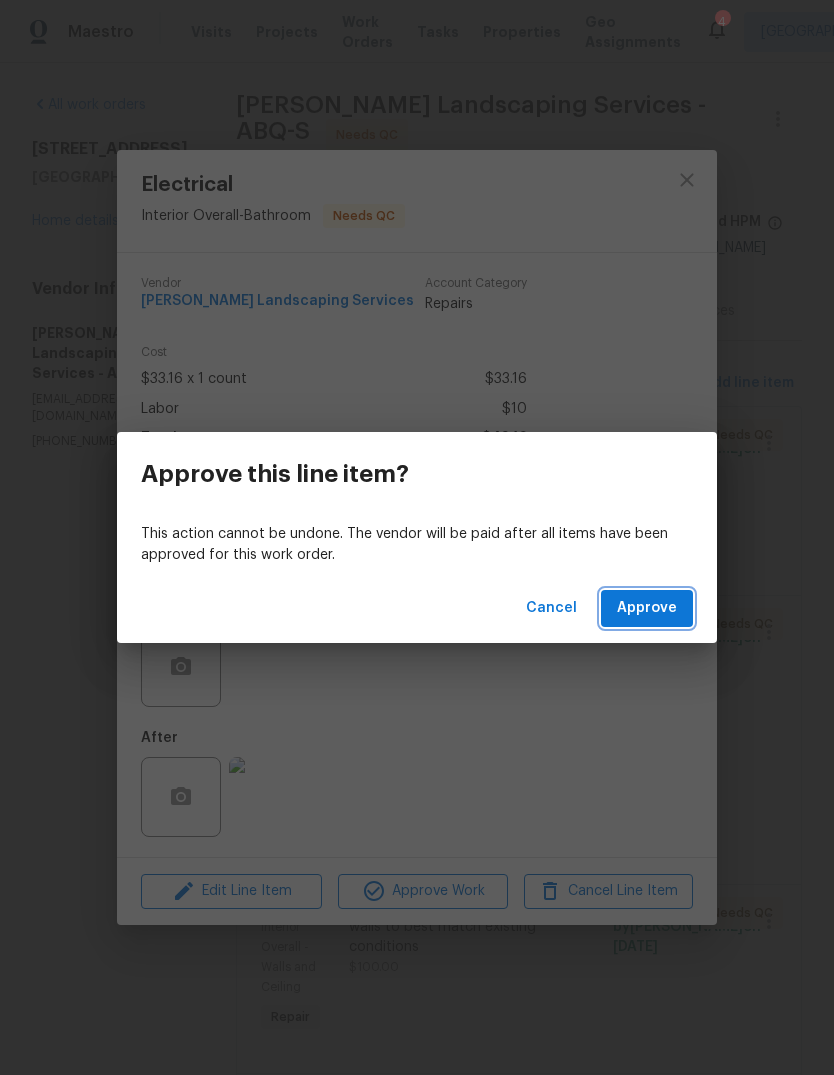 click on "Approve" at bounding box center [647, 608] 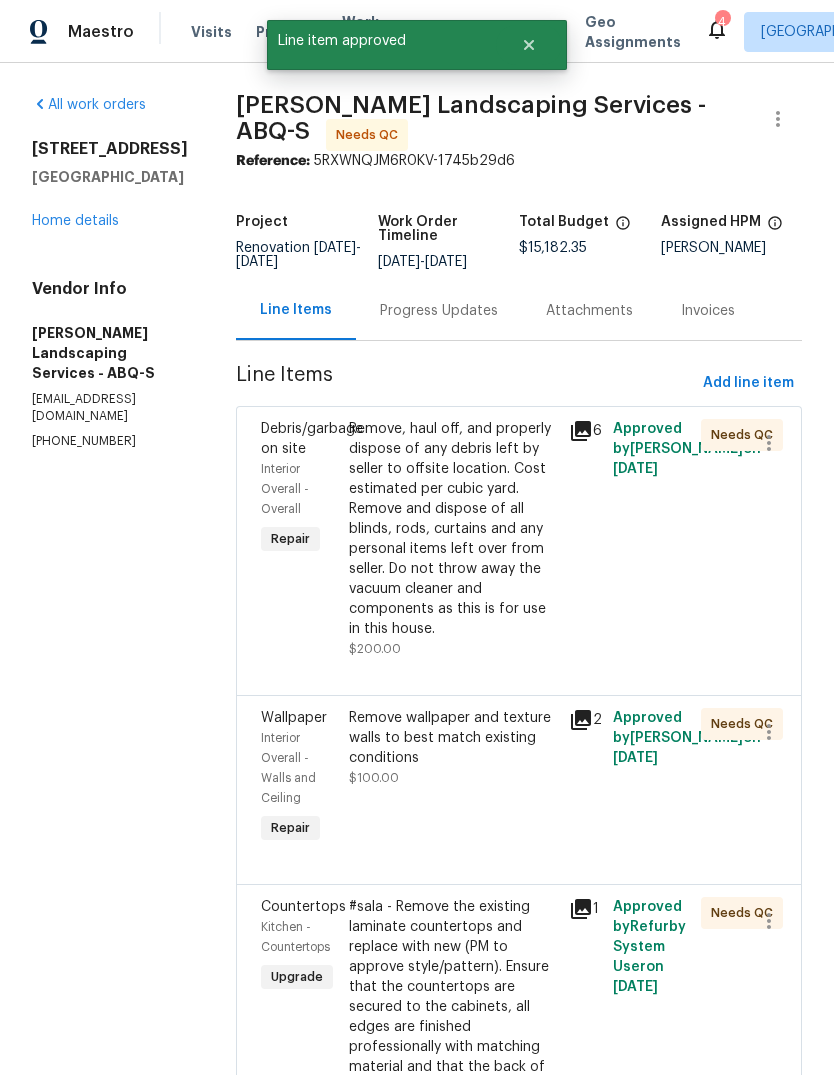 click on "Remove, haul off, and properly dispose of any debris left by seller to offsite location. Cost estimated per cubic yard. Remove and dispose of all blinds, rods, curtains and any personal items left over from seller. Do not throw away the vacuum cleaner and components as this is for use in this house." at bounding box center (453, 529) 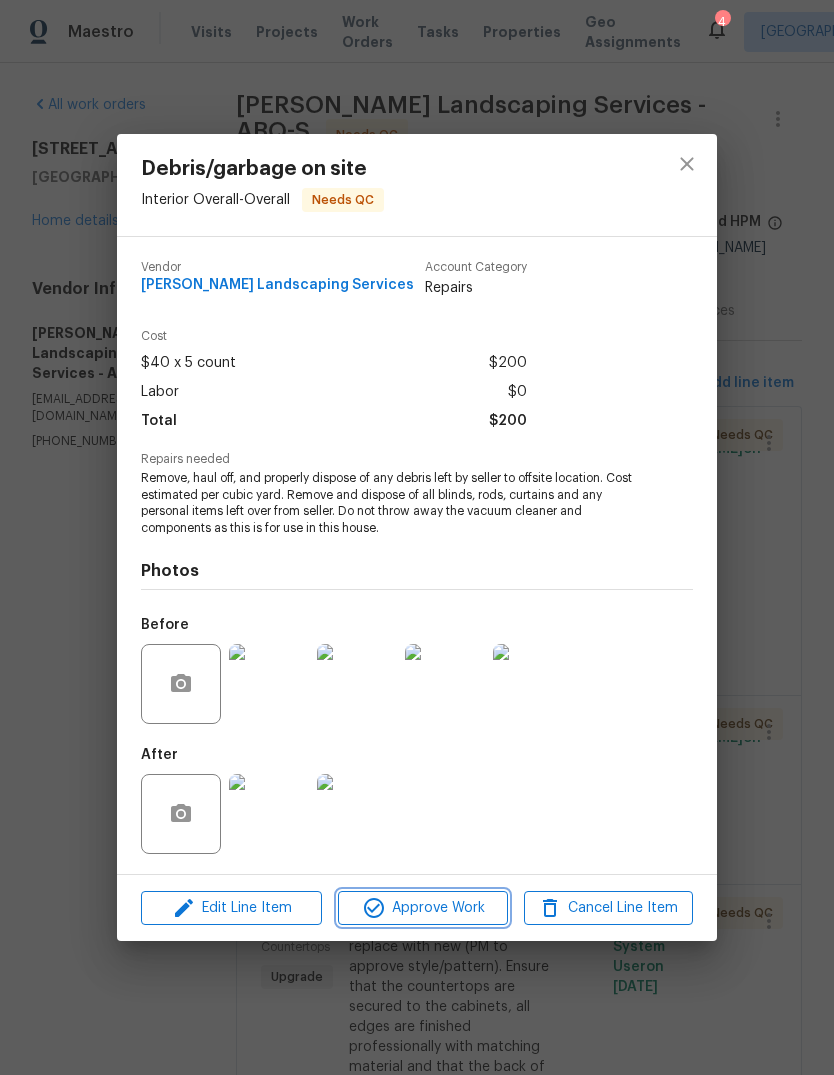 click on "Approve Work" at bounding box center [422, 908] 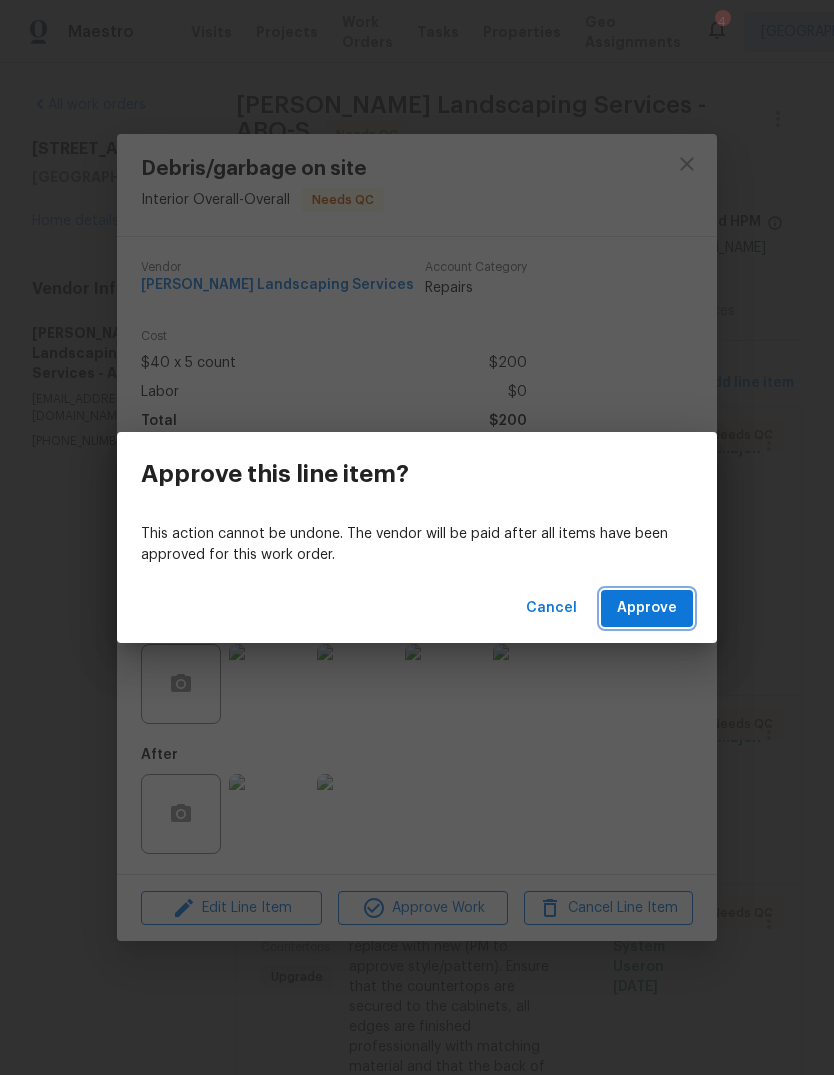 click on "Approve" at bounding box center (647, 608) 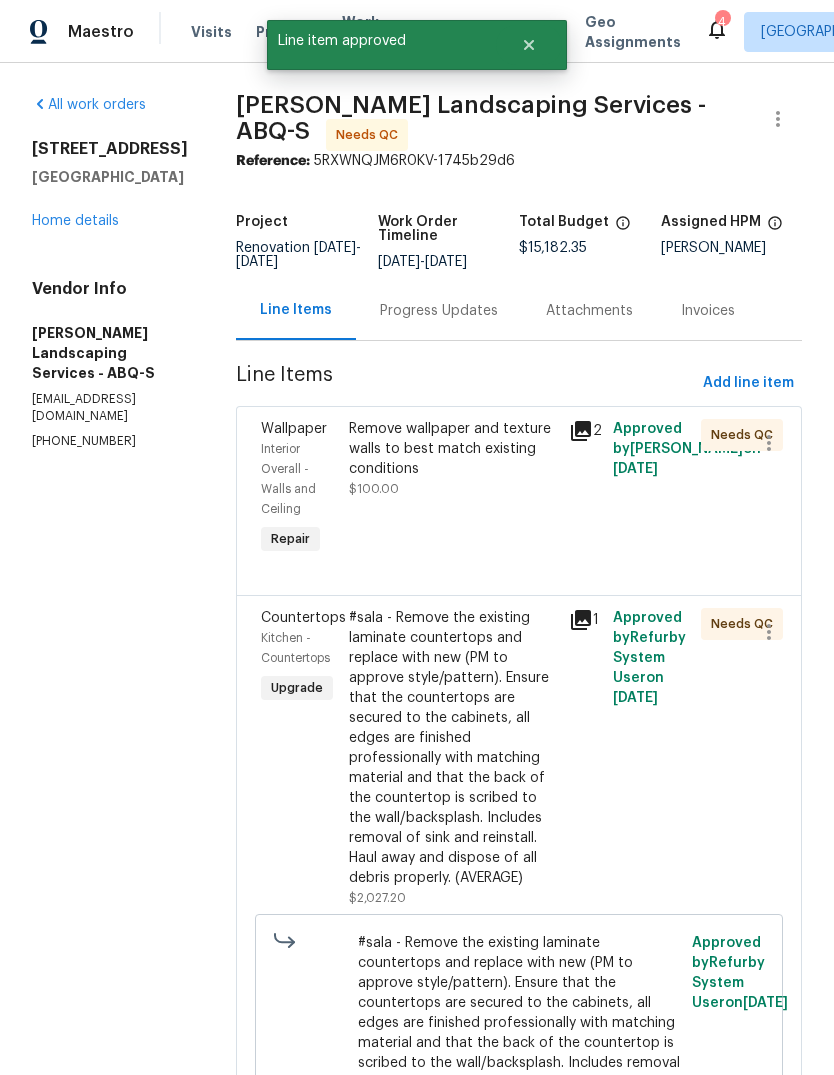 click on "Remove wallpaper and texture walls to best match existing conditions $100.00" at bounding box center [453, 459] 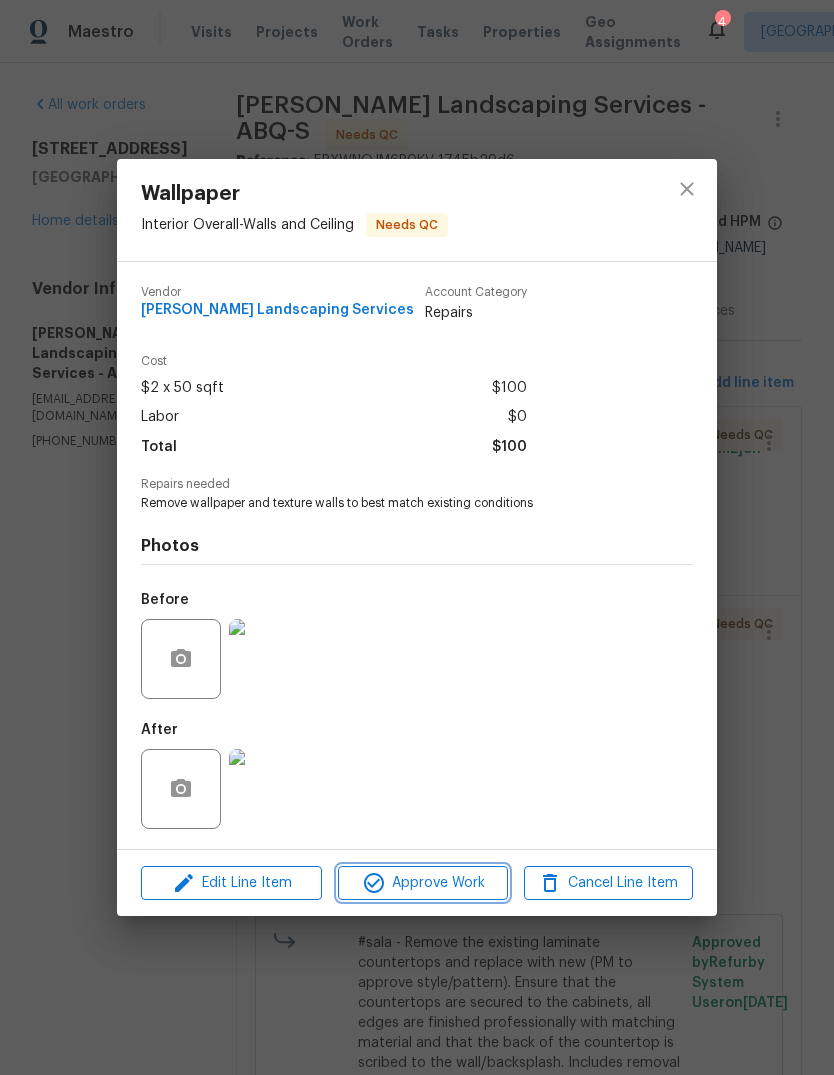 click on "Approve Work" at bounding box center (422, 883) 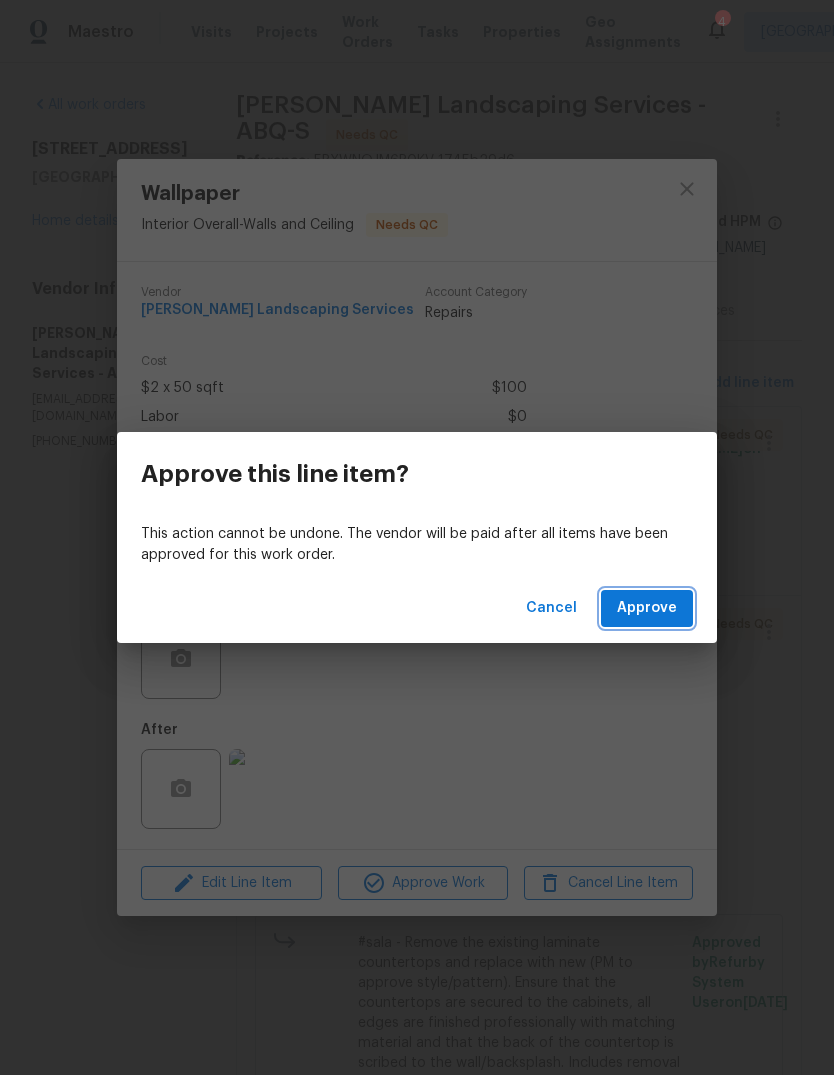 click on "Approve" at bounding box center [647, 608] 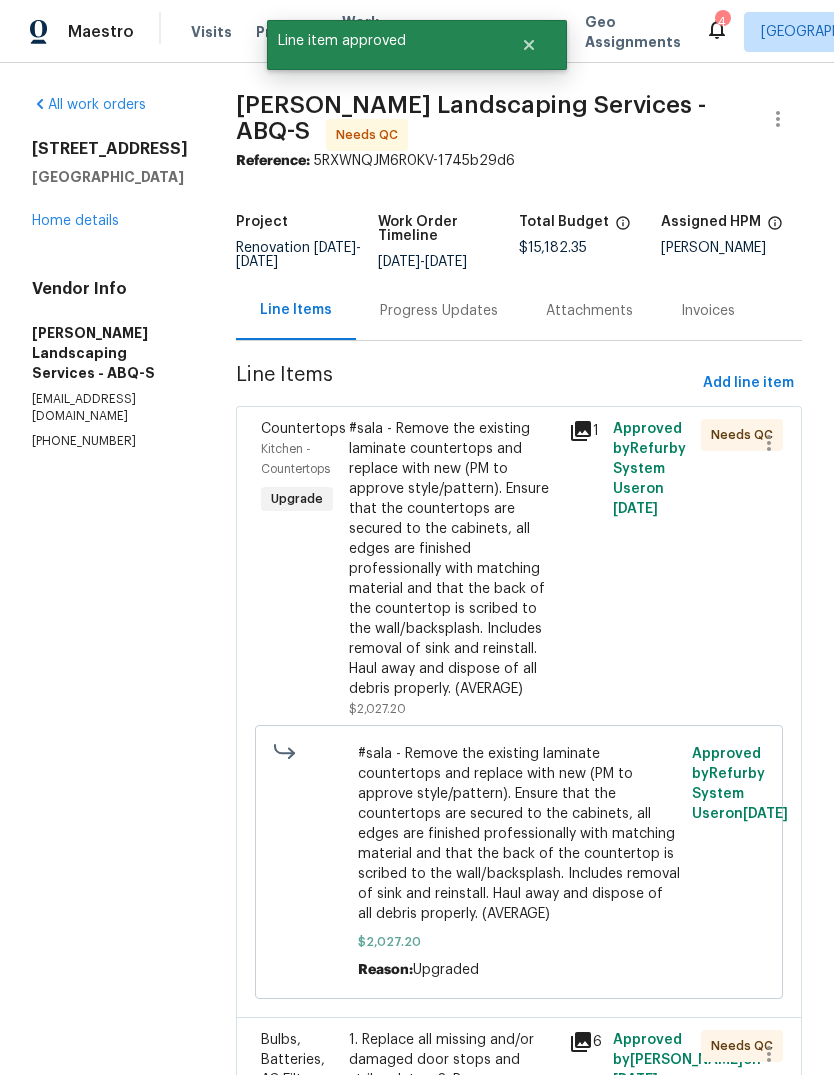 click on "#sala - Remove the existing laminate countertops and replace with new (PM to approve style/pattern). Ensure that the countertops are secured to the cabinets, all edges are finished professionally with matching material and that the back of the countertop is scribed to the wall/backsplash. Includes removal of sink and reinstall. Haul away and dispose of all debris properly. (AVERAGE)" at bounding box center [453, 559] 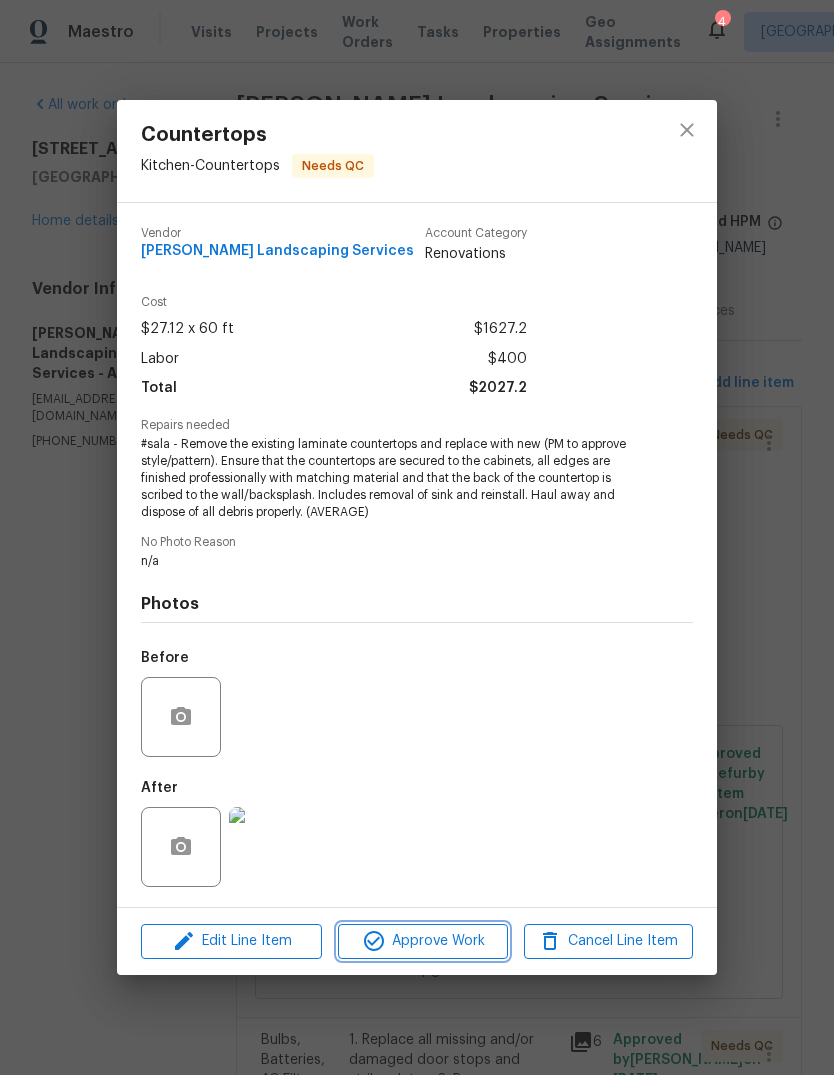 click on "Approve Work" at bounding box center [422, 941] 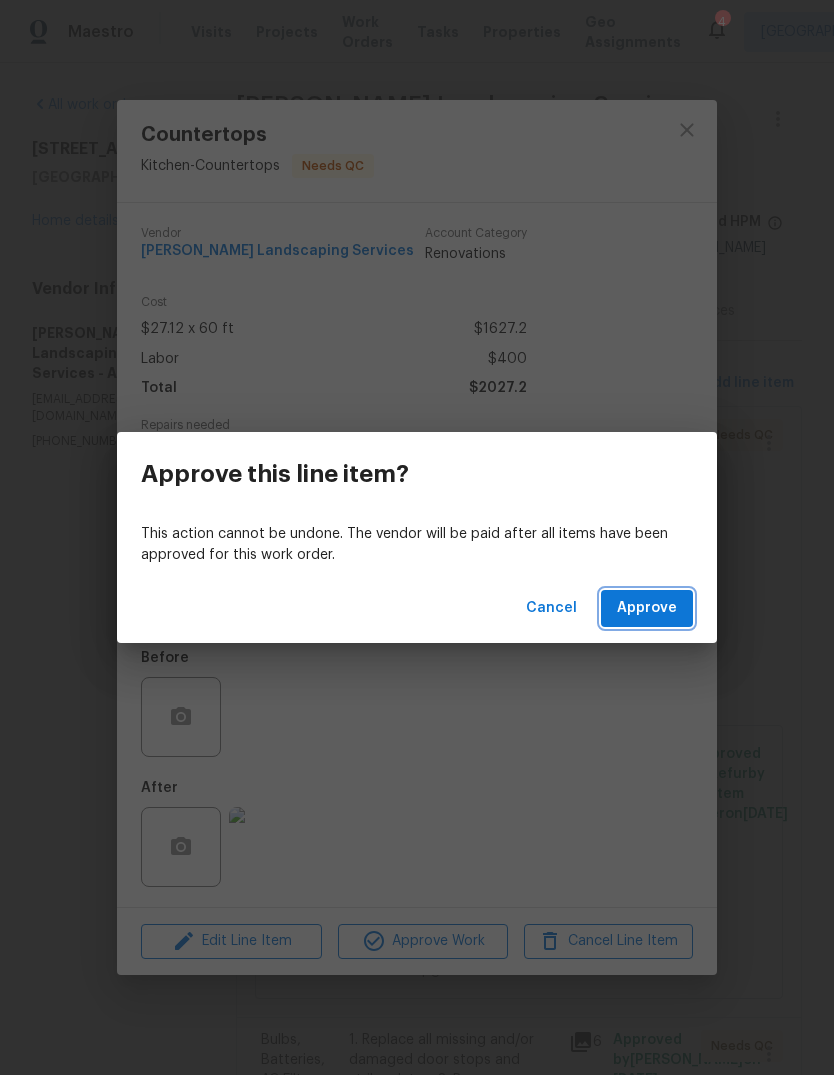 click on "Approve" at bounding box center [647, 608] 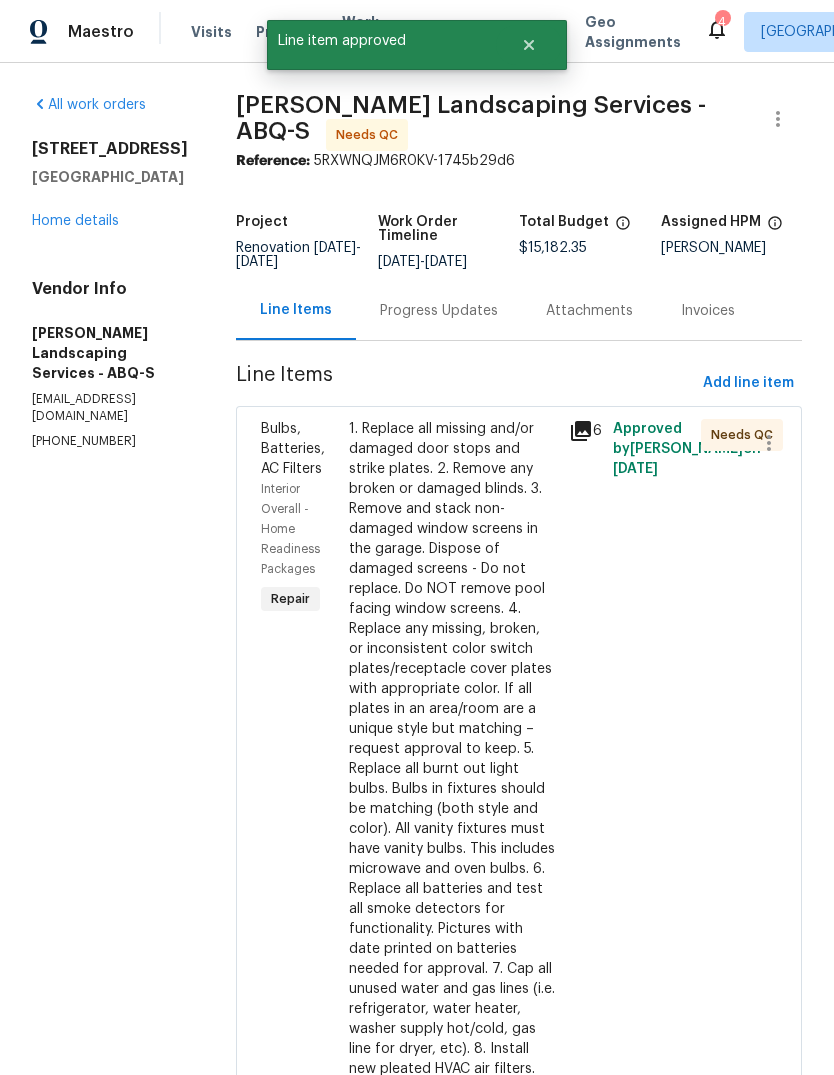 click on "1. Replace all missing and/or damaged door stops and strike plates.  2. Remove any broken or damaged blinds.  3. Remove and stack non-damaged window screens in the garage. Dispose of damaged screens - Do not replace. Do NOT remove pool facing window screens.  4. Replace any missing, broken, or inconsistent color switch plates/receptacle cover plates with appropriate color. If all plates in an area/room are a unique style but matching – request approval to keep.  5. Replace all burnt out light bulbs. Bulbs in fixtures should be matching (both style and color). All vanity fixtures must have vanity bulbs. This includes microwave and oven bulbs.  6. Replace all batteries and test all smoke detectors for functionality. Pictures with date printed on batteries needed for approval.  7. Cap all unused water and gas lines (i.e. refrigerator, water heater, washer supply hot/cold, gas line for dryer, etc).  8. Install new pleated HVAC air filters. Capp all water lines in the laundry room." at bounding box center [453, 769] 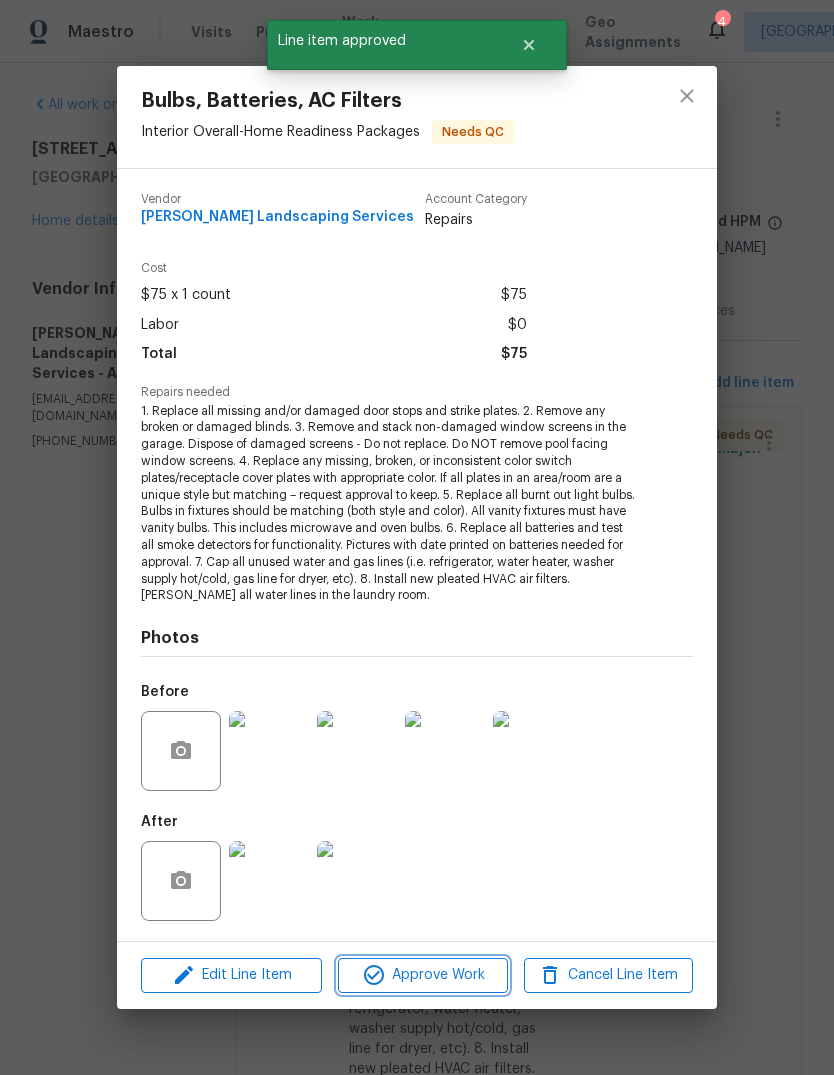 click on "Approve Work" at bounding box center (422, 975) 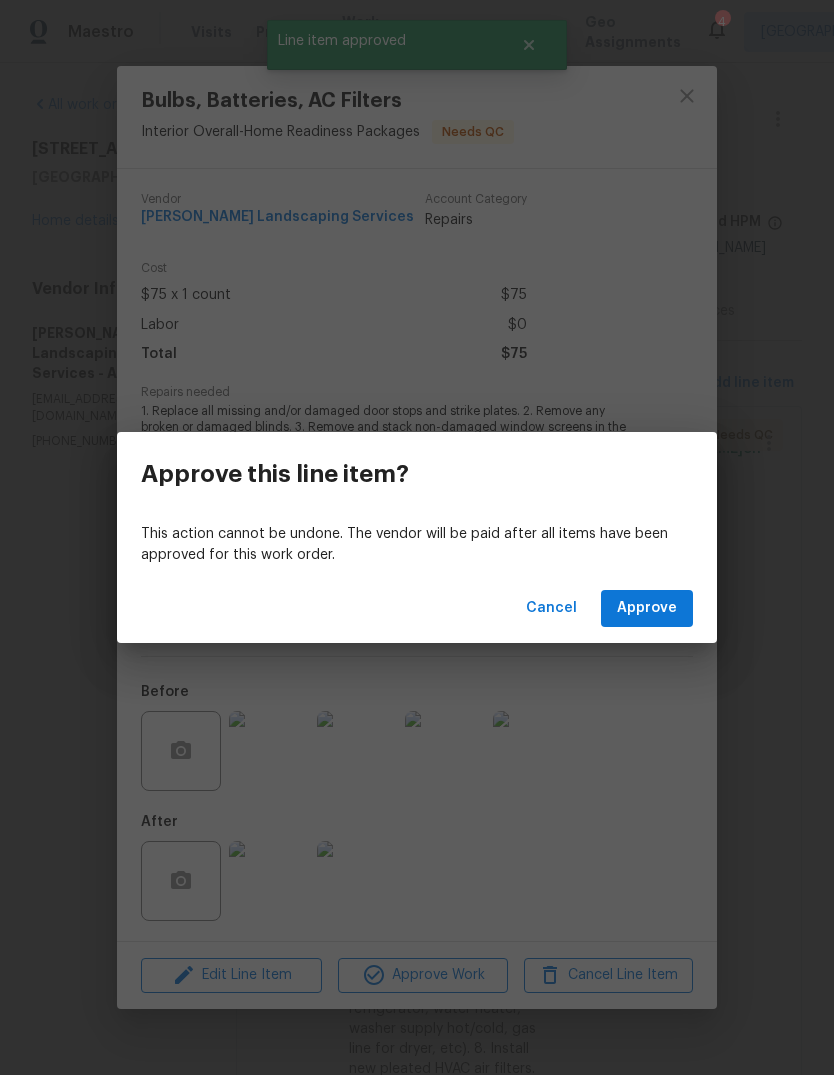 click on "Approve" at bounding box center (647, 608) 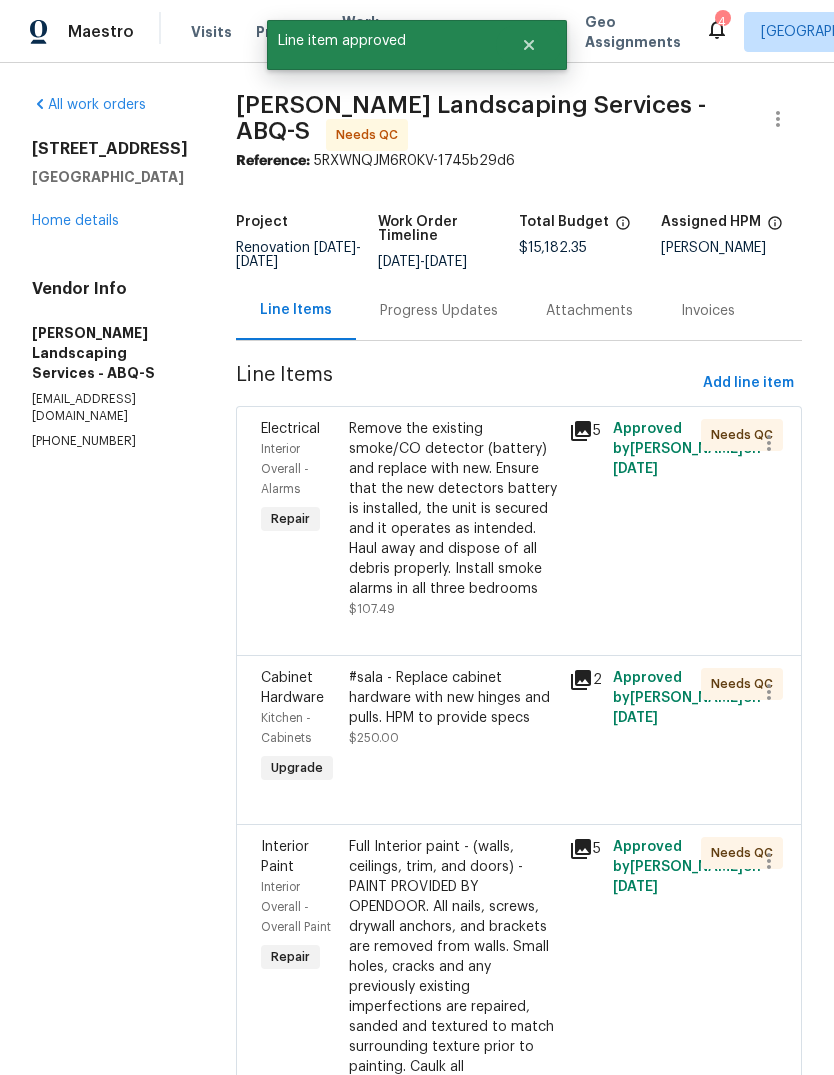 click on "Remove the existing smoke/CO detector (battery) and replace with new. Ensure that the new detectors battery is installed, the unit is secured and it operates as intended. Haul away and dispose of all debris properly. Install smoke alarms in all three bedrooms" at bounding box center (453, 509) 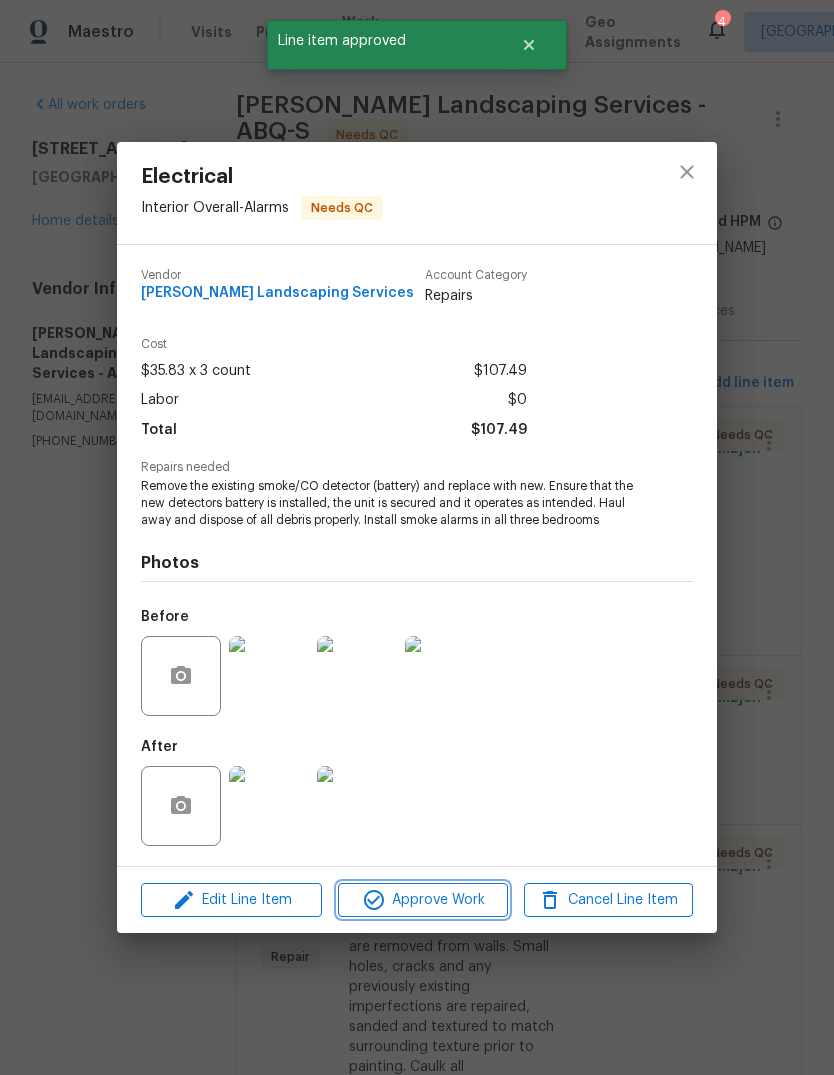 click on "Approve Work" at bounding box center [422, 900] 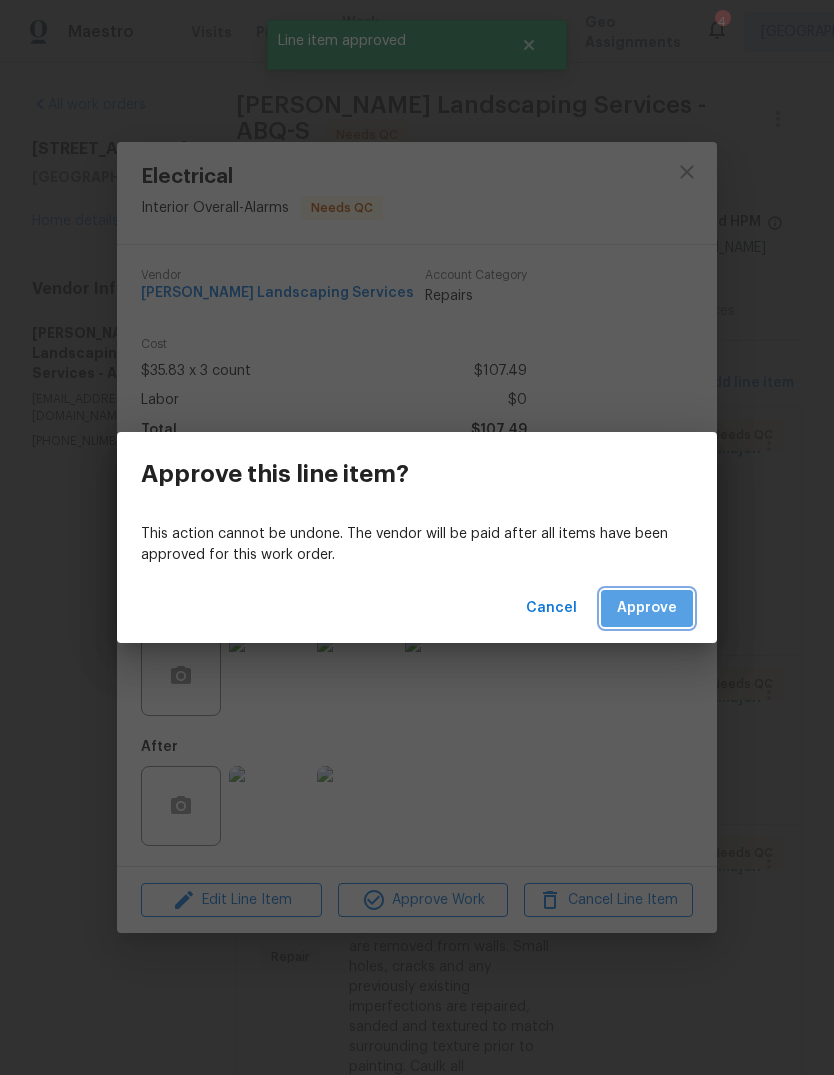 click on "Approve" at bounding box center (647, 608) 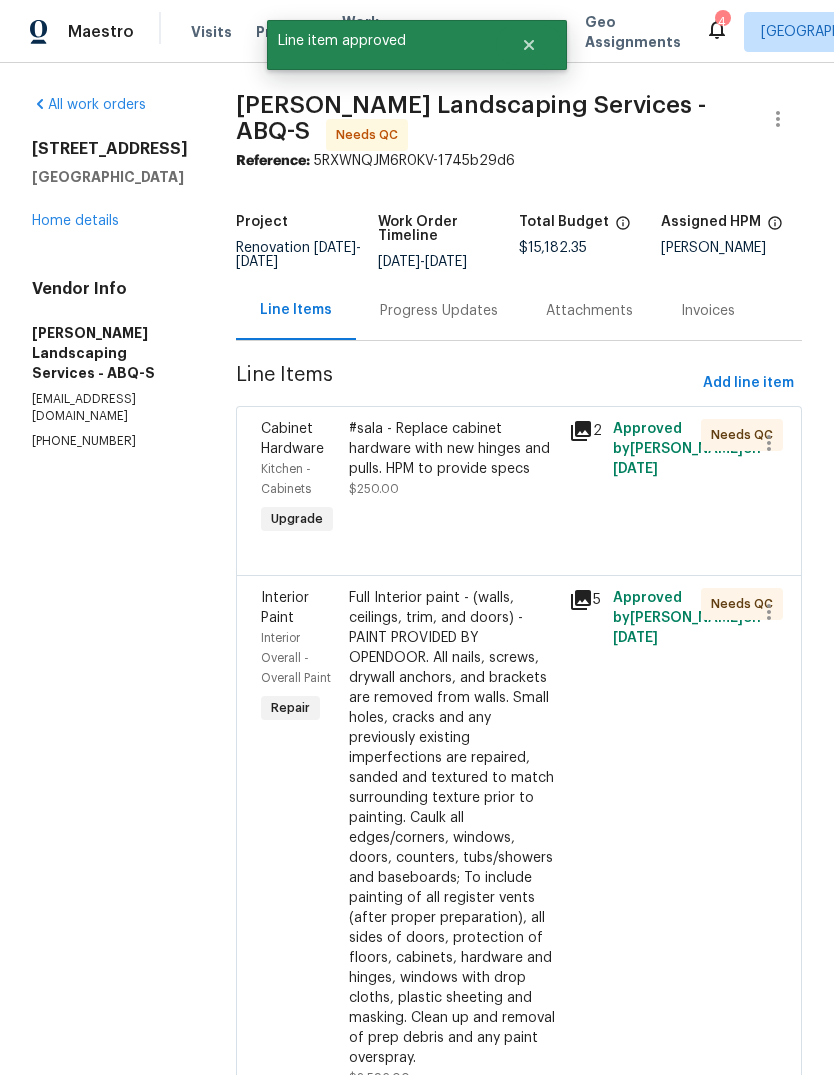 click on "#sala - Replace cabinet hardware with new hinges and pulls. HPM to provide specs $250.00" at bounding box center [453, 459] 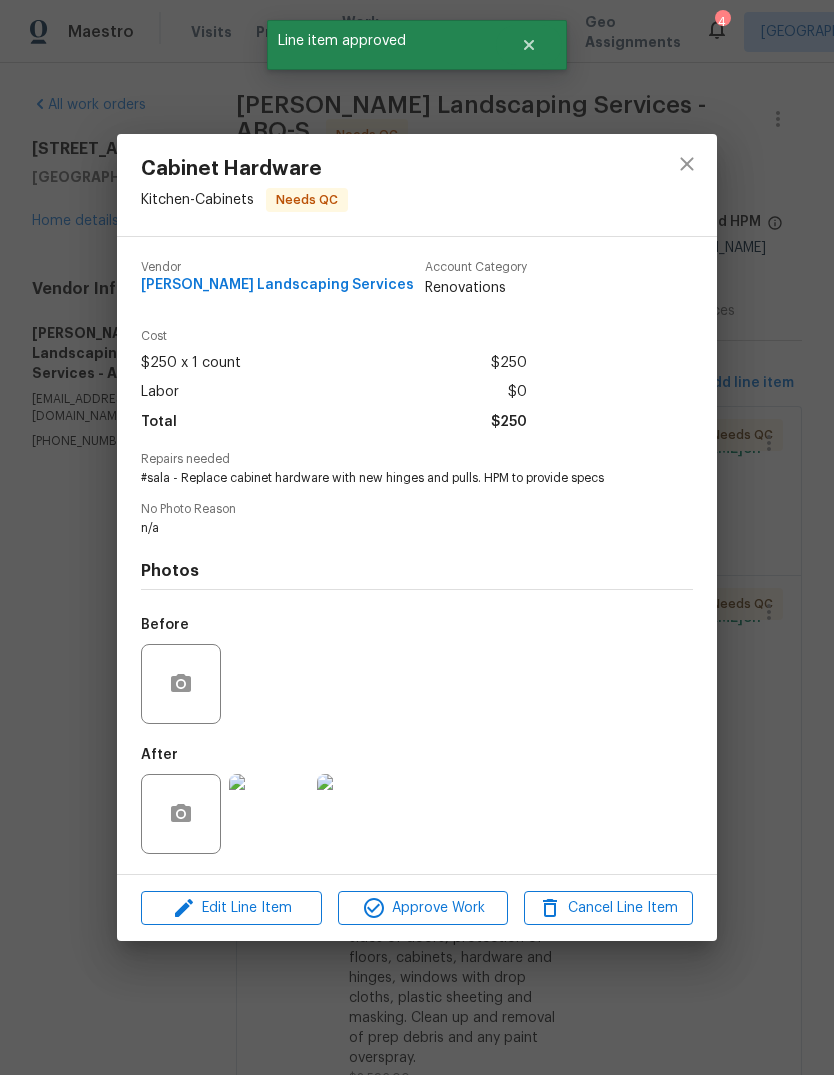 click at bounding box center [269, 814] 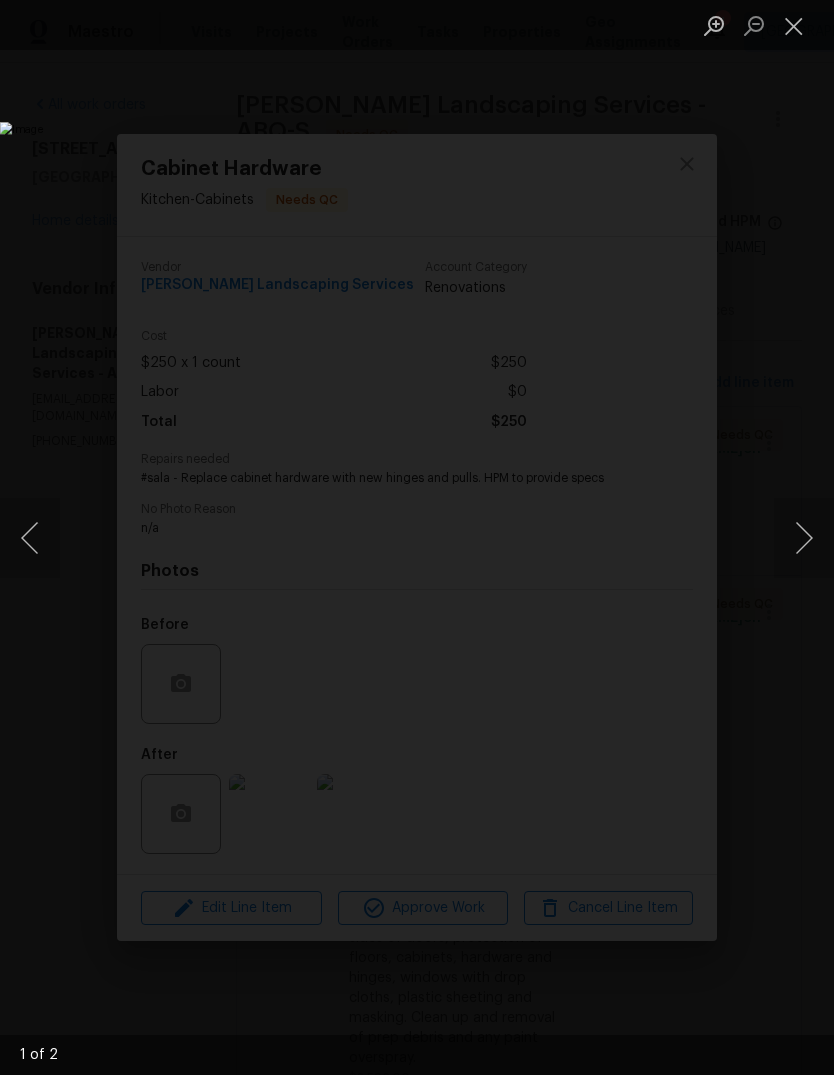 click at bounding box center [322, 537] 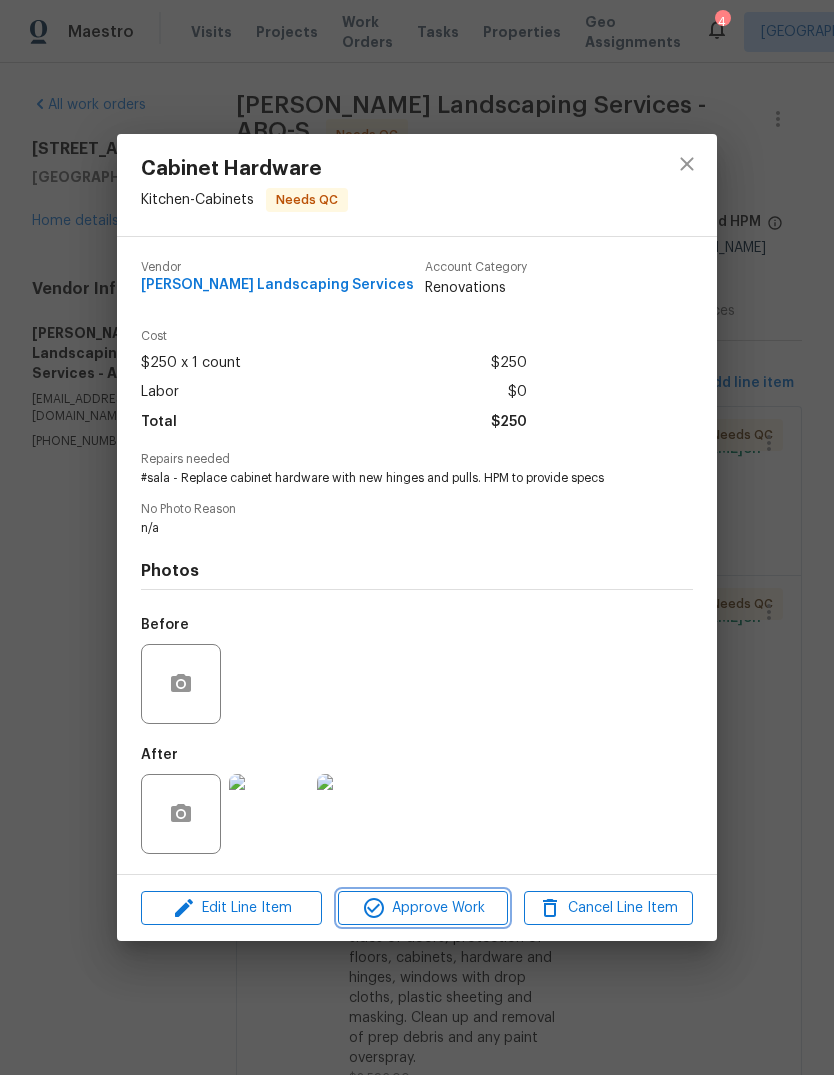 click on "Approve Work" at bounding box center (422, 908) 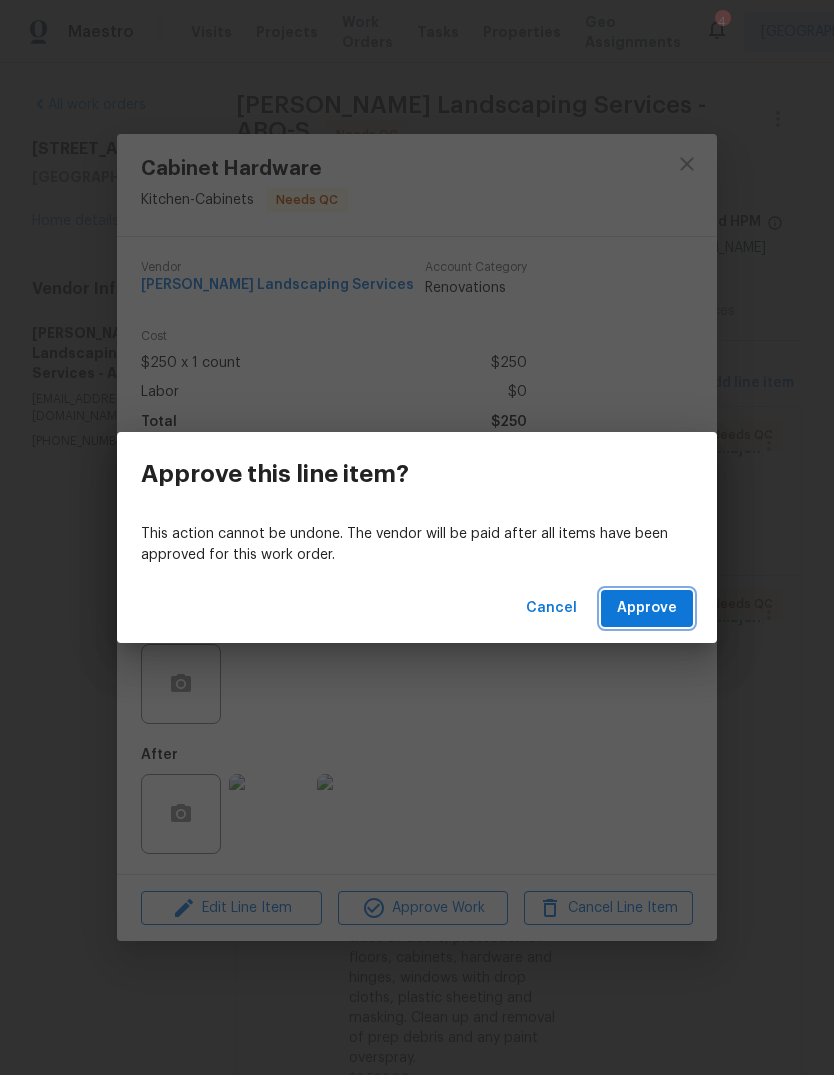 click on "Approve" at bounding box center (647, 608) 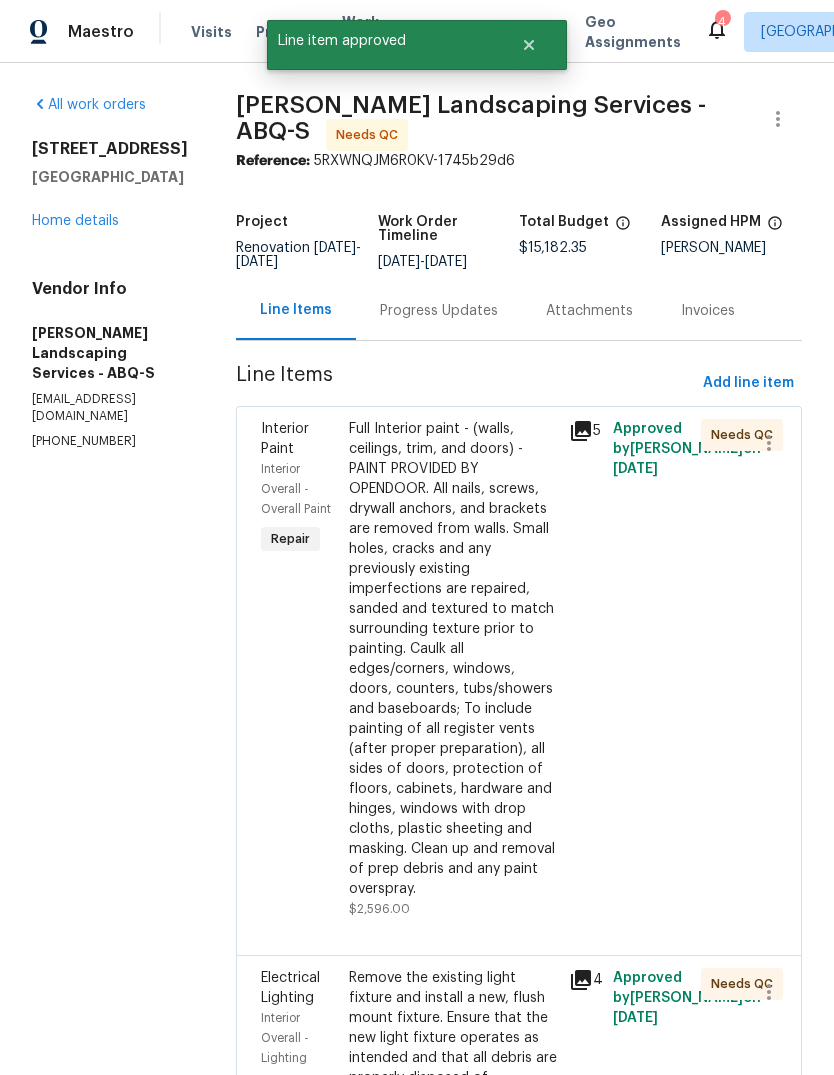 click on "Full Interior paint - (walls, ceilings, trim, and doors) - PAINT PROVIDED BY OPENDOOR. All nails, screws, drywall anchors, and brackets are removed from walls. Small holes, cracks and any previously existing imperfections are repaired, sanded and textured to match surrounding texture prior to painting. Caulk all edges/corners, windows, doors, counters, tubs/showers and baseboards; To include painting of all register vents (after proper preparation), all sides of doors, protection of floors, cabinets, hardware and hinges, windows with drop cloths, plastic sheeting and masking. Clean up and removal of prep debris and any paint overspray." at bounding box center (453, 659) 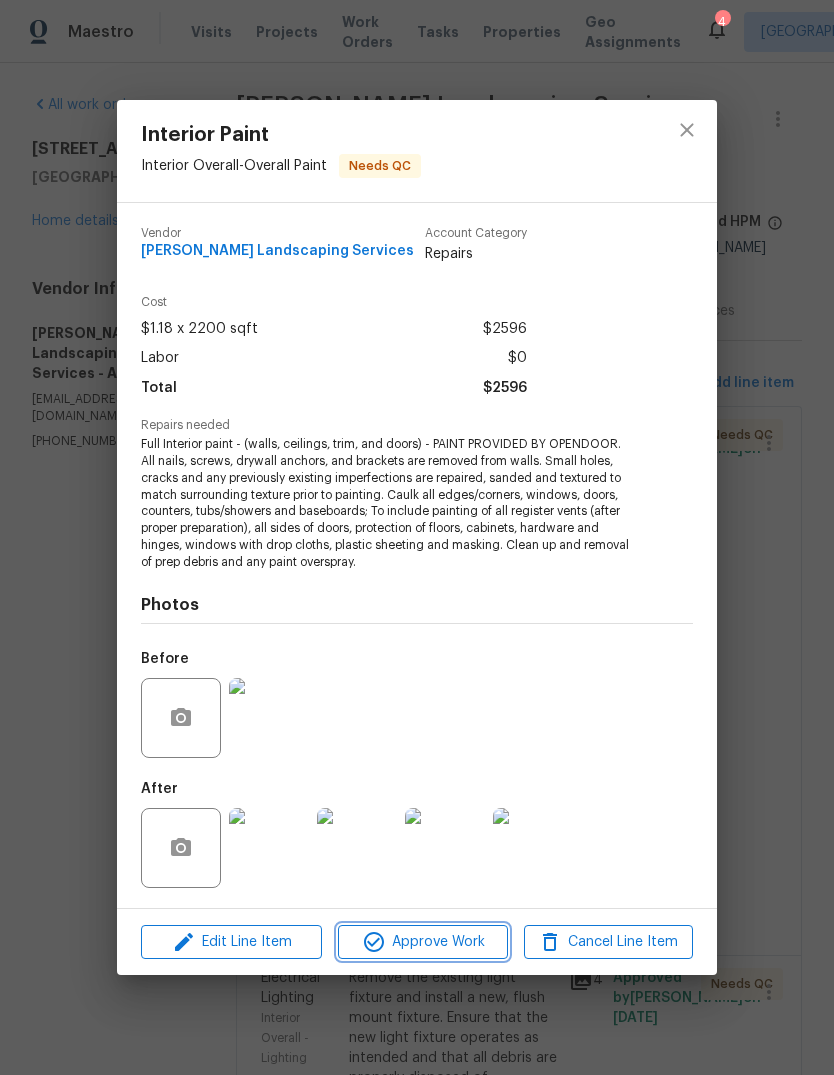 click on "Approve Work" at bounding box center [422, 942] 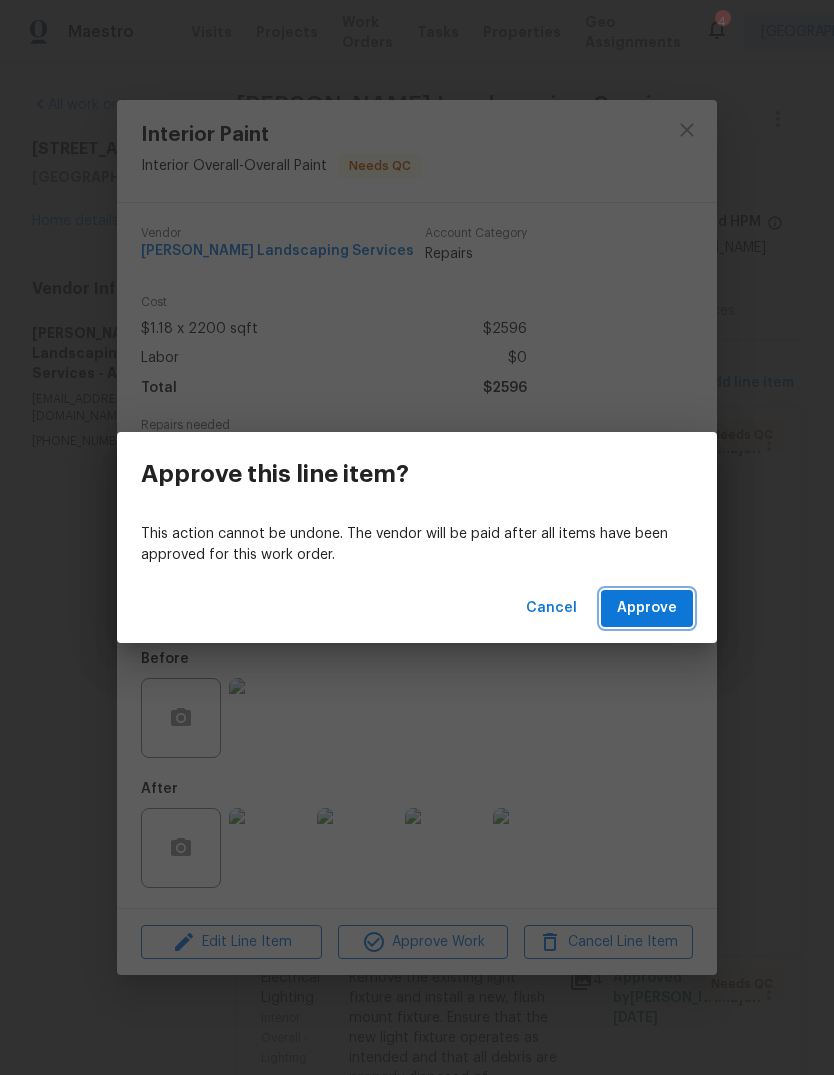 click on "Approve" at bounding box center (647, 608) 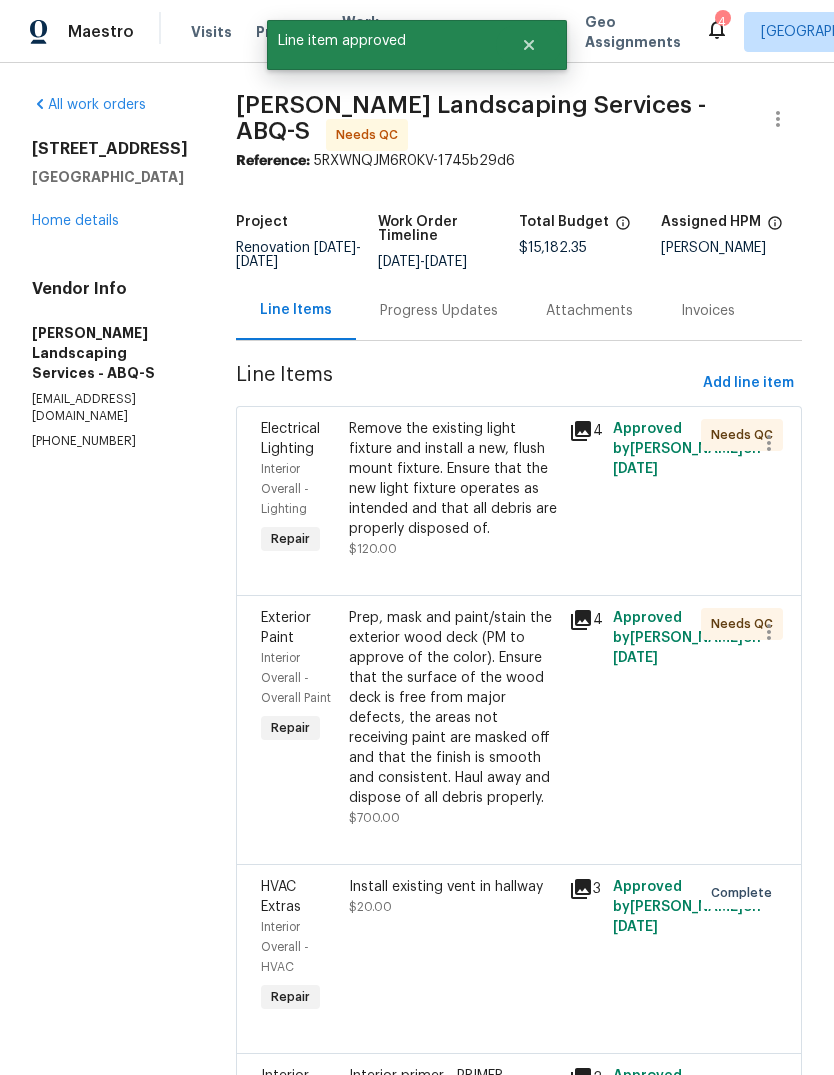 click on "Remove the existing light fixture and install a new, flush mount fixture. Ensure that the new light fixture operates as intended and that all debris are properly disposed of." at bounding box center (453, 479) 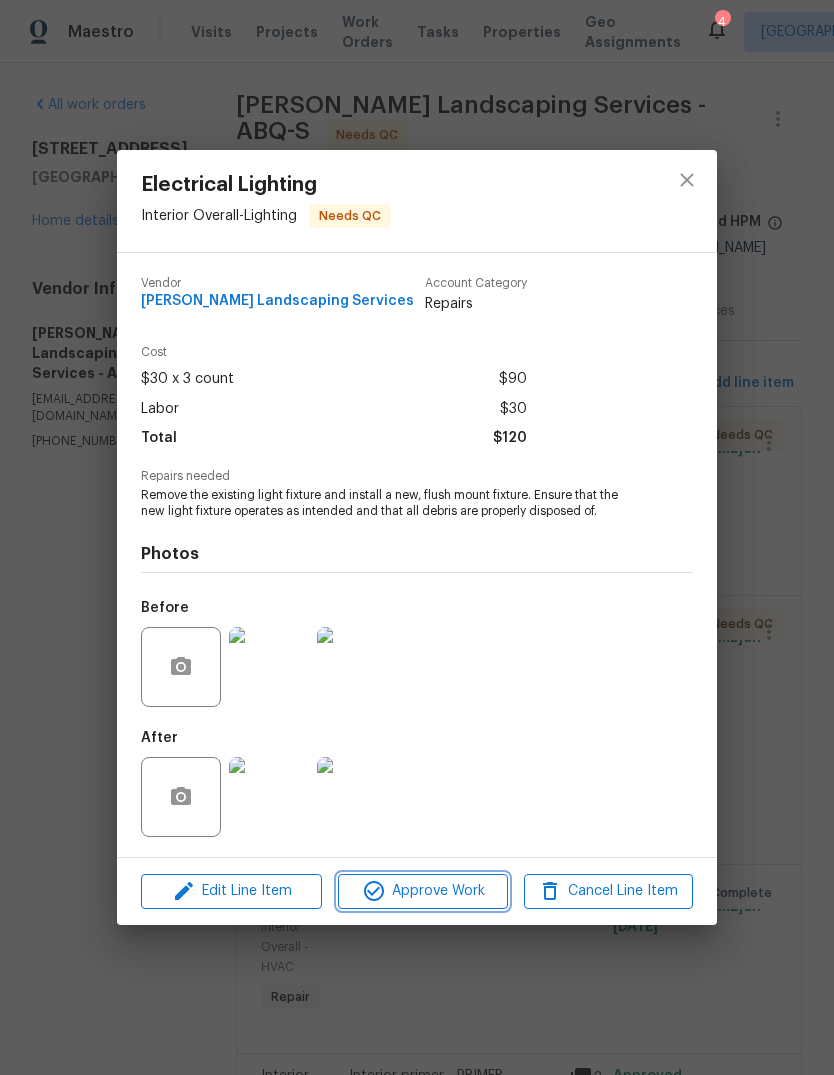 click on "Approve Work" at bounding box center [422, 891] 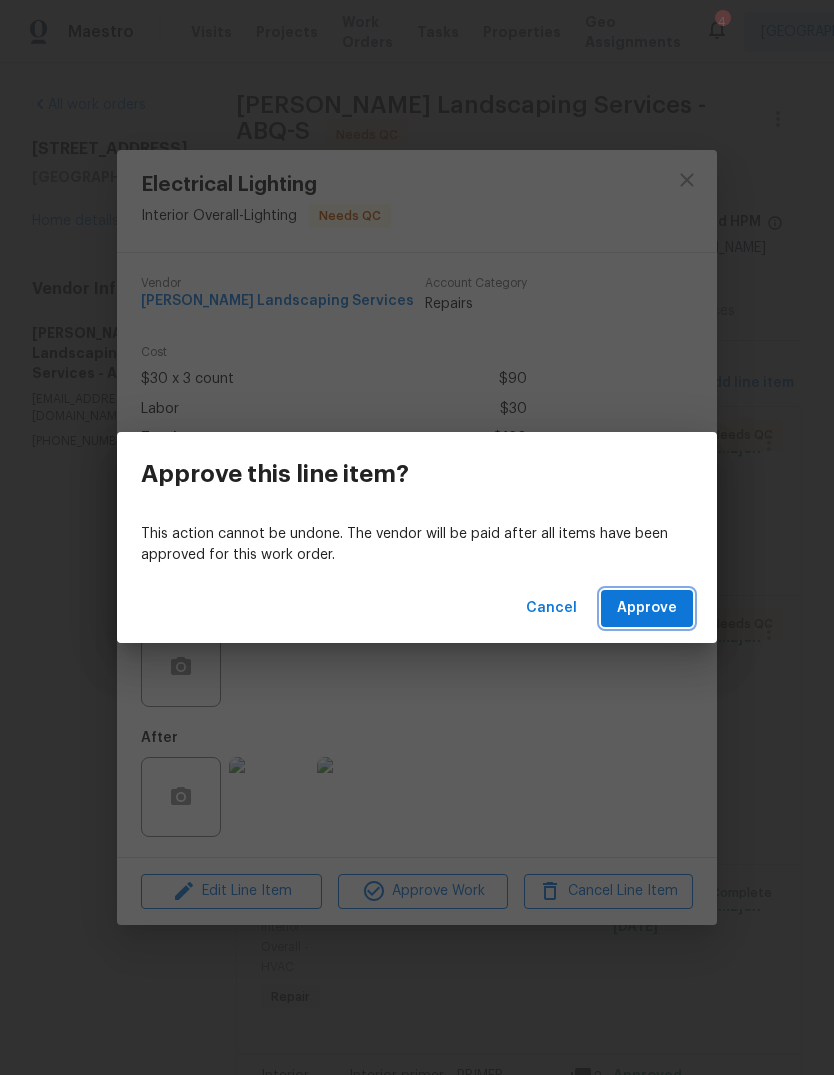 click on "Approve" at bounding box center [647, 608] 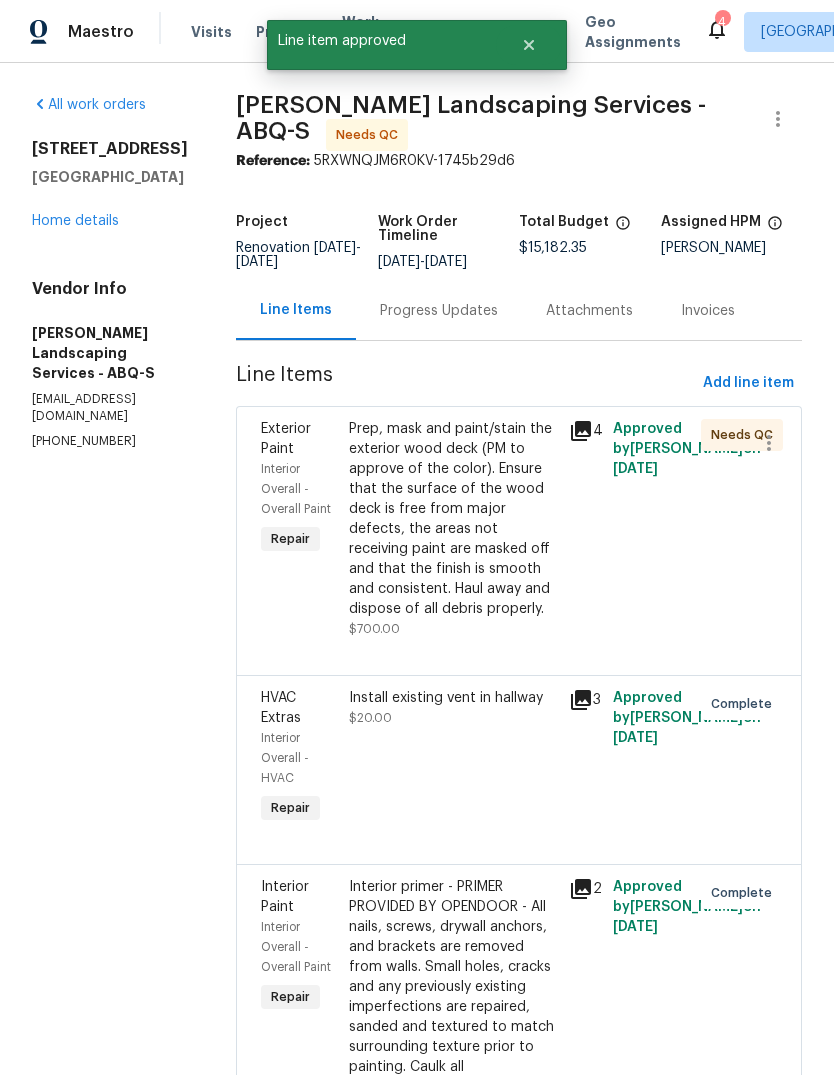 click on "Prep, mask and paint/stain the exterior wood deck  (PM to approve of the color). Ensure that the surface of the wood deck is free from major defects, the areas not receiving paint are masked off and that the finish is smooth and consistent. Haul away and dispose of all debris properly." at bounding box center (453, 519) 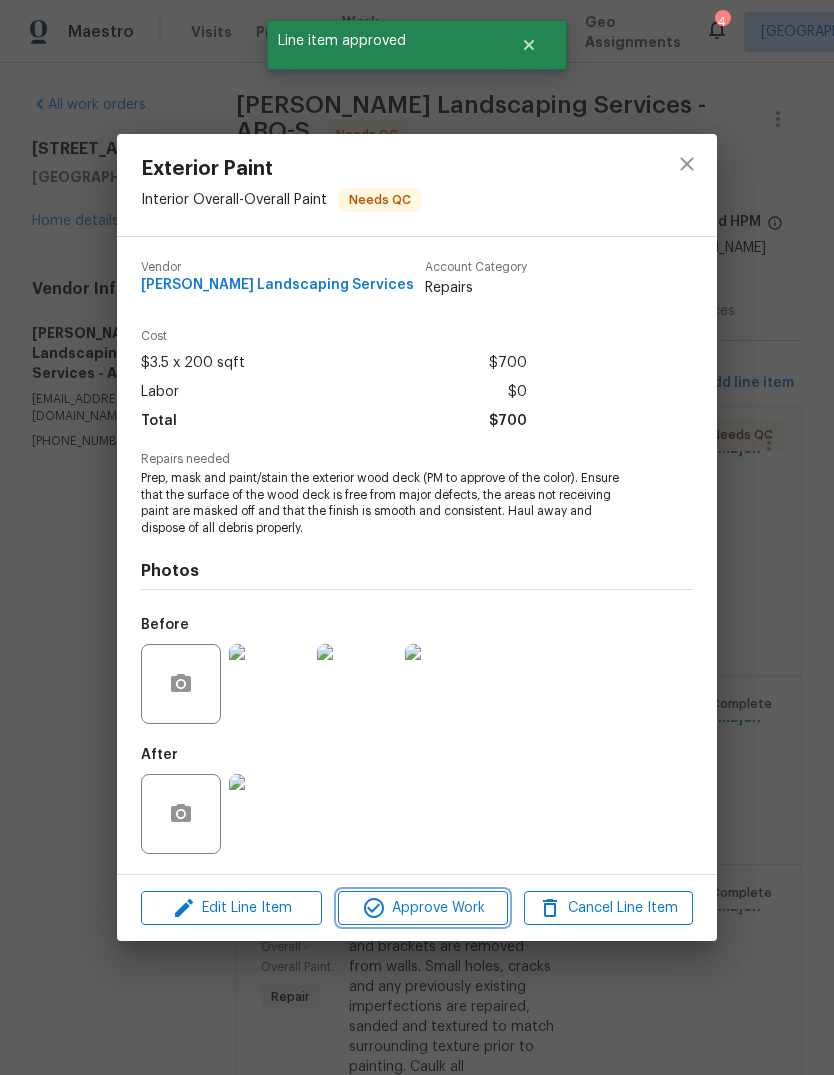 click on "Approve Work" at bounding box center [422, 908] 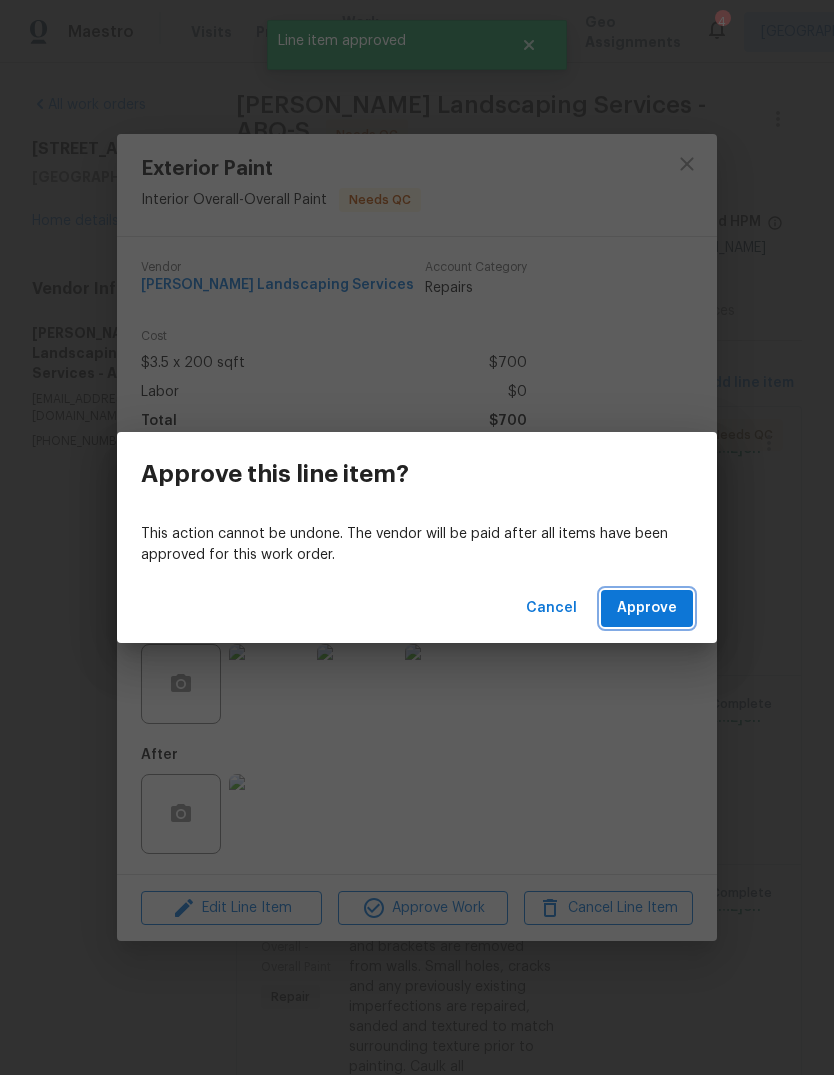 click on "Approve" at bounding box center (647, 608) 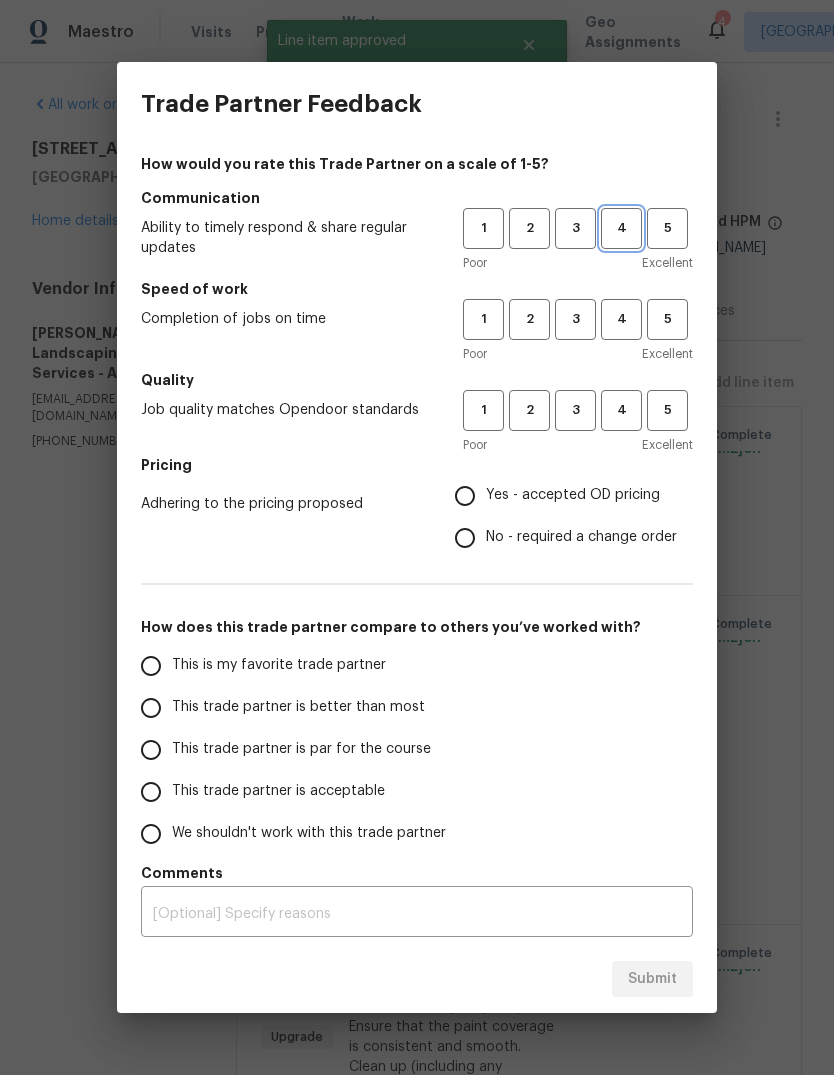 click on "4" at bounding box center [621, 228] 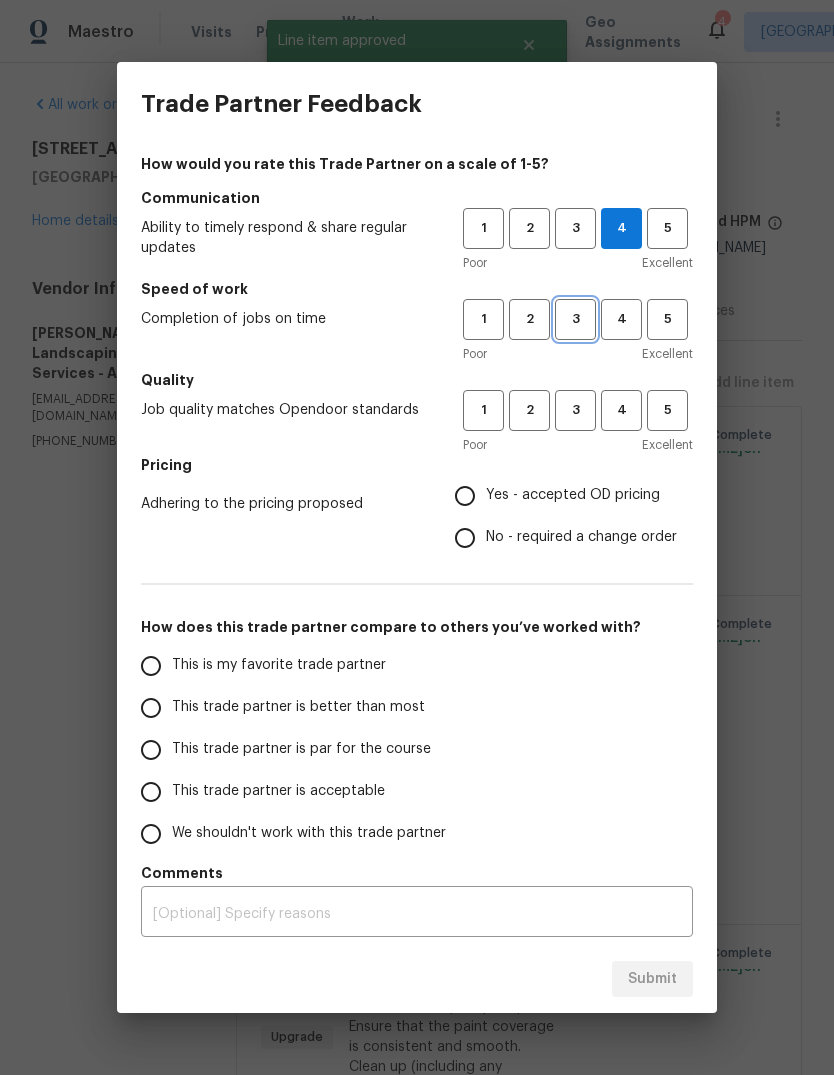click on "3" at bounding box center (575, 319) 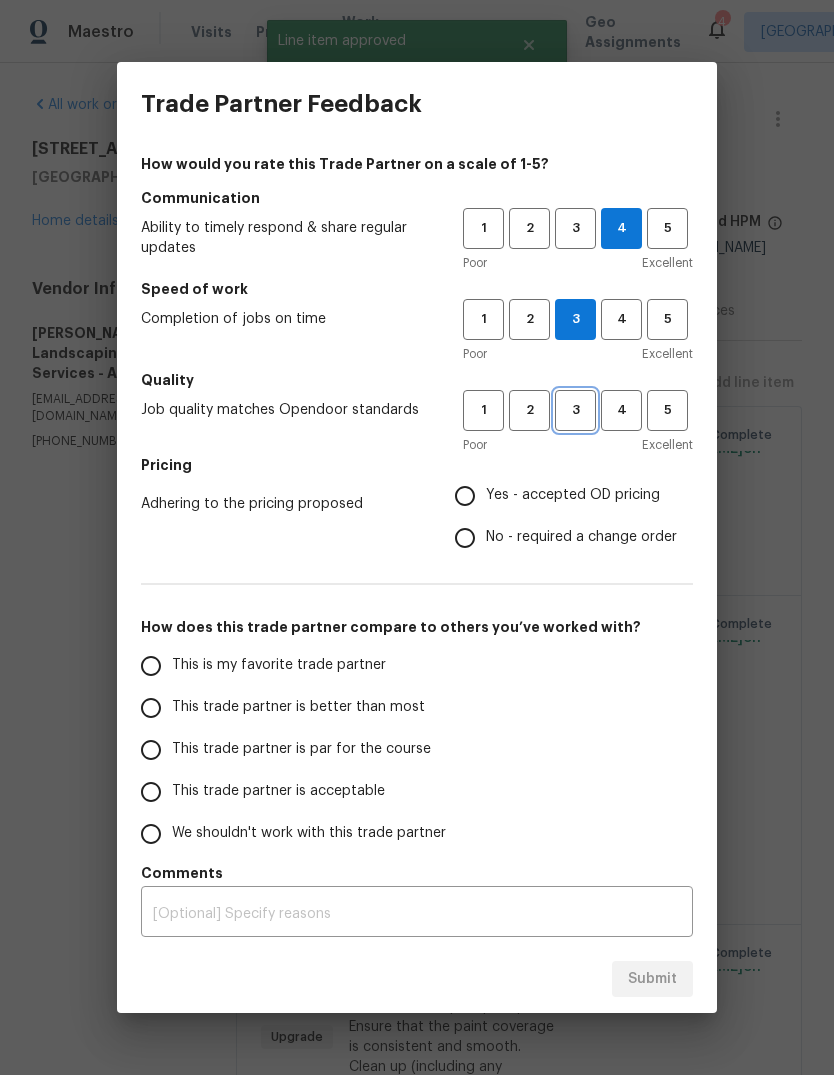 click on "3" at bounding box center (575, 410) 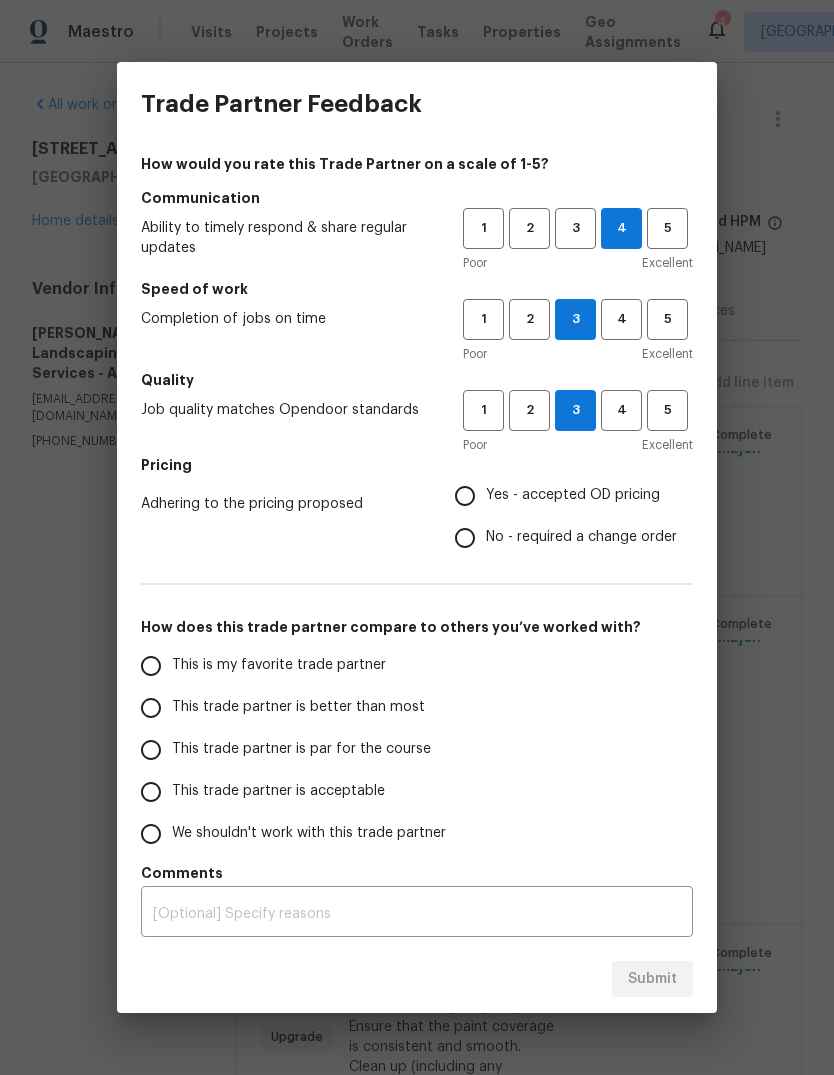 click on "Yes - accepted OD pricing" at bounding box center (465, 496) 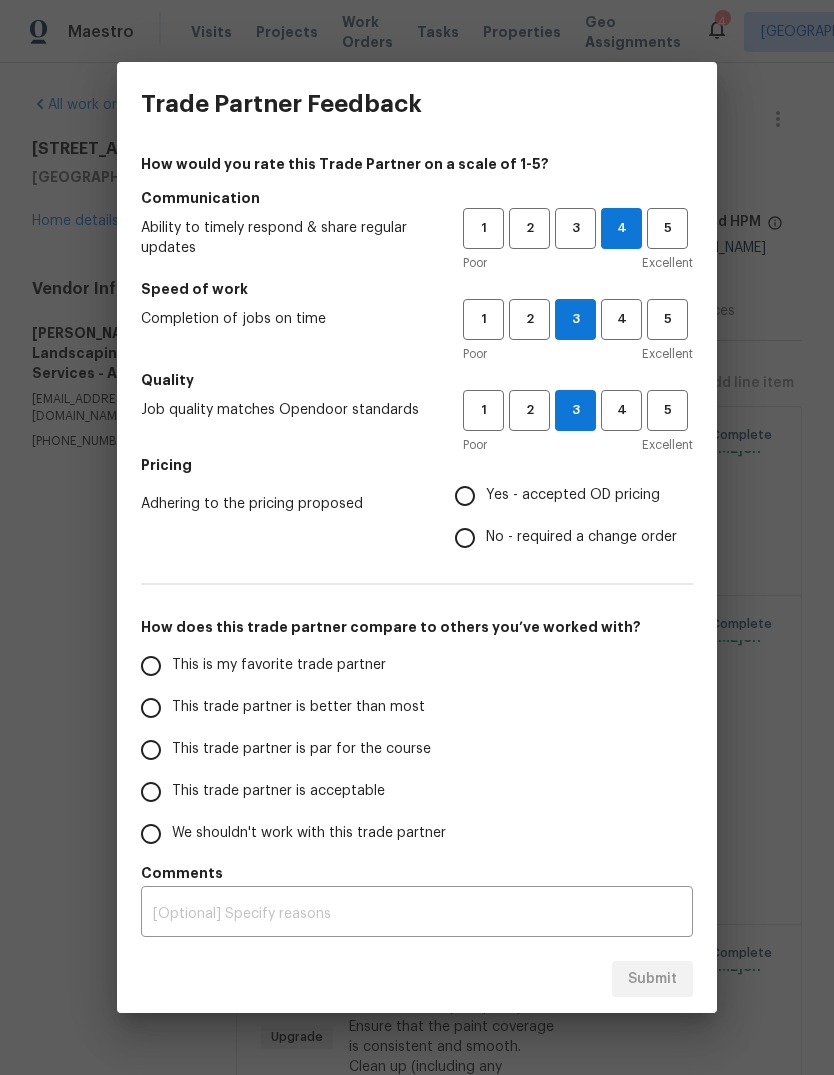 radio on "true" 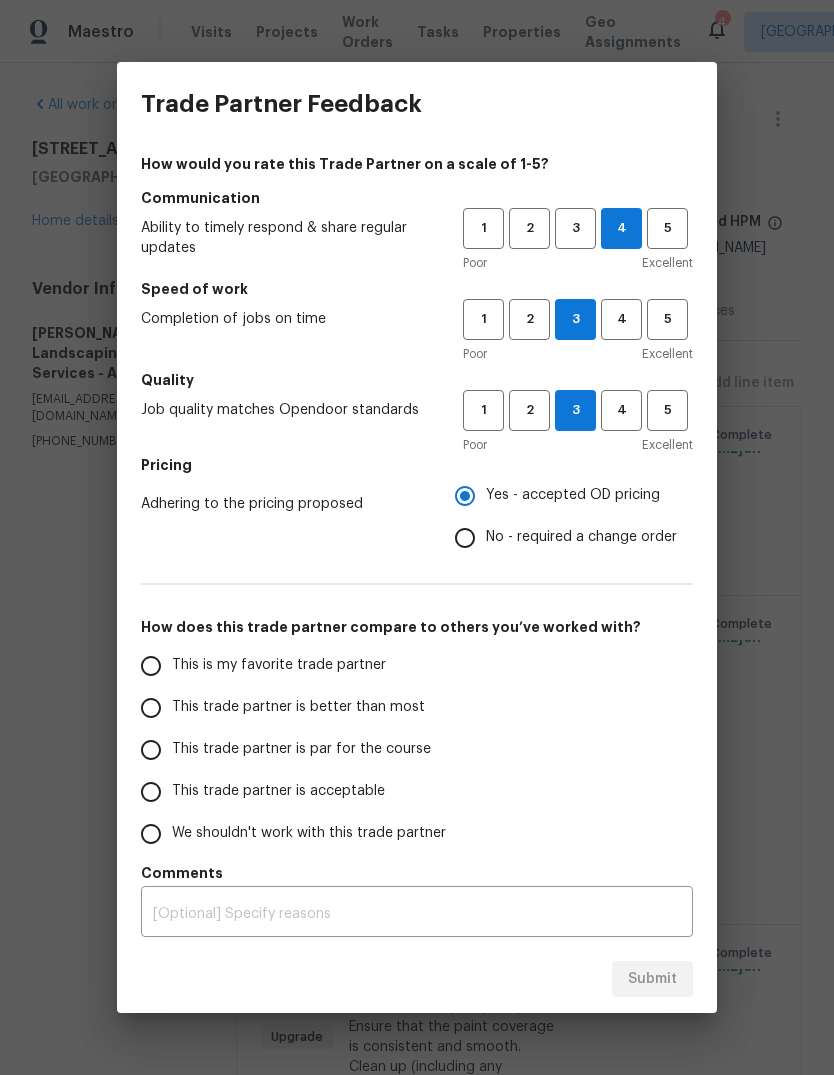 click on "This trade partner is better than most" at bounding box center (151, 708) 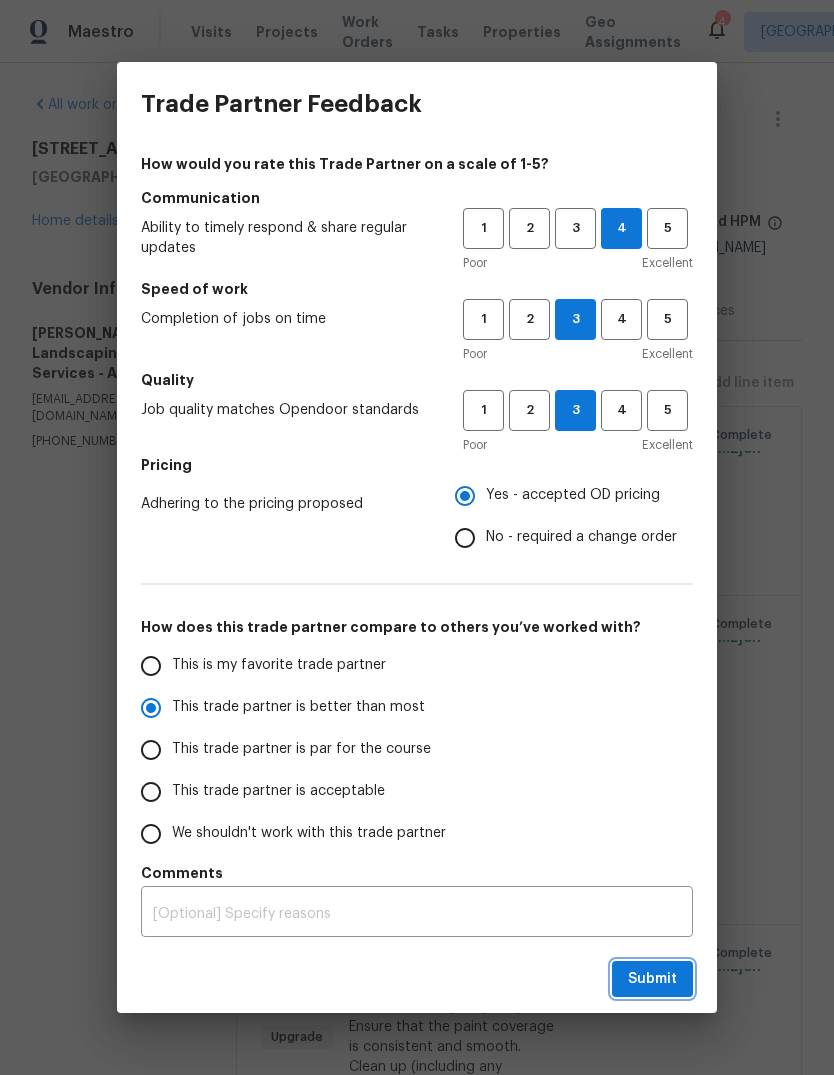 click on "Submit" at bounding box center (652, 979) 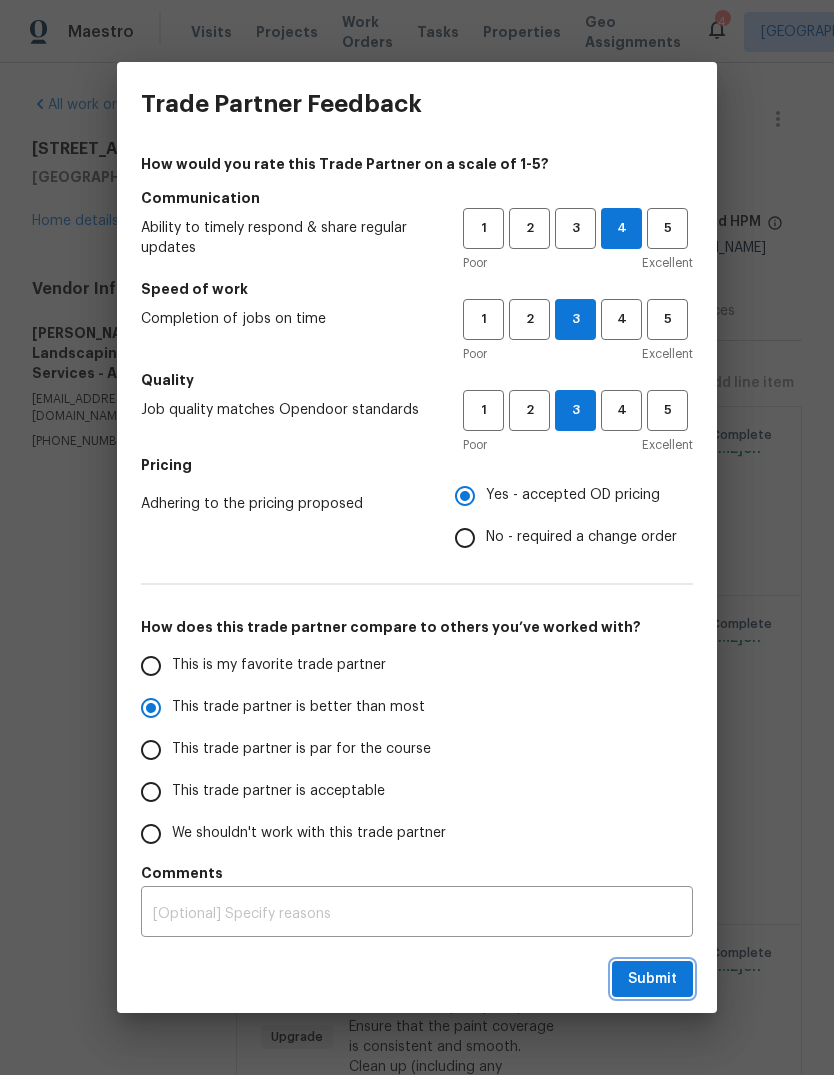 radio on "true" 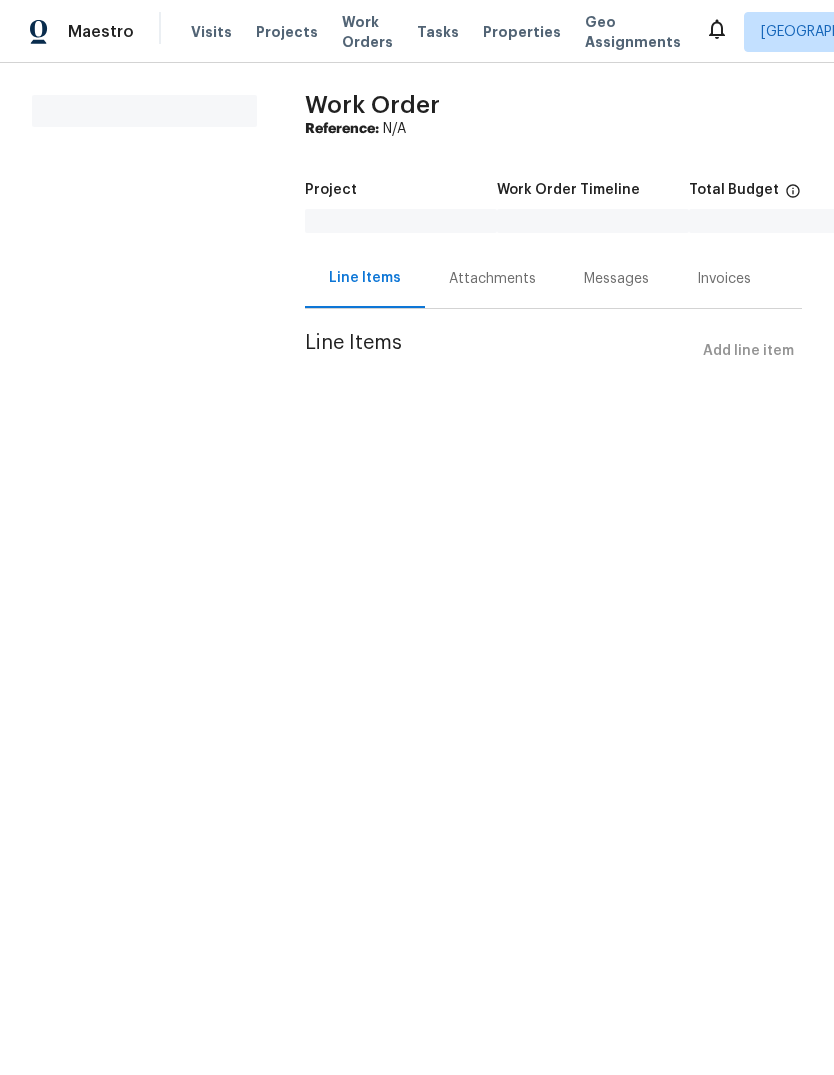 scroll, scrollTop: 0, scrollLeft: 0, axis: both 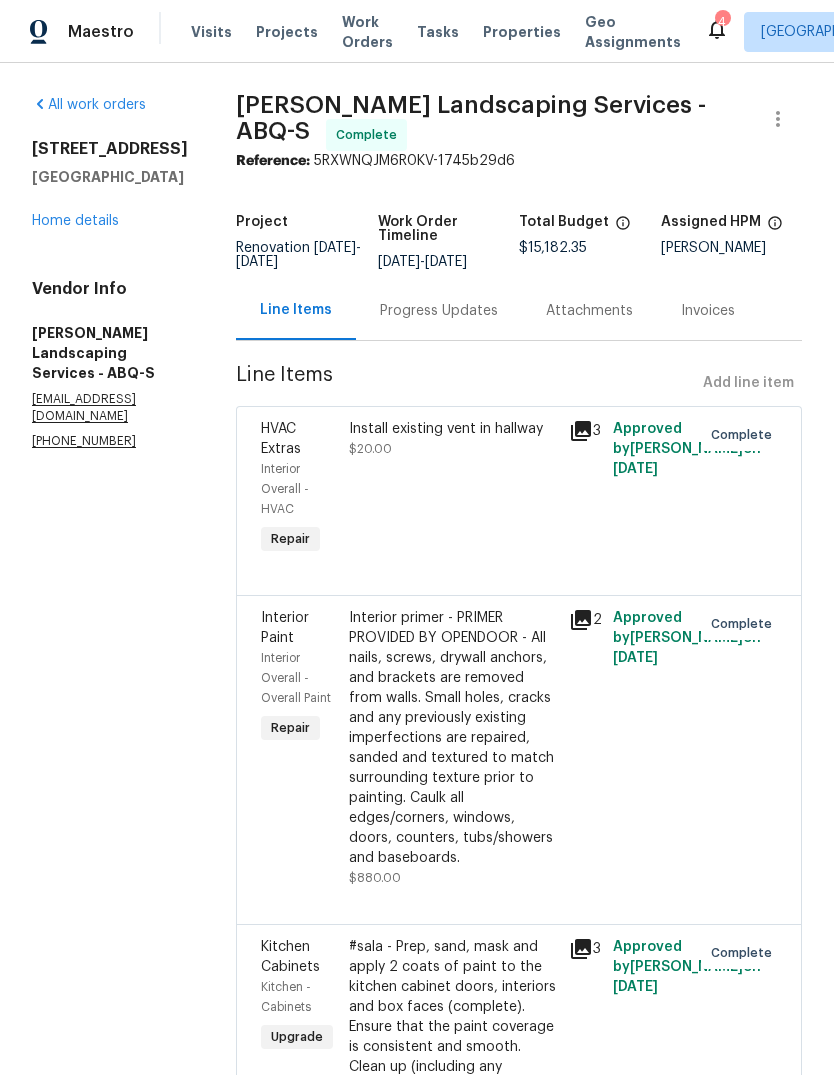 click on "Work Orders" at bounding box center [367, 32] 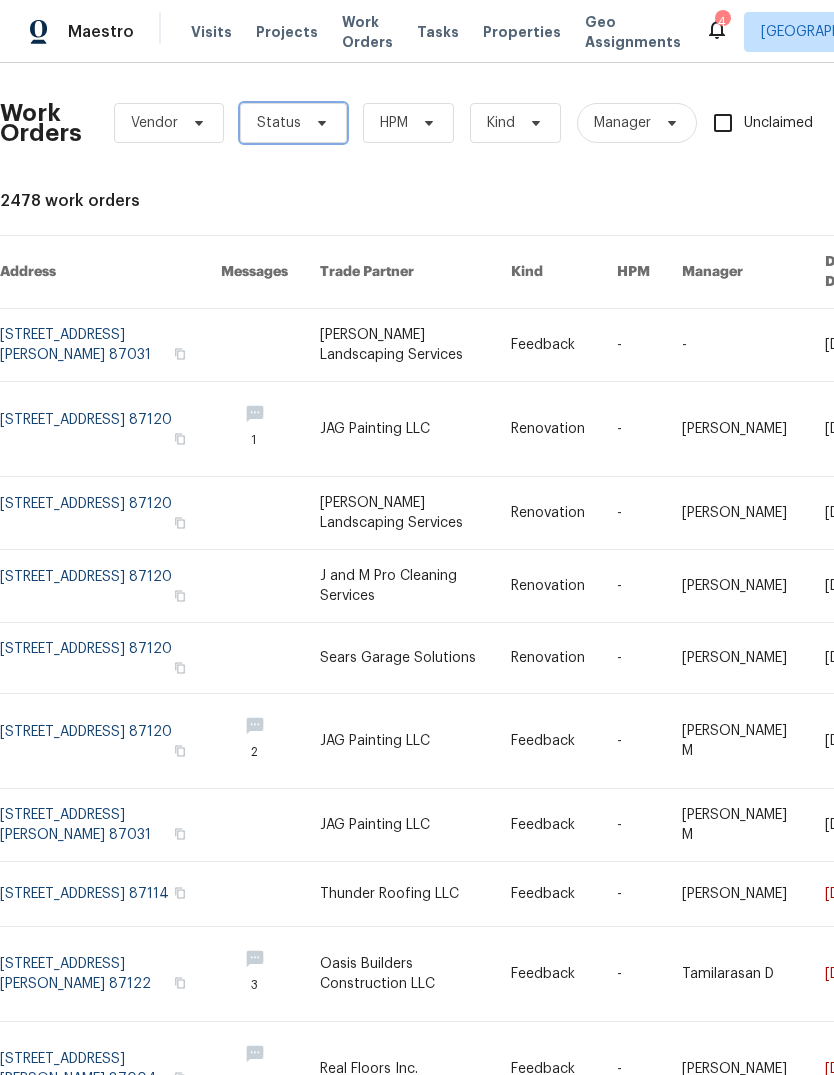 click on "Status" at bounding box center [293, 123] 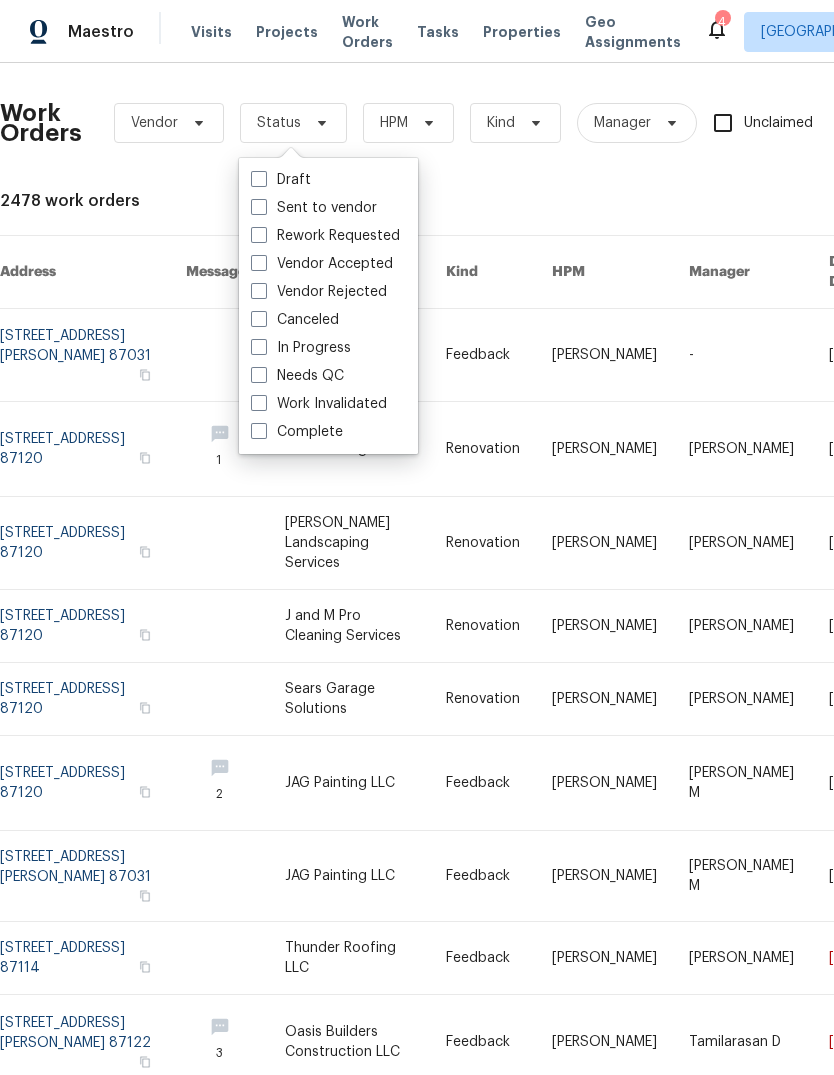 click on "Needs QC" at bounding box center (297, 376) 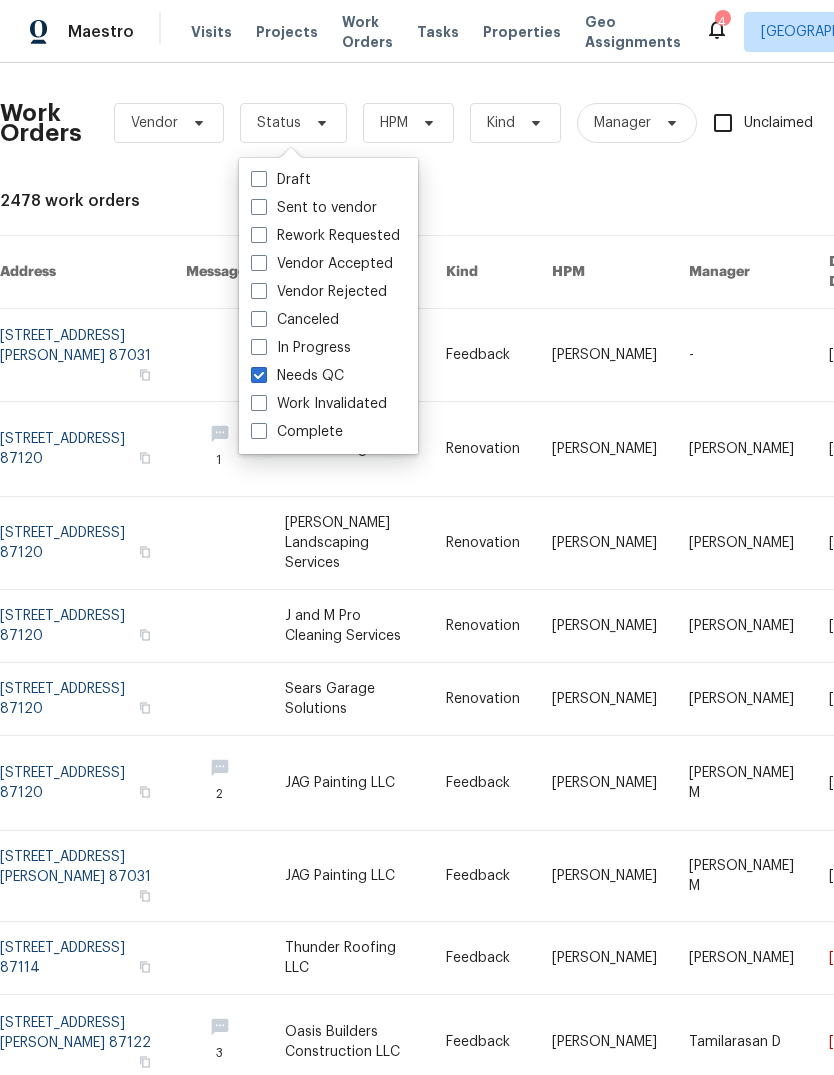 checkbox on "true" 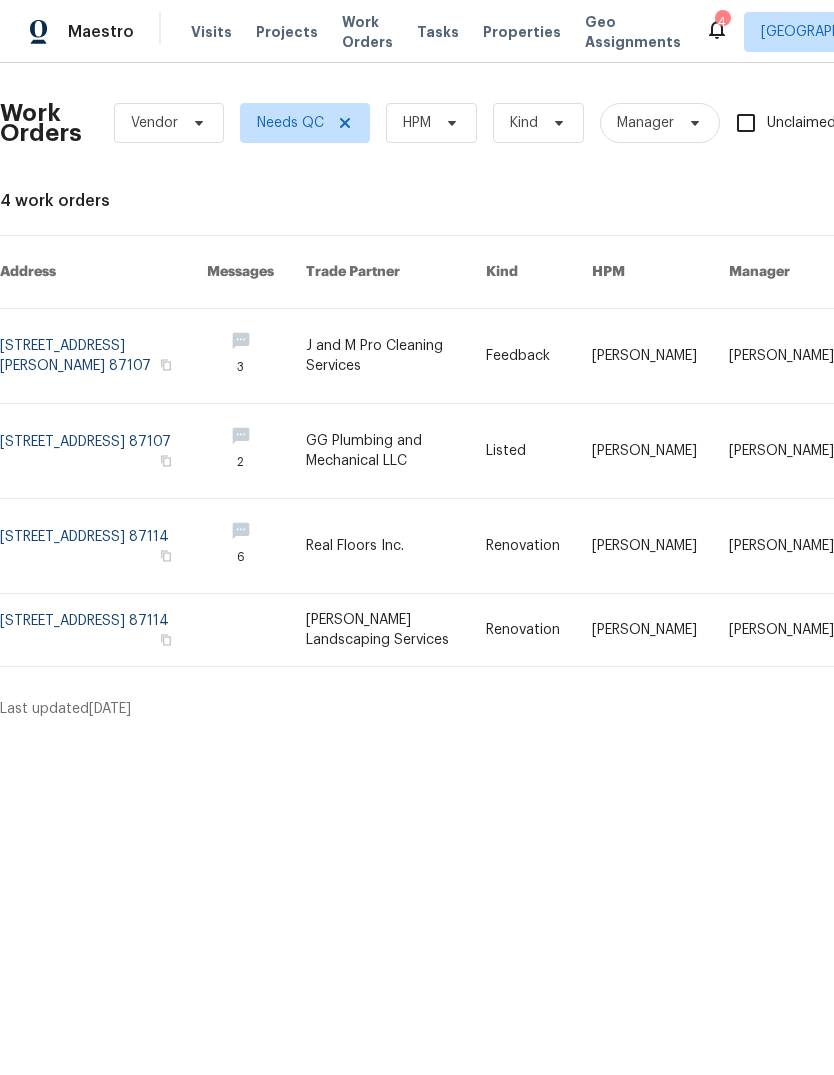 click at bounding box center [396, 546] 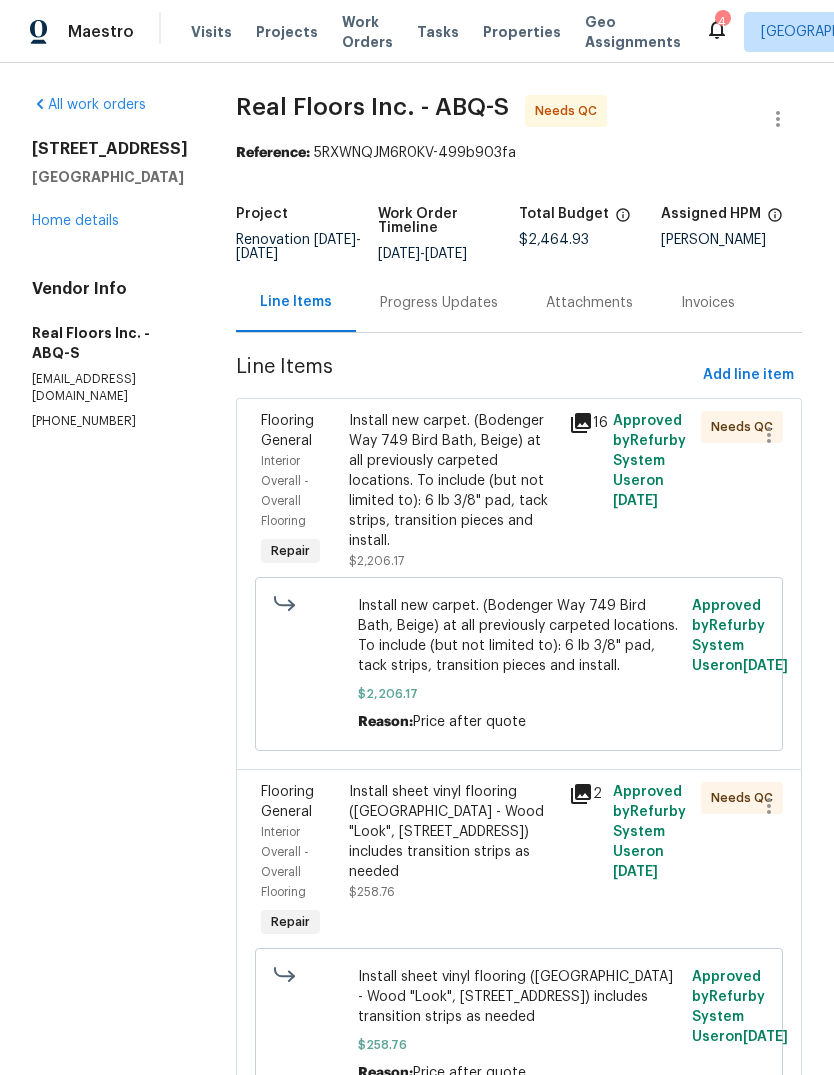 click on "Install new carpet. (Bodenger Way 749 Bird Bath, Beige) at all previously carpeted locations. To include (but not limited to): 6 lb 3/8" pad, tack strips, transition pieces and install." at bounding box center (453, 481) 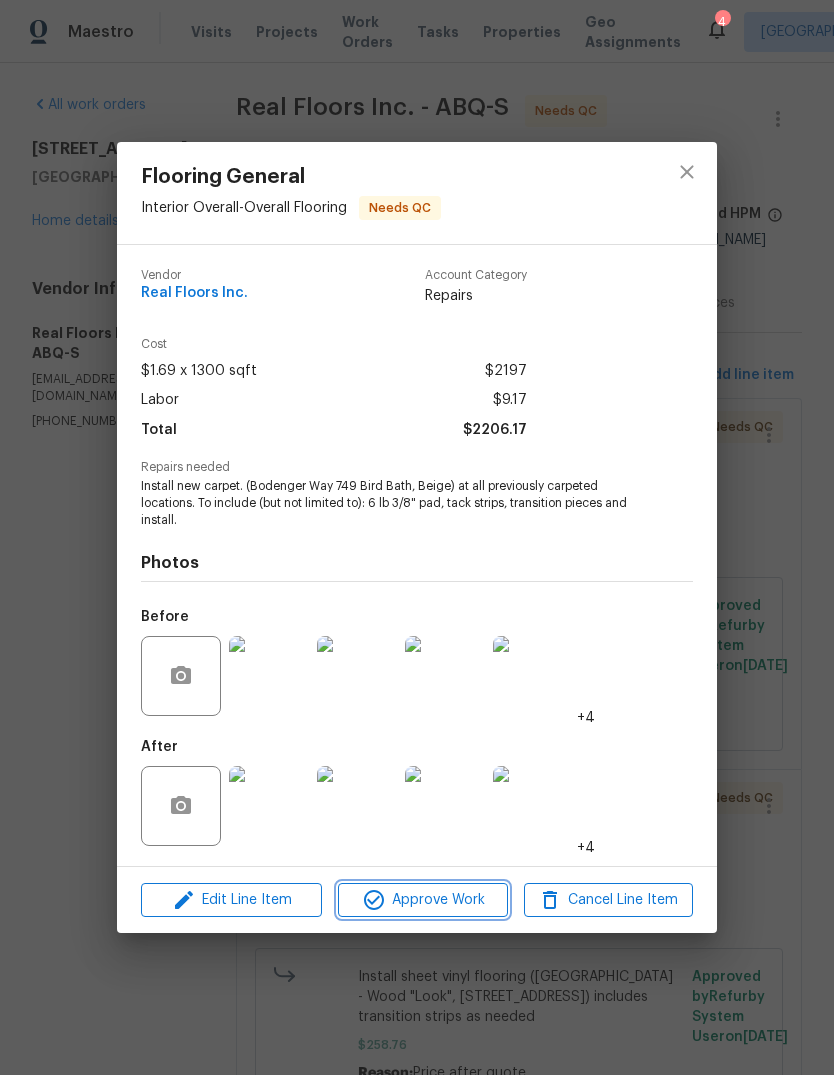 click on "Approve Work" at bounding box center [422, 900] 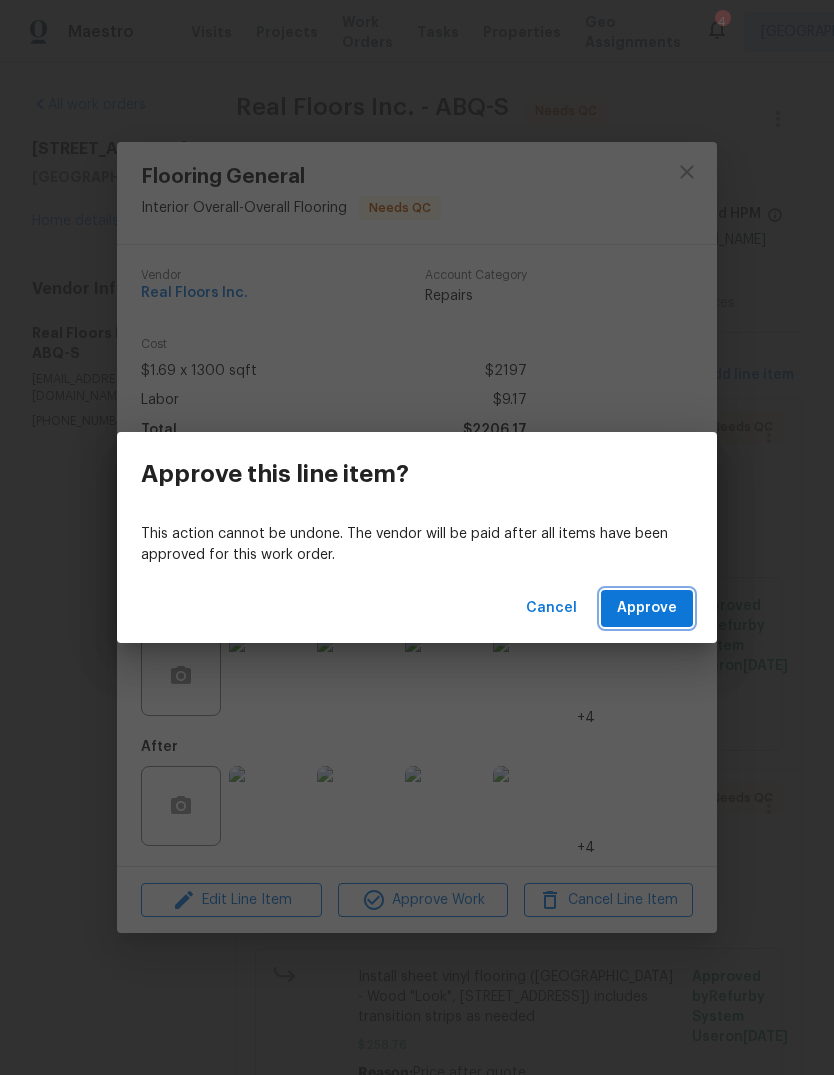 click on "Approve" at bounding box center [647, 608] 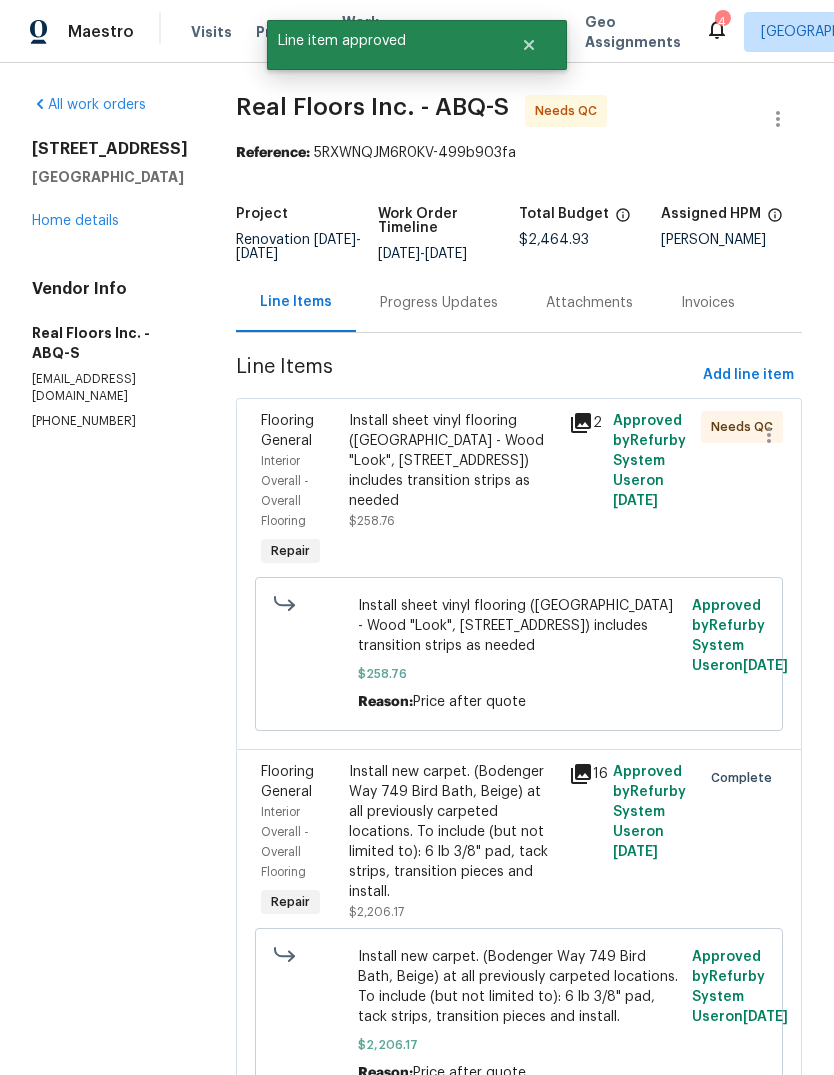 click on "Install sheet vinyl flooring (Sugar Valley - Wood "Look", 565 Beacon Hill) includes transition strips as needed $258.76" at bounding box center [453, 471] 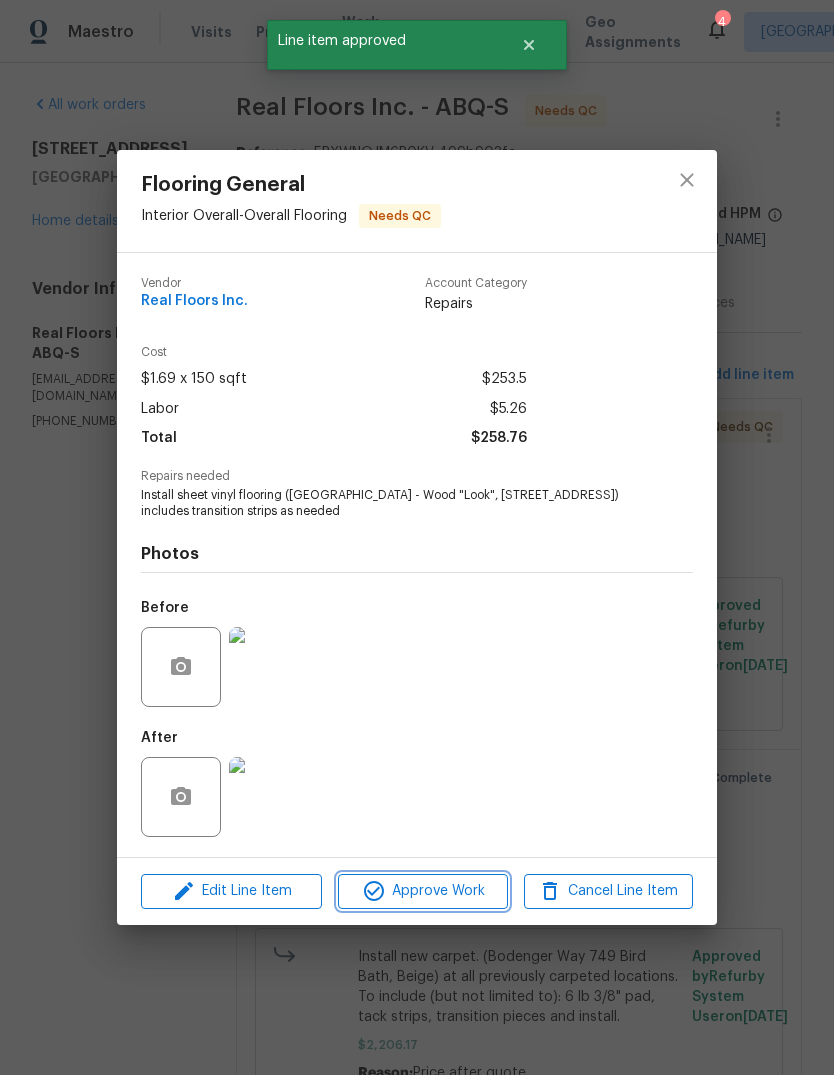 click on "Approve Work" at bounding box center [422, 891] 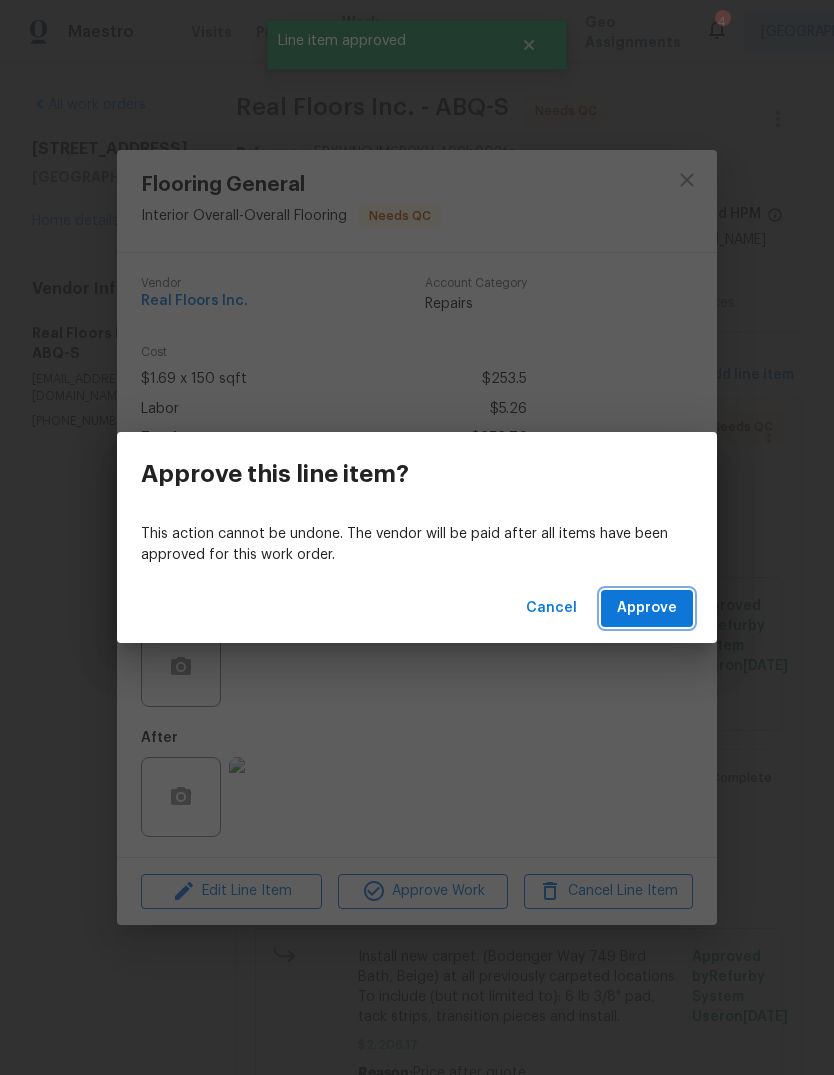 click on "Approve" at bounding box center [647, 608] 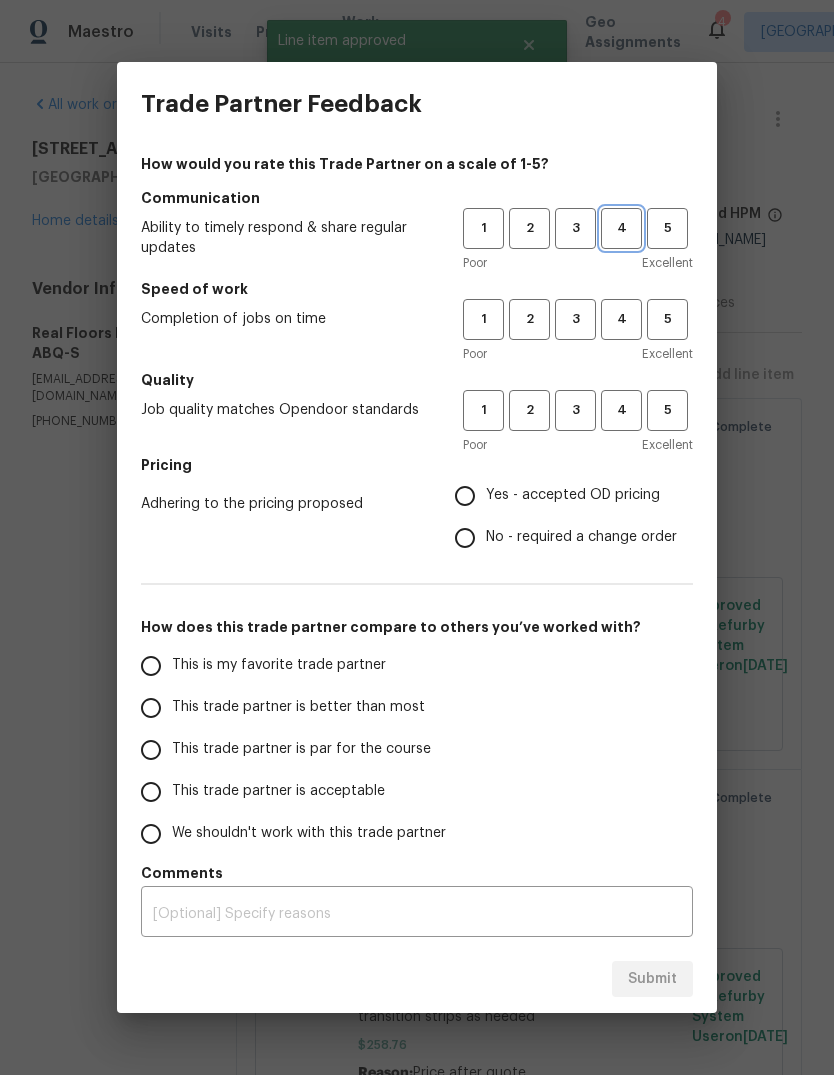 click on "4" at bounding box center (621, 228) 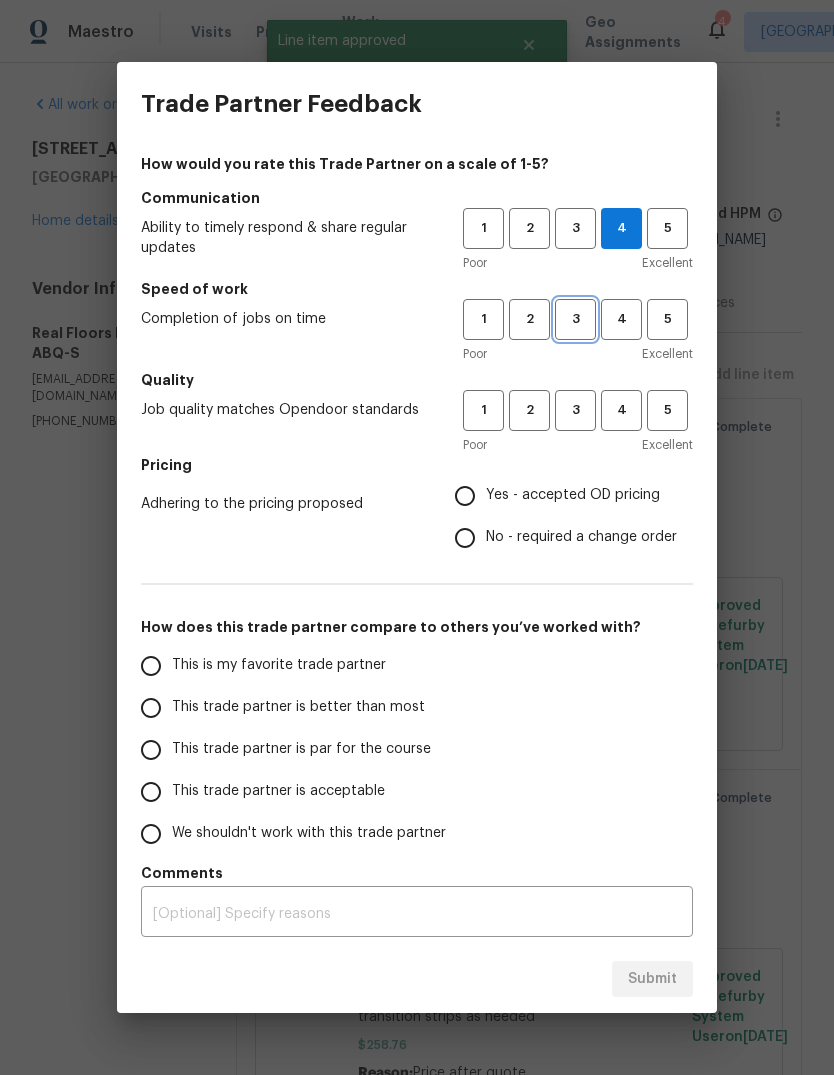 click on "3" at bounding box center [575, 319] 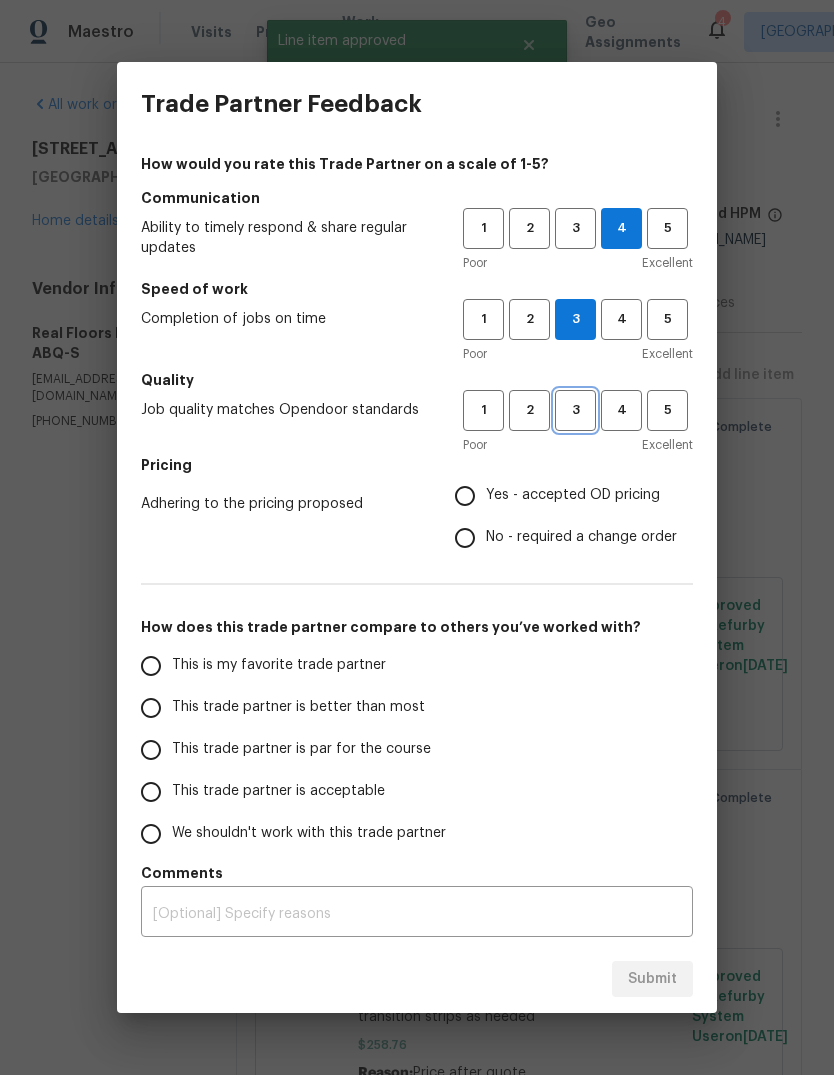 click on "3" at bounding box center [575, 410] 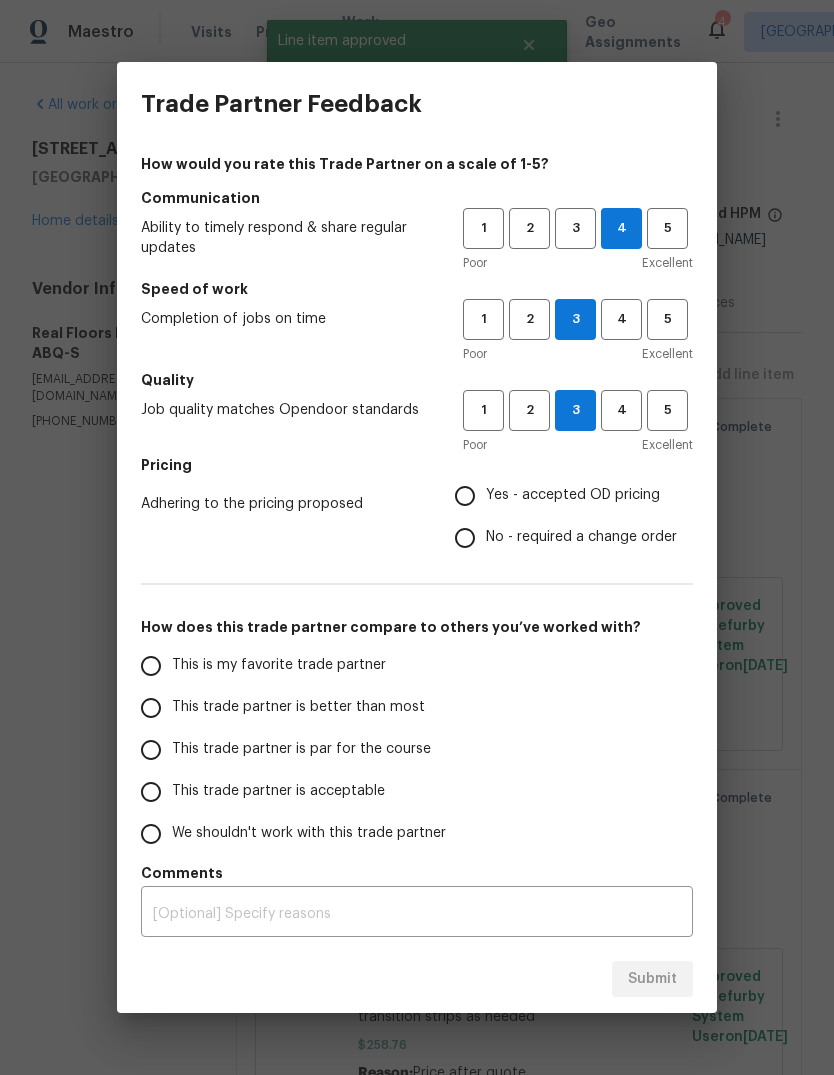 click on "Yes - accepted OD pricing" at bounding box center [465, 496] 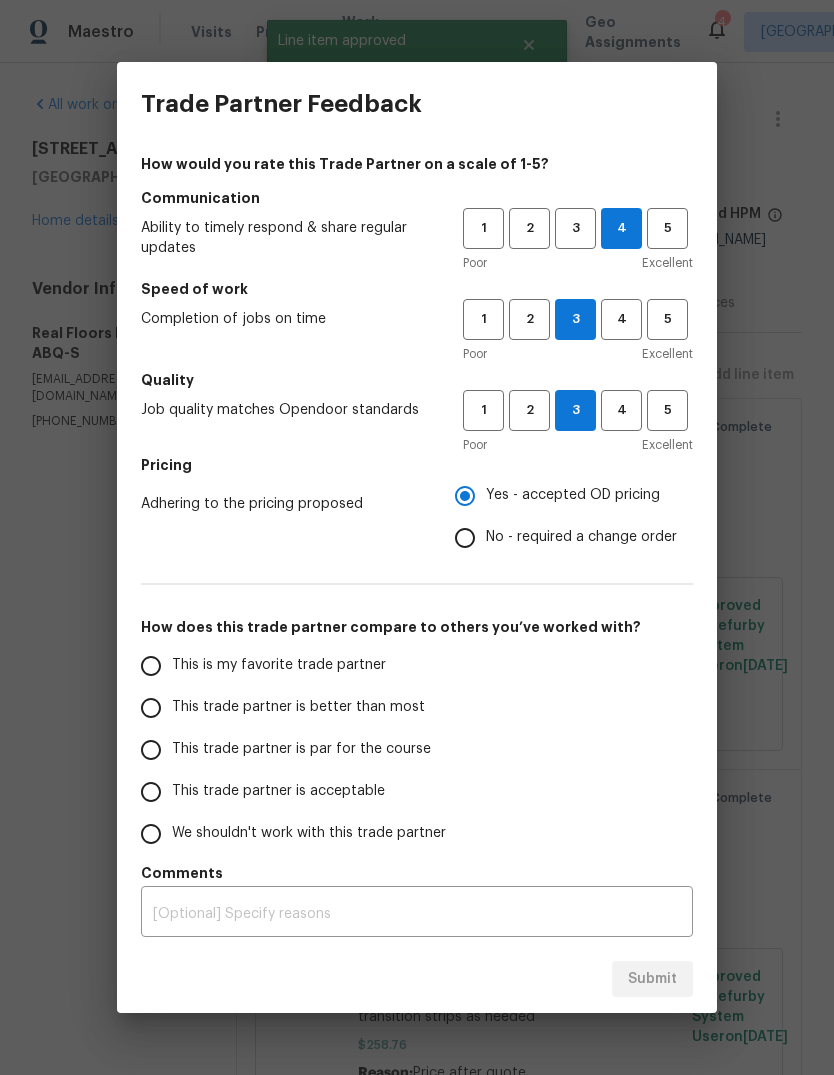 click on "This trade partner is better than most" at bounding box center (151, 708) 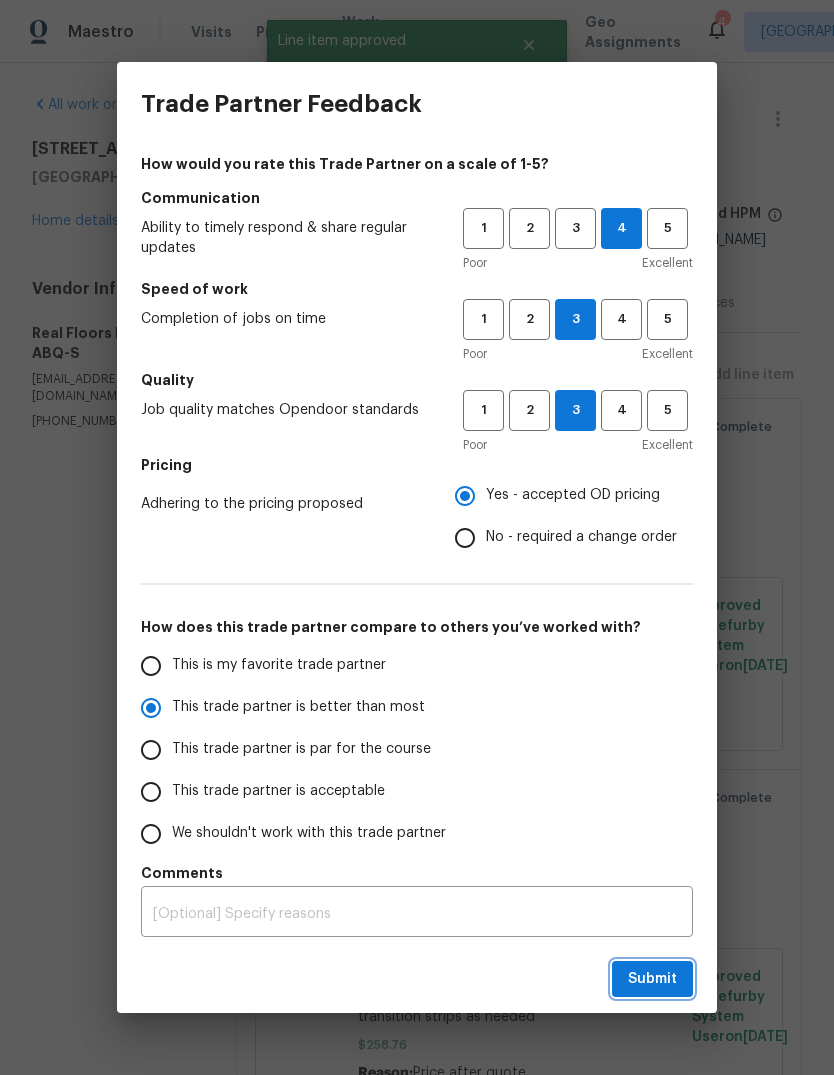 click on "Submit" at bounding box center (652, 979) 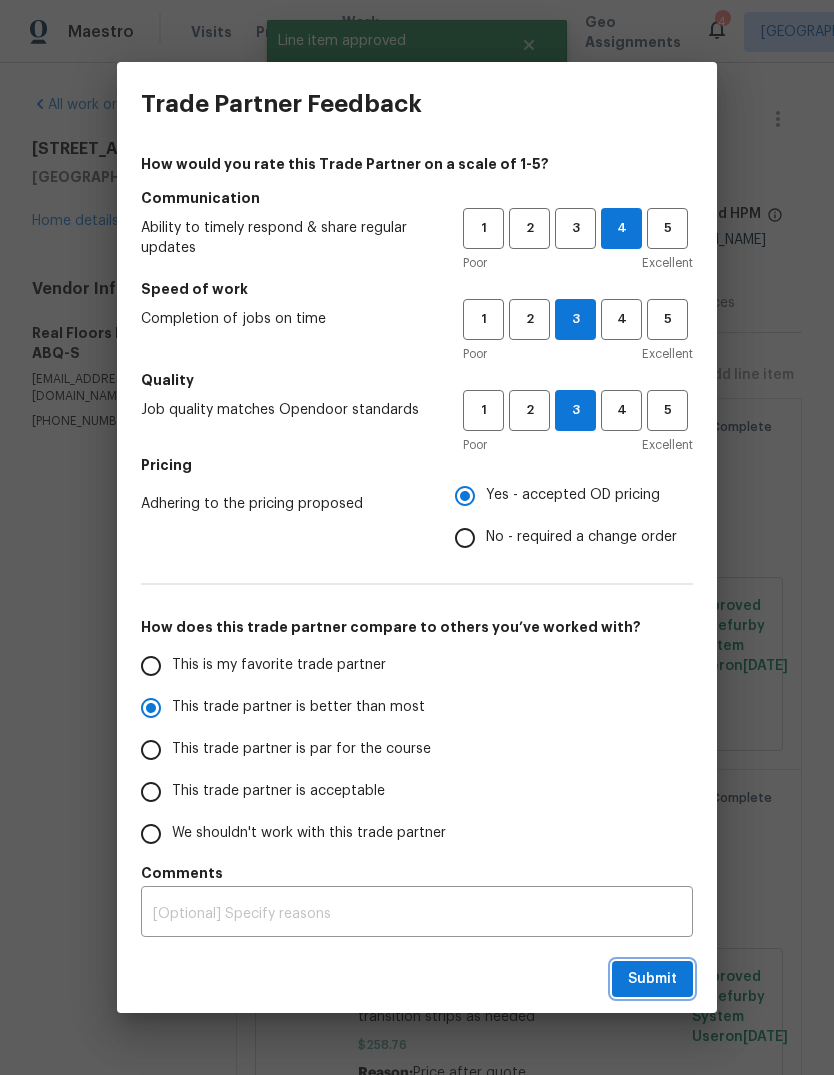 radio on "true" 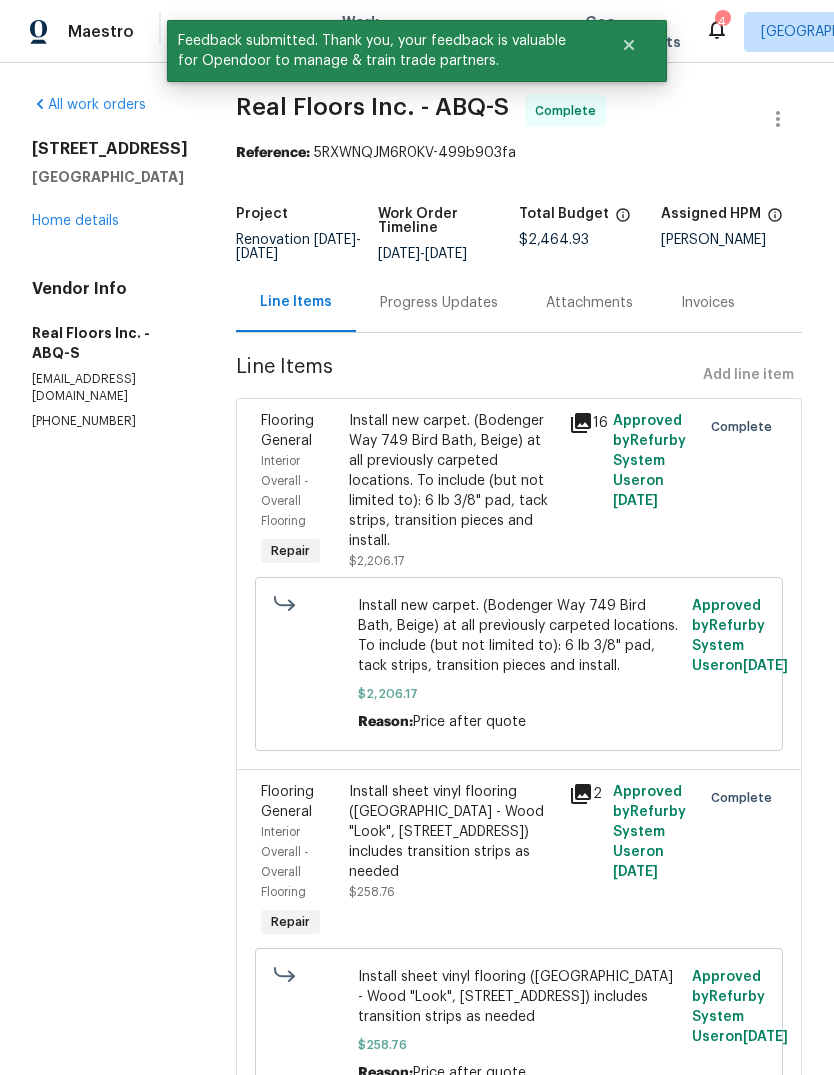 click on "All work orders 10212 Pandora Ln NW Albuquerque, NM 87114 Home details Vendor Info Real Floors Inc. - ABQ-S singlefamily@realfloors.com (505) 382-7656" at bounding box center (110, 620) 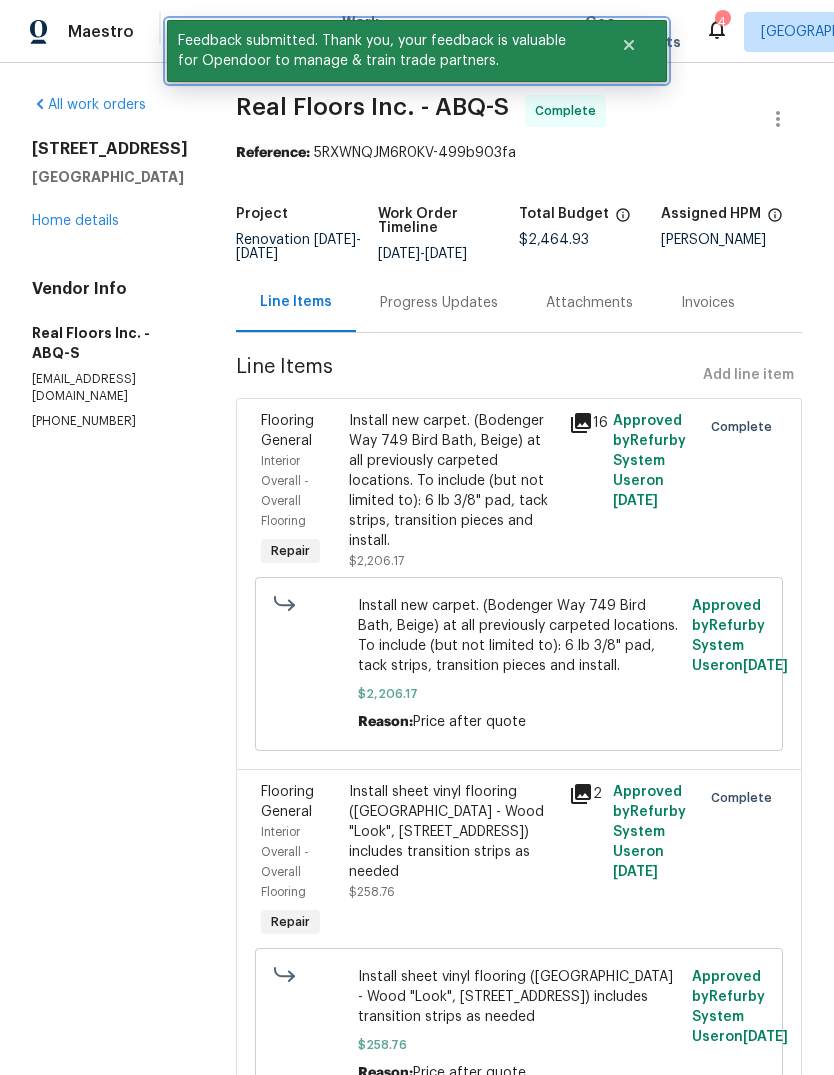 click at bounding box center [629, 45] 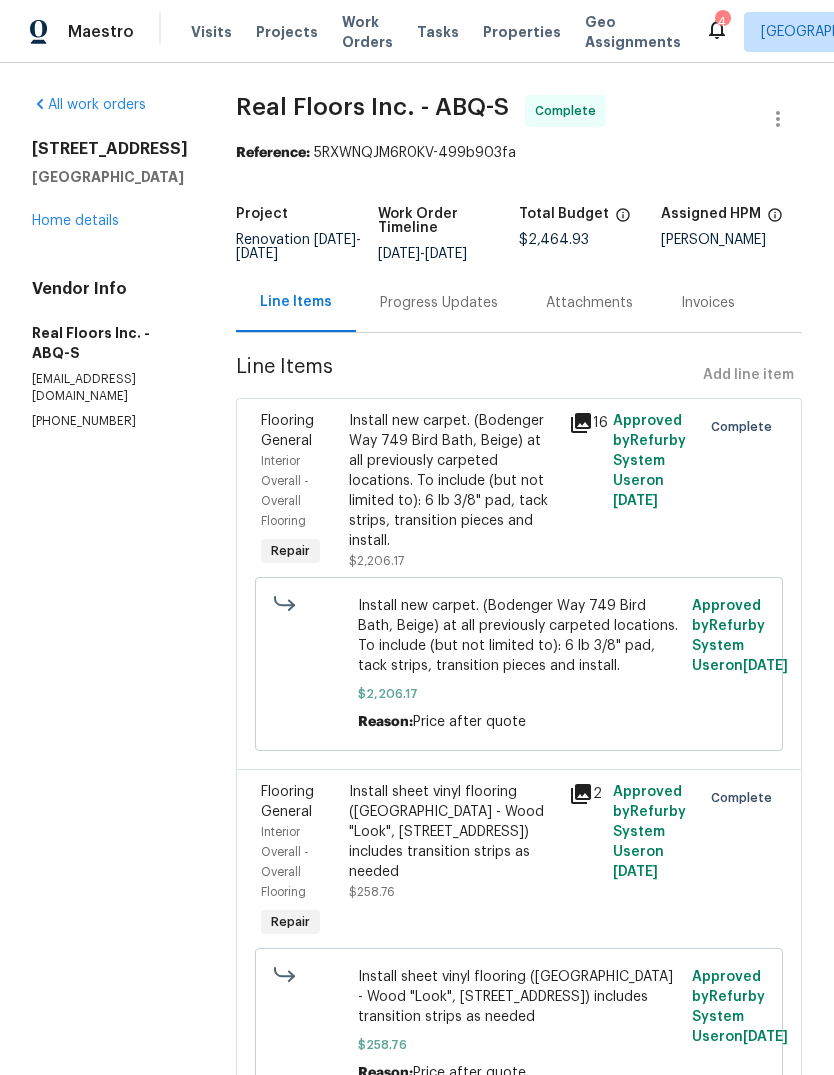 click on "Work Orders" at bounding box center [367, 32] 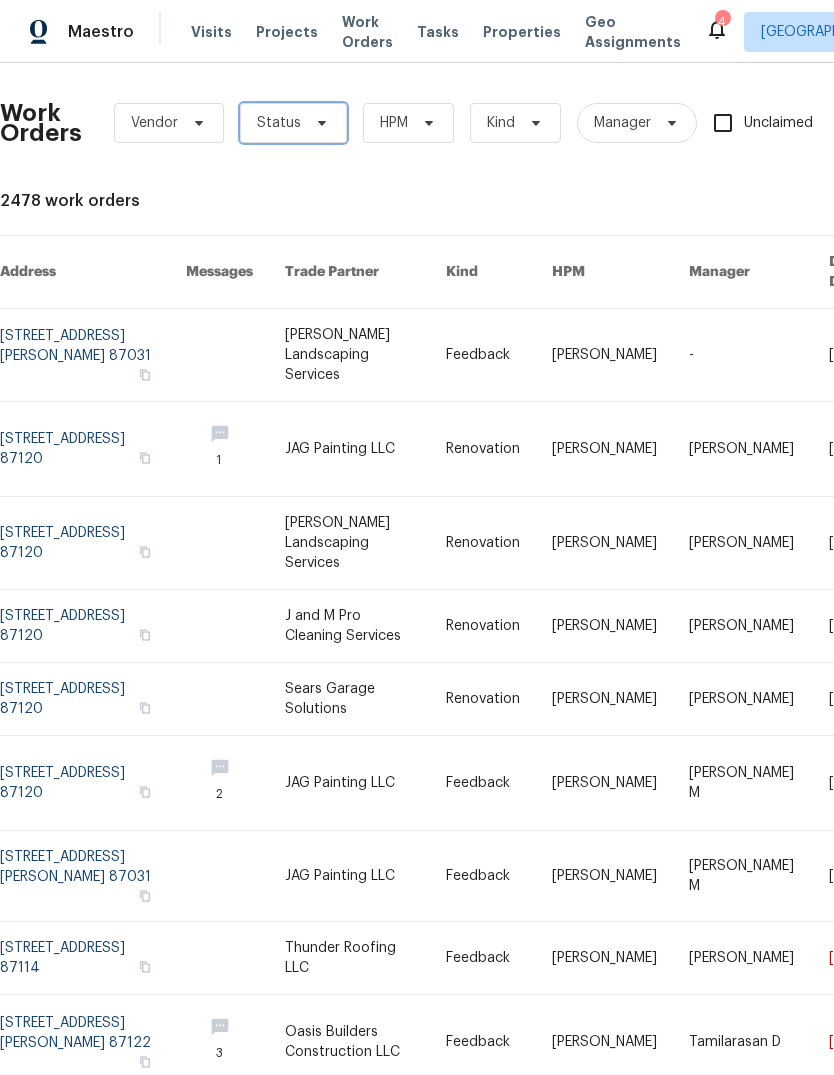 click 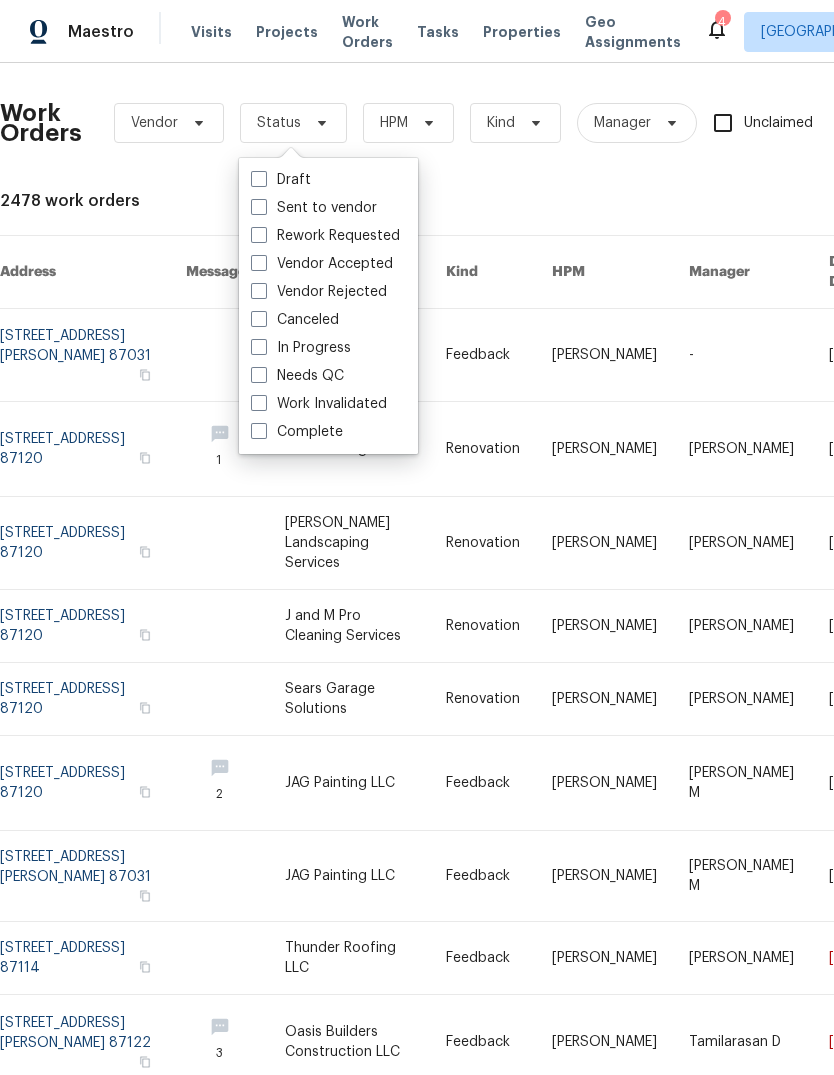 click on "Needs QC" at bounding box center (297, 376) 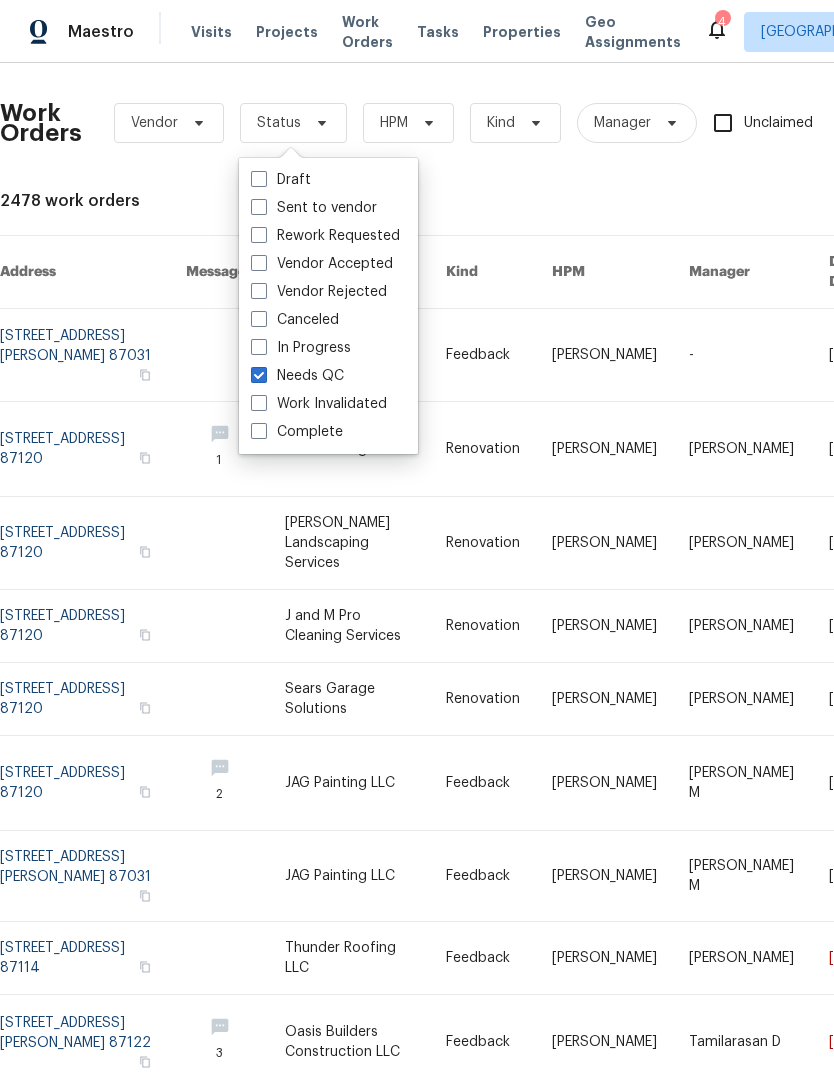 checkbox on "true" 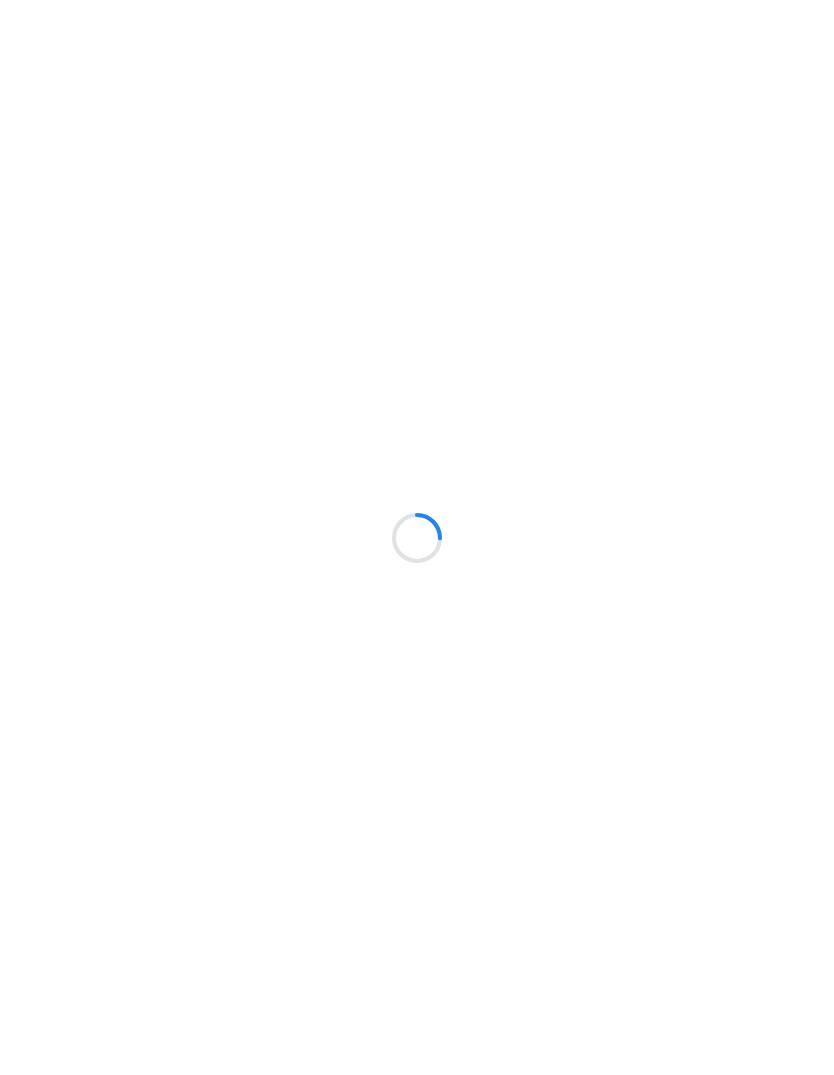 scroll, scrollTop: 0, scrollLeft: 0, axis: both 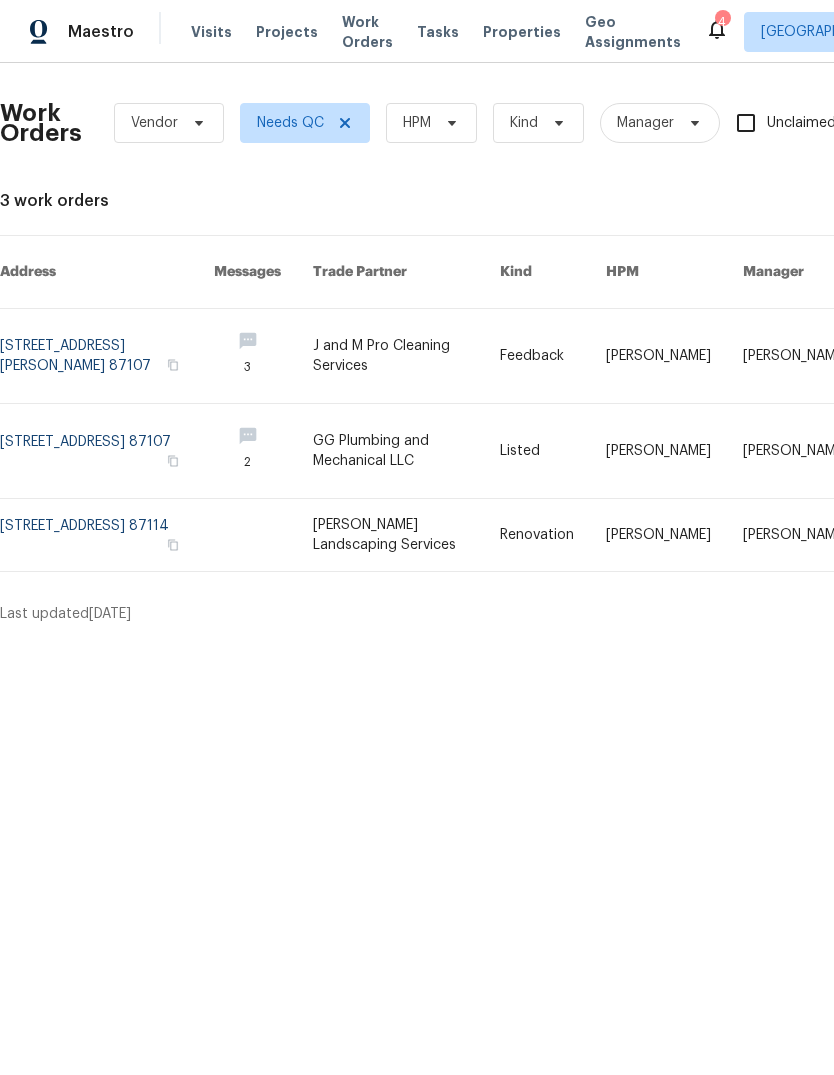 click at bounding box center [406, 535] 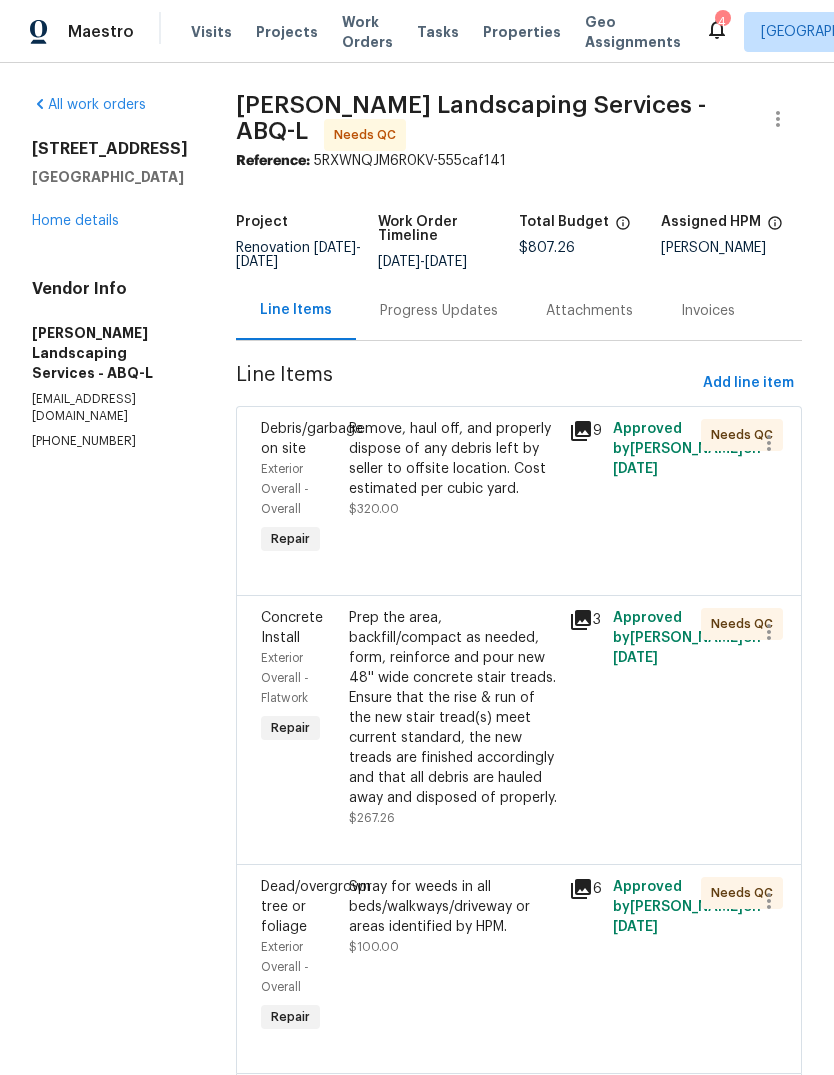 click on "Remove, haul off, and properly dispose of any debris left by seller to offsite location. Cost estimated per cubic yard." at bounding box center (453, 459) 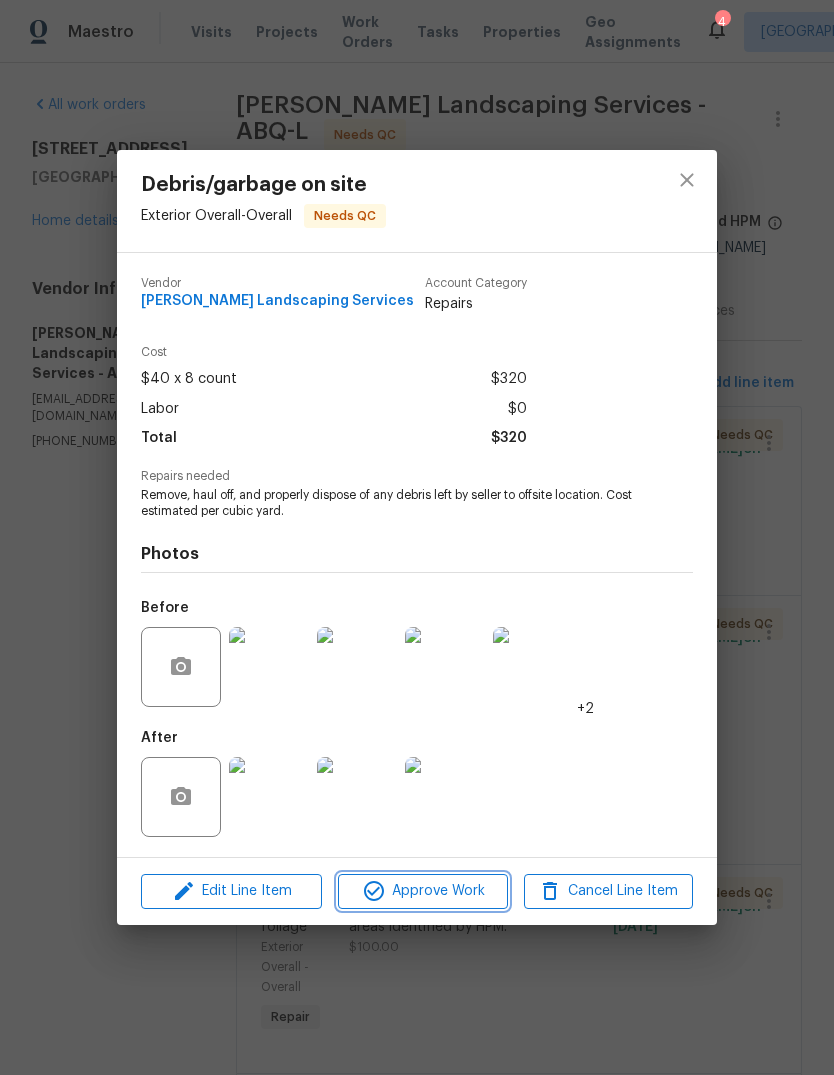 click on "Approve Work" at bounding box center (422, 891) 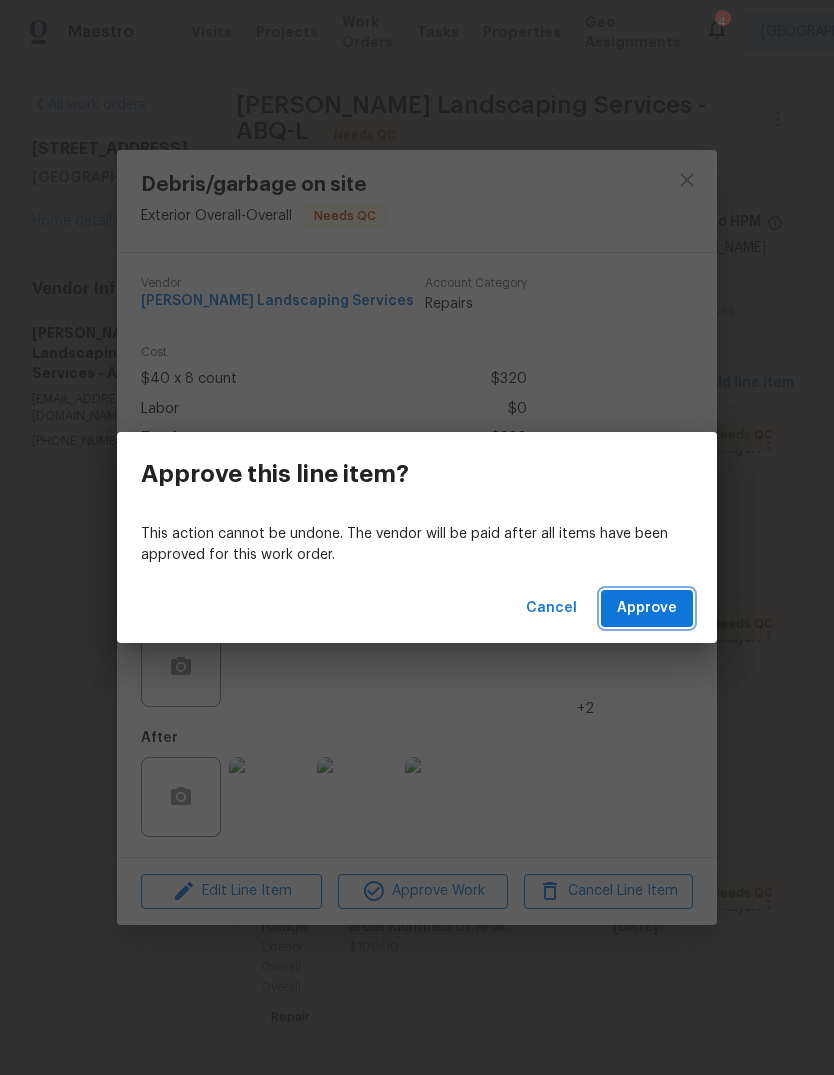 click on "Approve" at bounding box center [647, 608] 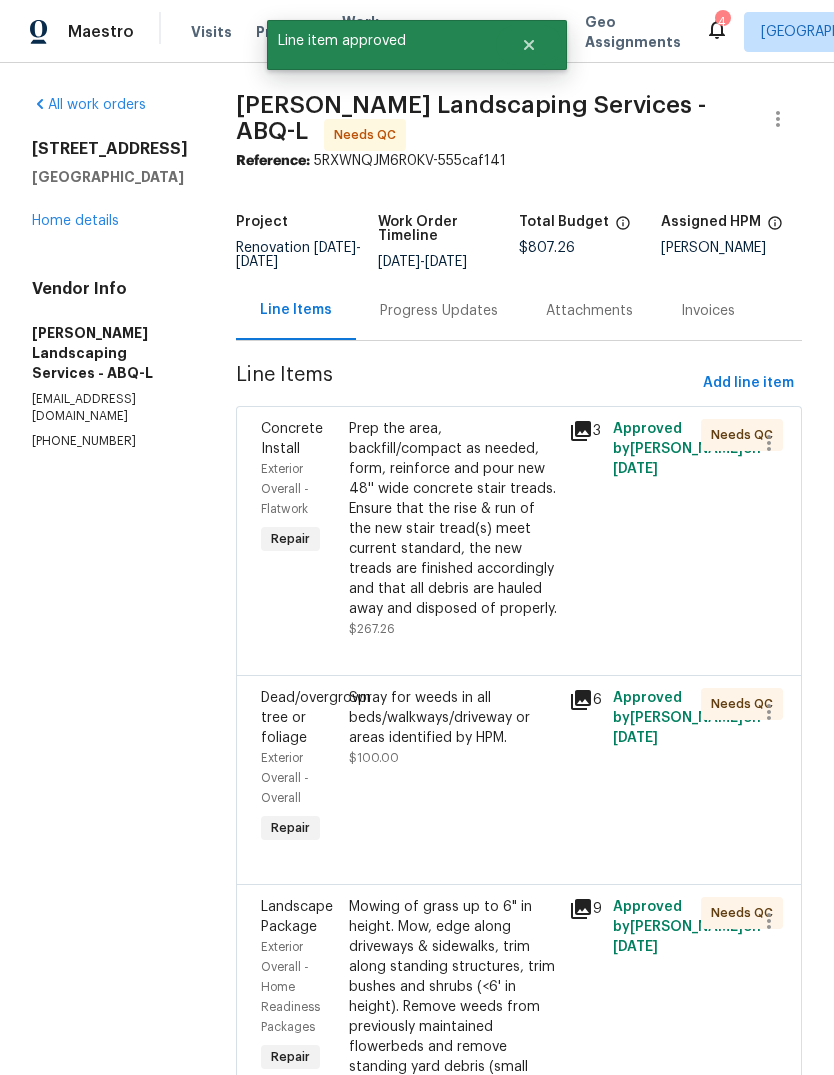 click on "Prep the area, backfill/compact as needed, form, reinforce and pour new 48'' wide  concrete stair treads. Ensure that the rise & run of the new stair tread(s) meet current standard, the new treads are finished accordingly and that all debris are hauled away and disposed of properly." at bounding box center (453, 519) 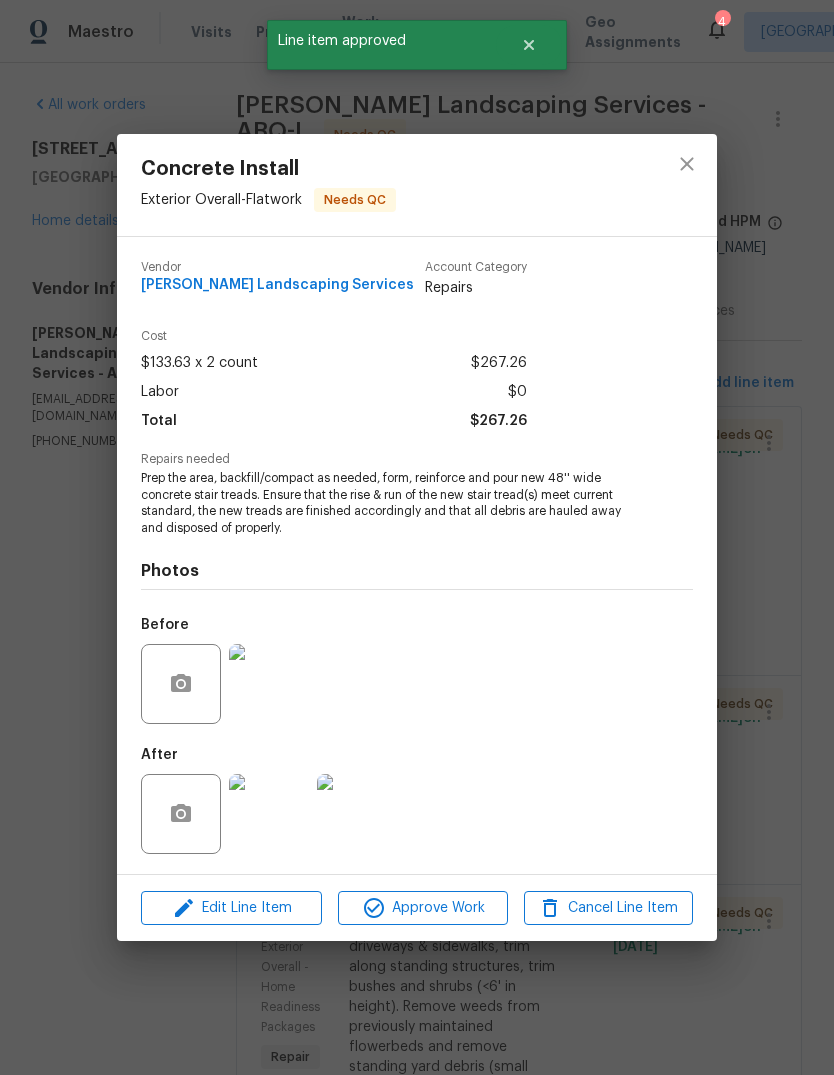 click at bounding box center (269, 814) 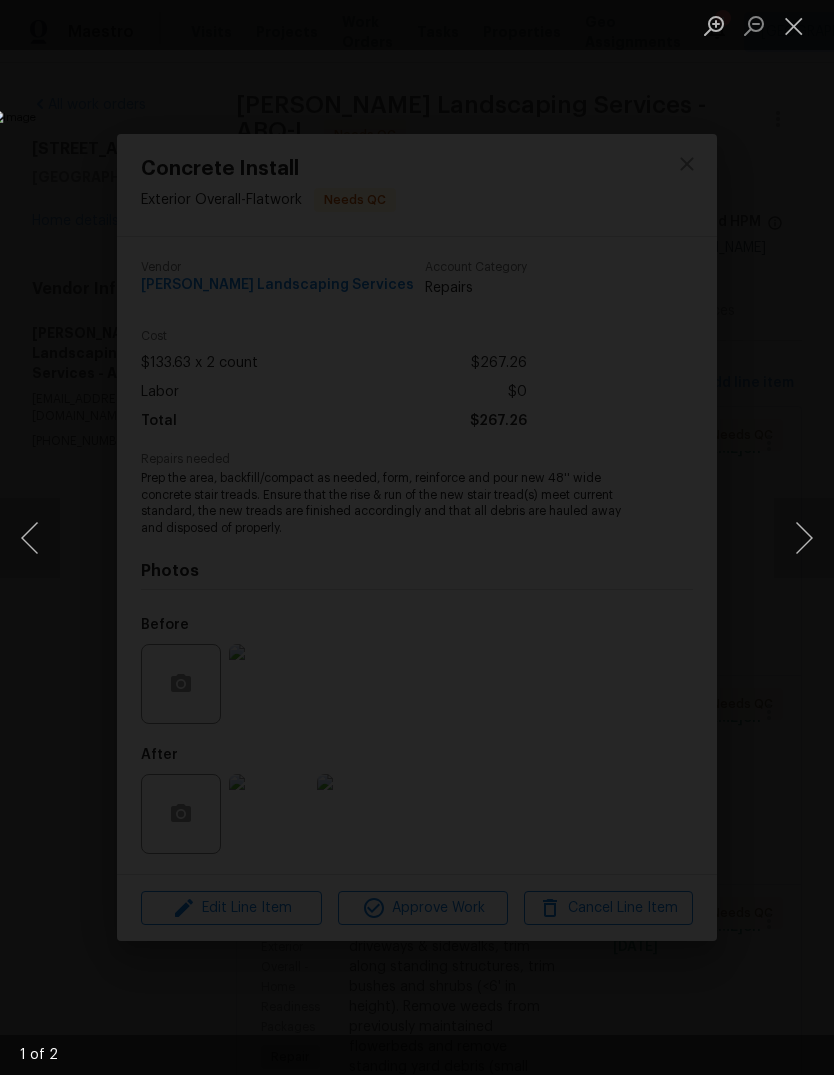 click at bounding box center [794, 25] 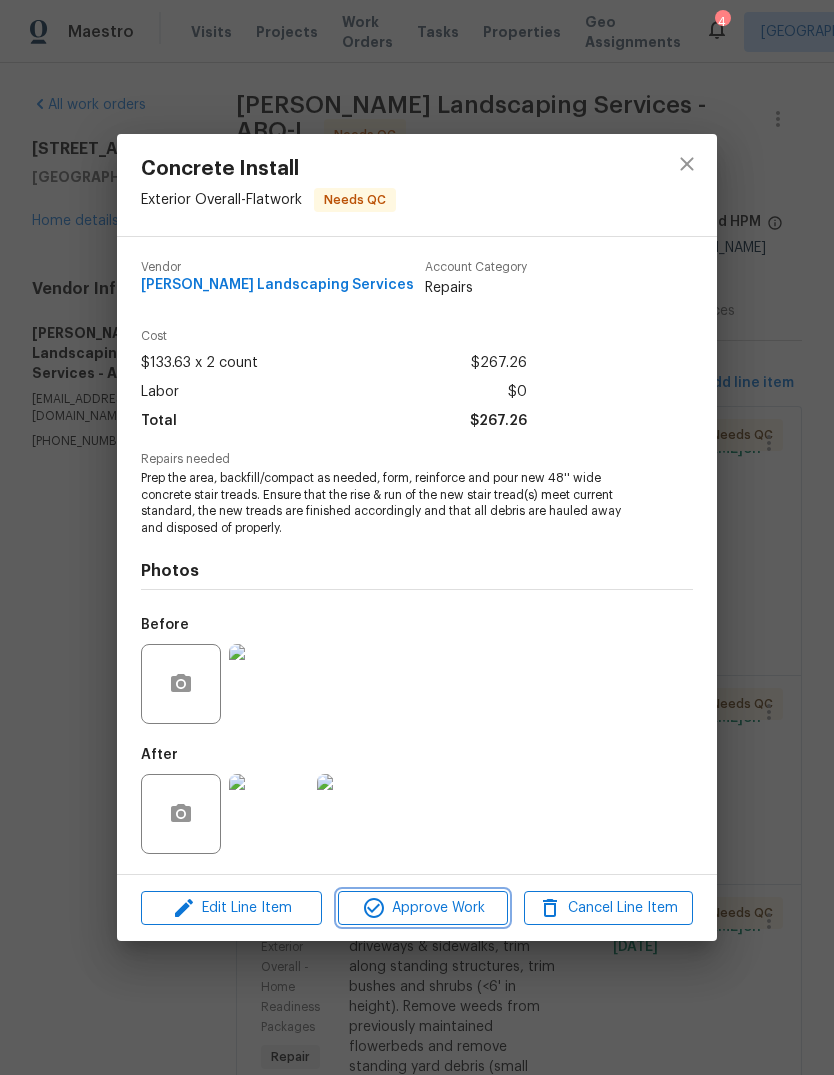 click on "Approve Work" at bounding box center (422, 908) 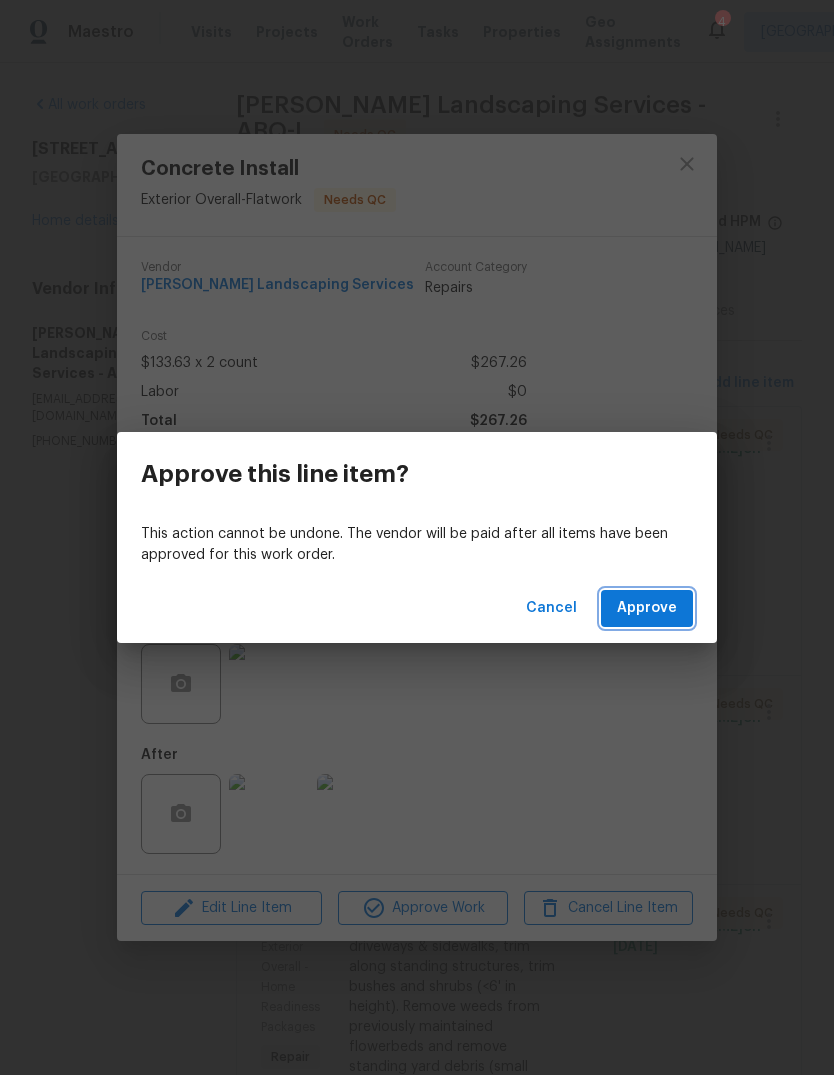 click on "Approve" at bounding box center (647, 608) 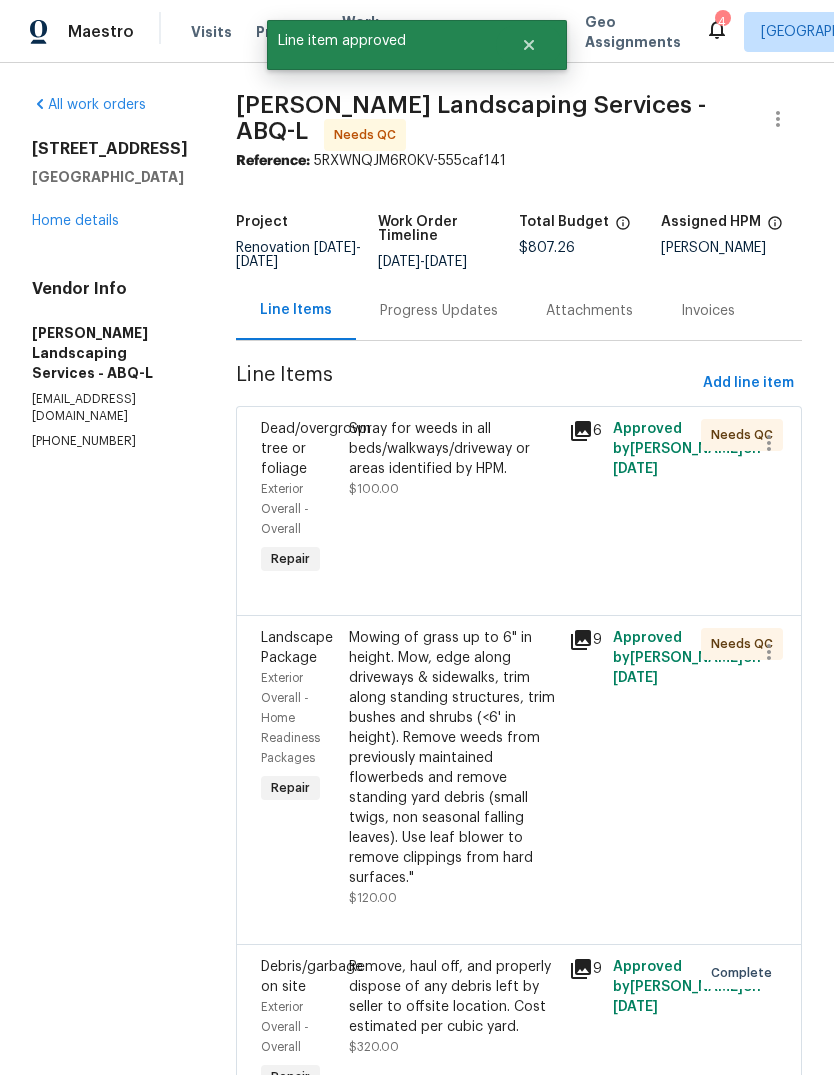 click on "Spray for weeds in all beds/walkways/driveway or areas identified by HPM. $100.00" at bounding box center (453, 499) 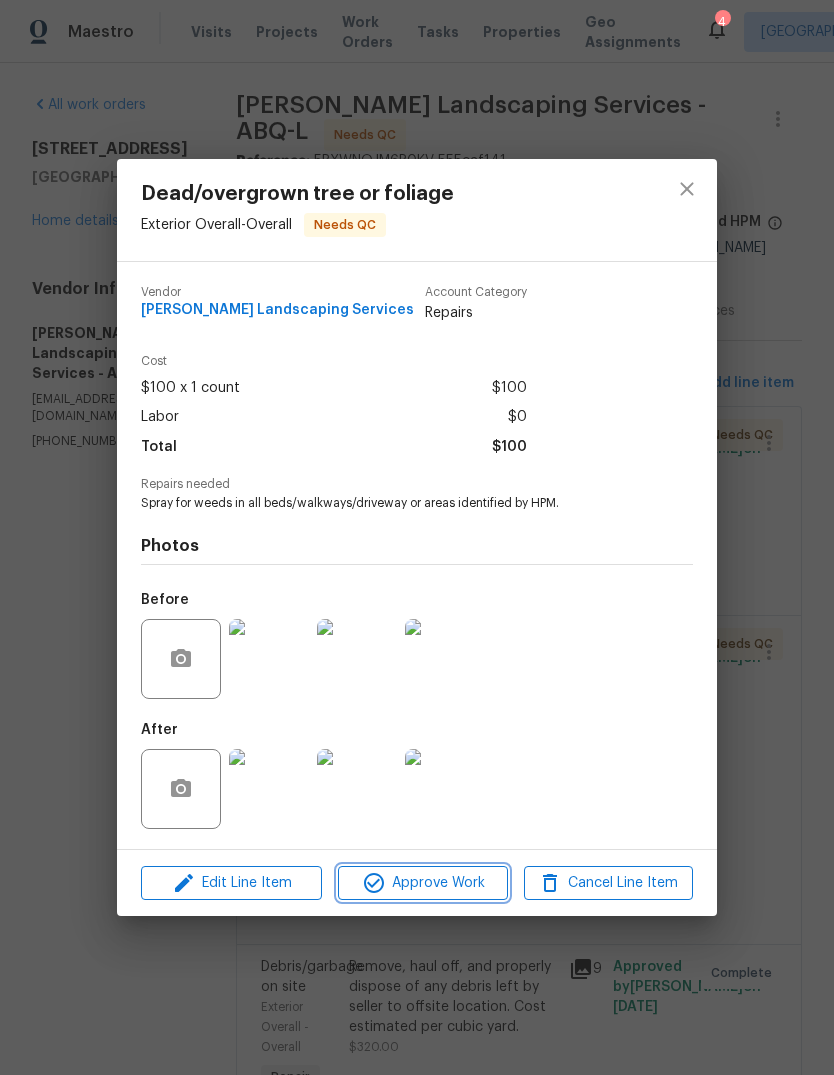 click on "Approve Work" at bounding box center [422, 883] 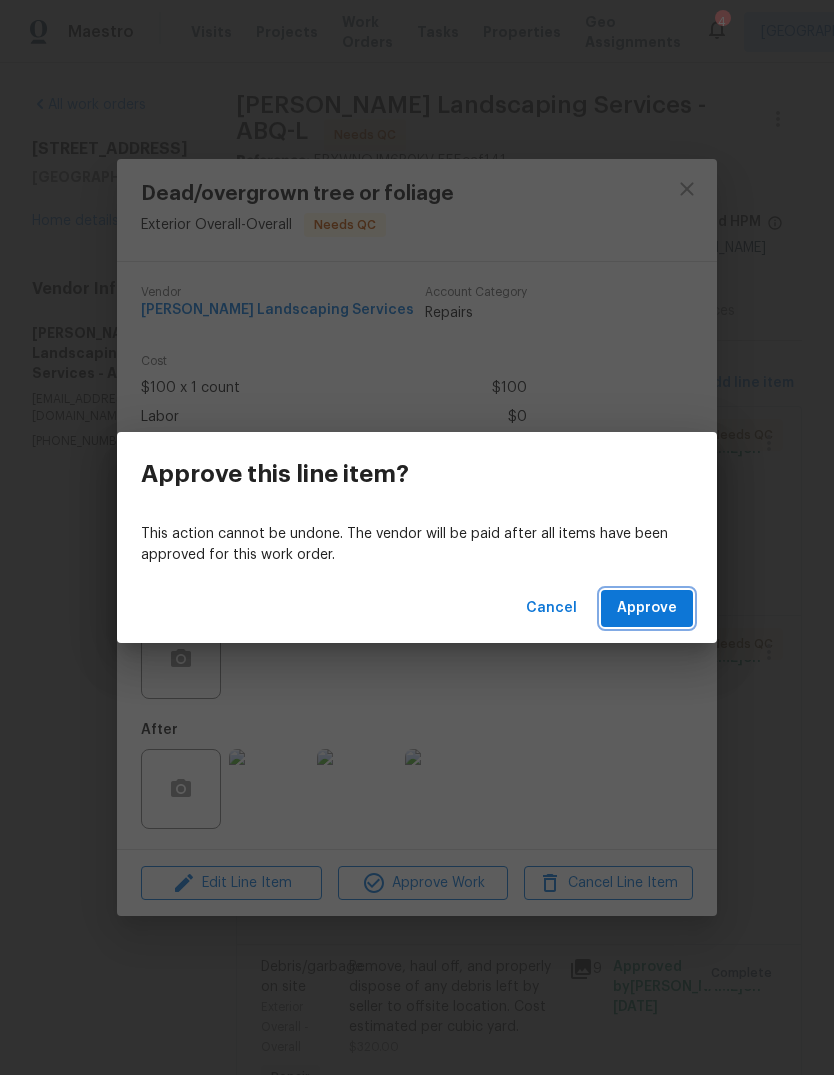 click on "Approve" at bounding box center (647, 608) 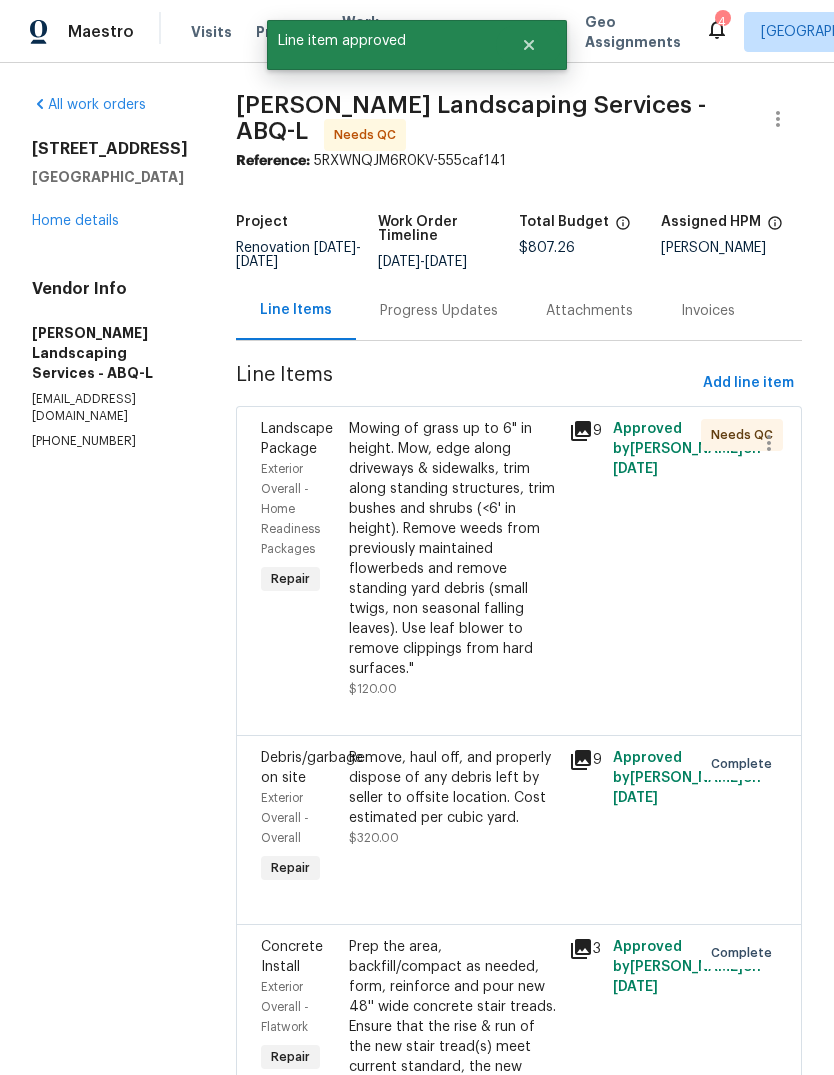 click on "Mowing of grass up to 6" in height. Mow, edge along driveways & sidewalks, trim along standing structures, trim bushes and shrubs (<6' in height). Remove weeds from previously maintained flowerbeds and remove standing yard debris (small twigs, non seasonal falling leaves).  Use leaf blower to remove clippings from hard surfaces."" at bounding box center (453, 549) 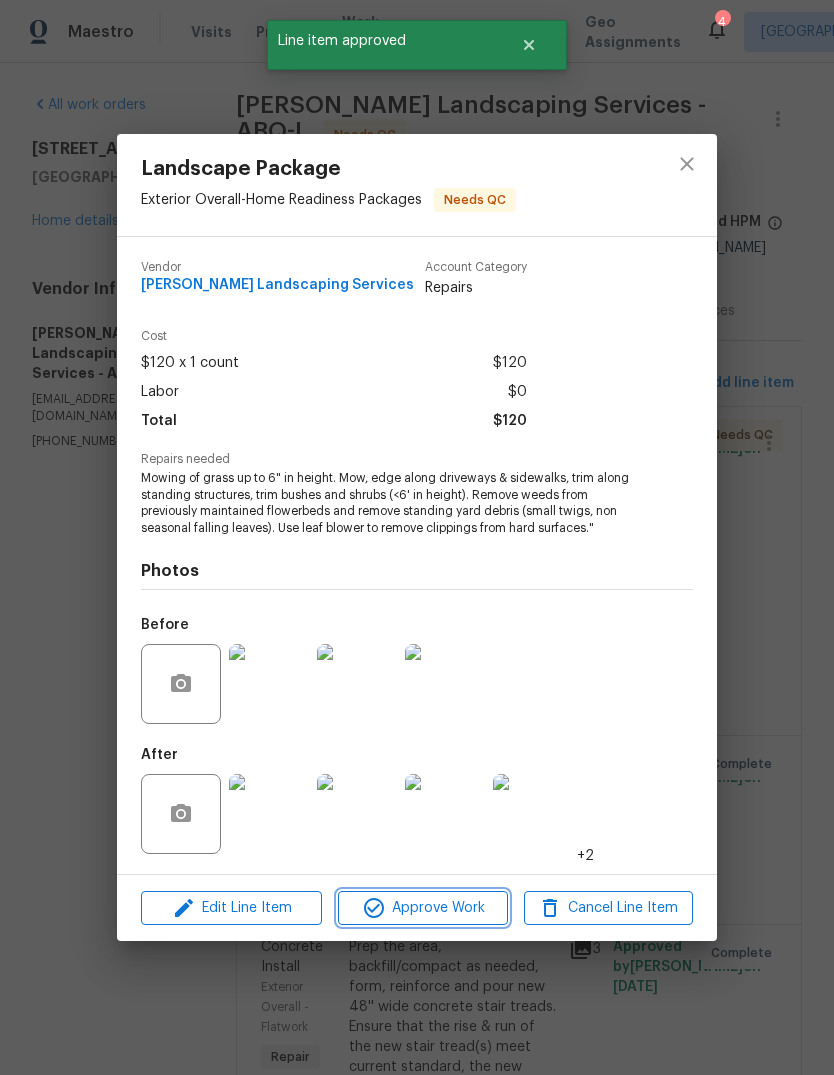 click on "Approve Work" at bounding box center [422, 908] 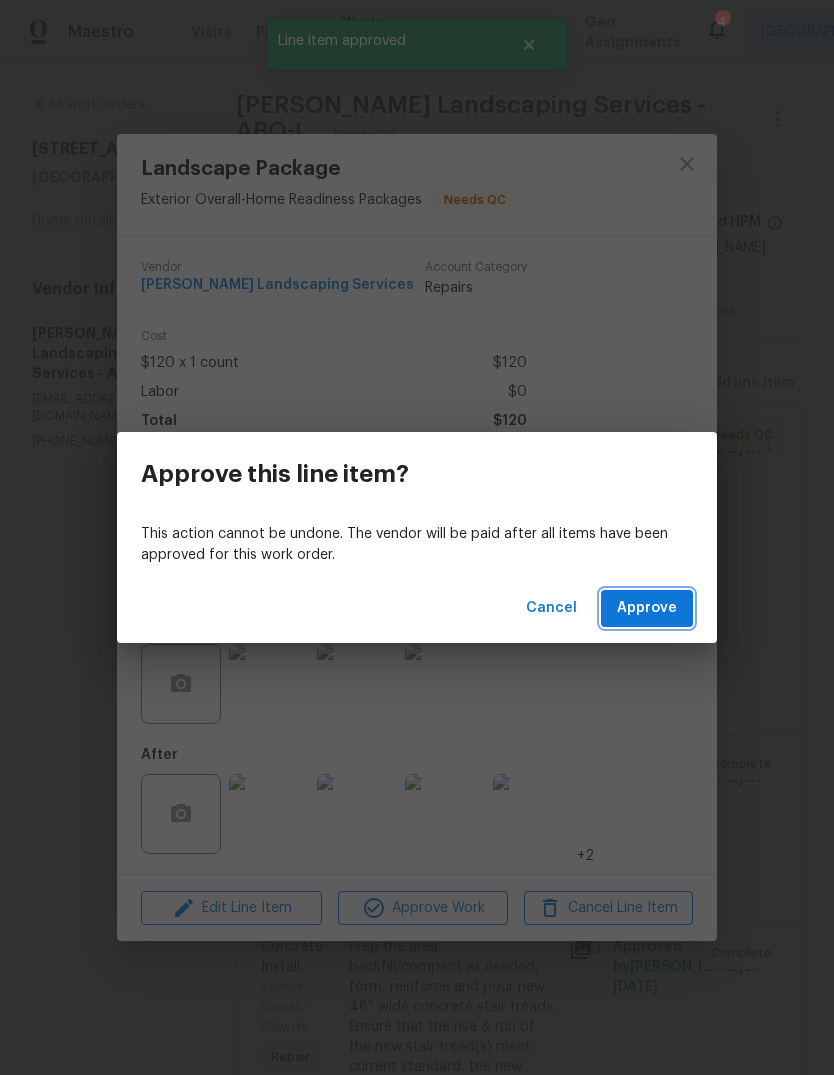 click on "Approve" at bounding box center (647, 608) 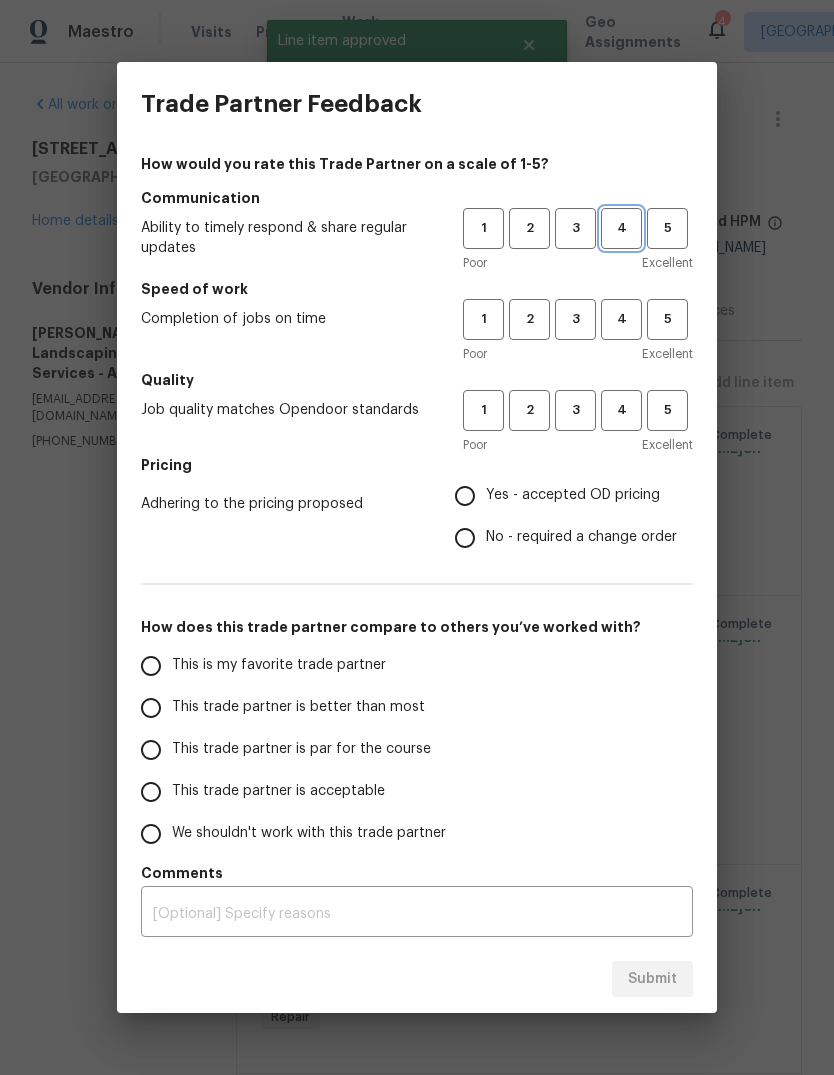 click on "4" at bounding box center [621, 228] 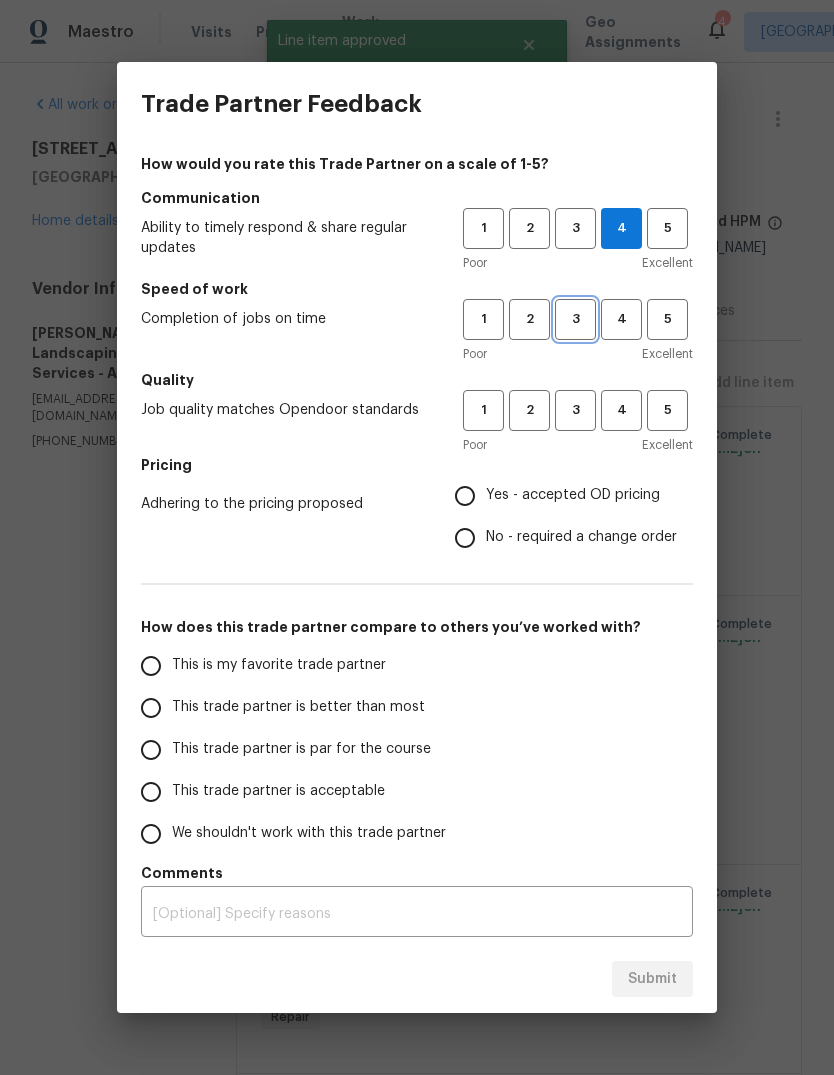 click on "3" at bounding box center [575, 319] 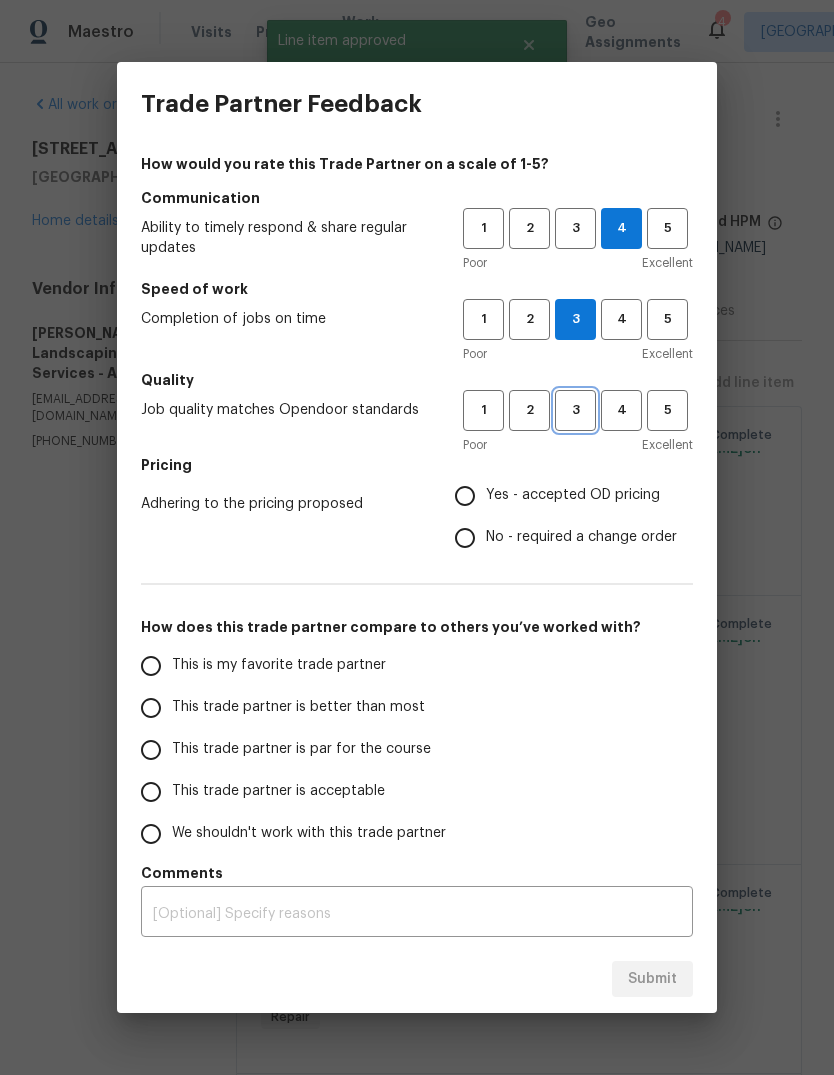 click on "3" at bounding box center (575, 410) 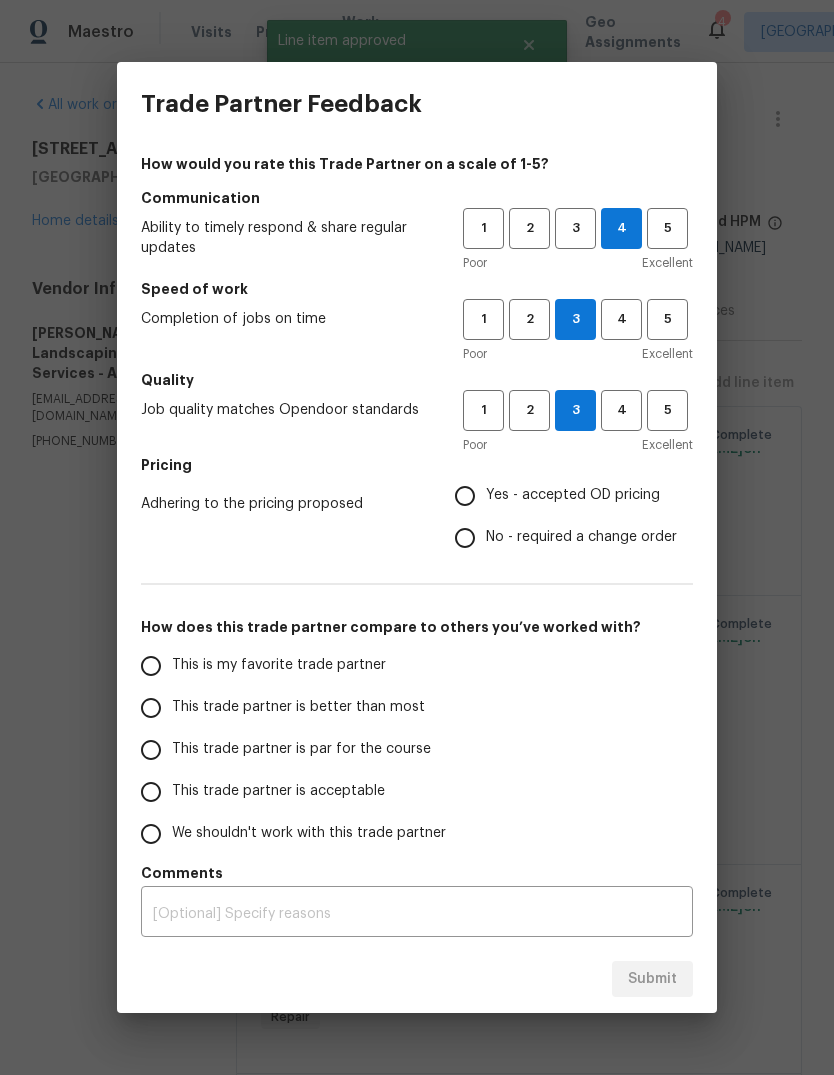 click on "Yes - accepted OD pricing" at bounding box center (465, 496) 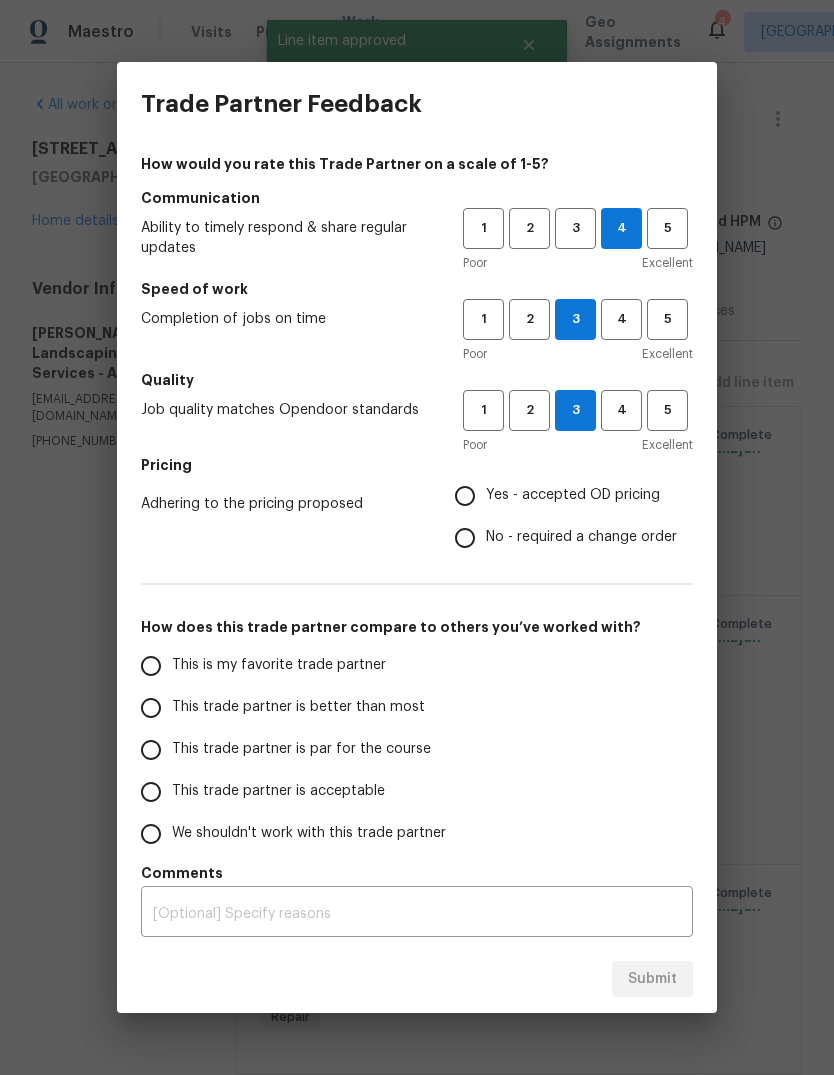 radio on "true" 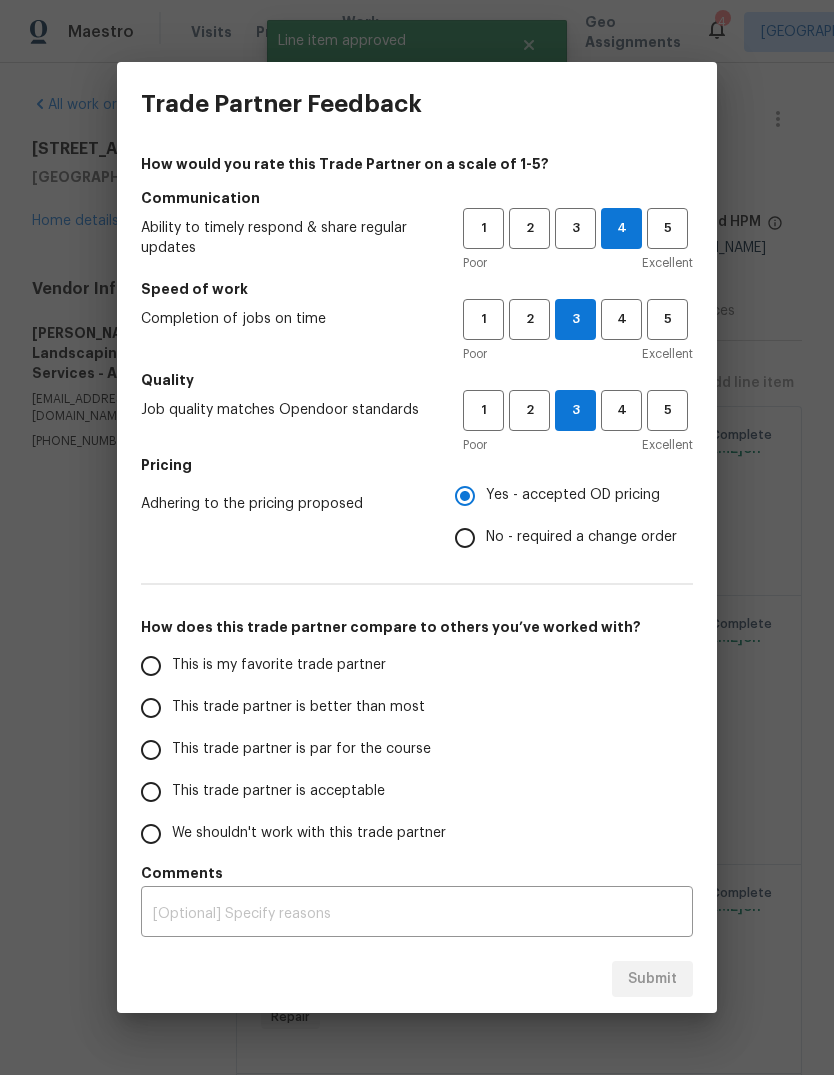 click on "This trade partner is better than most" at bounding box center [151, 708] 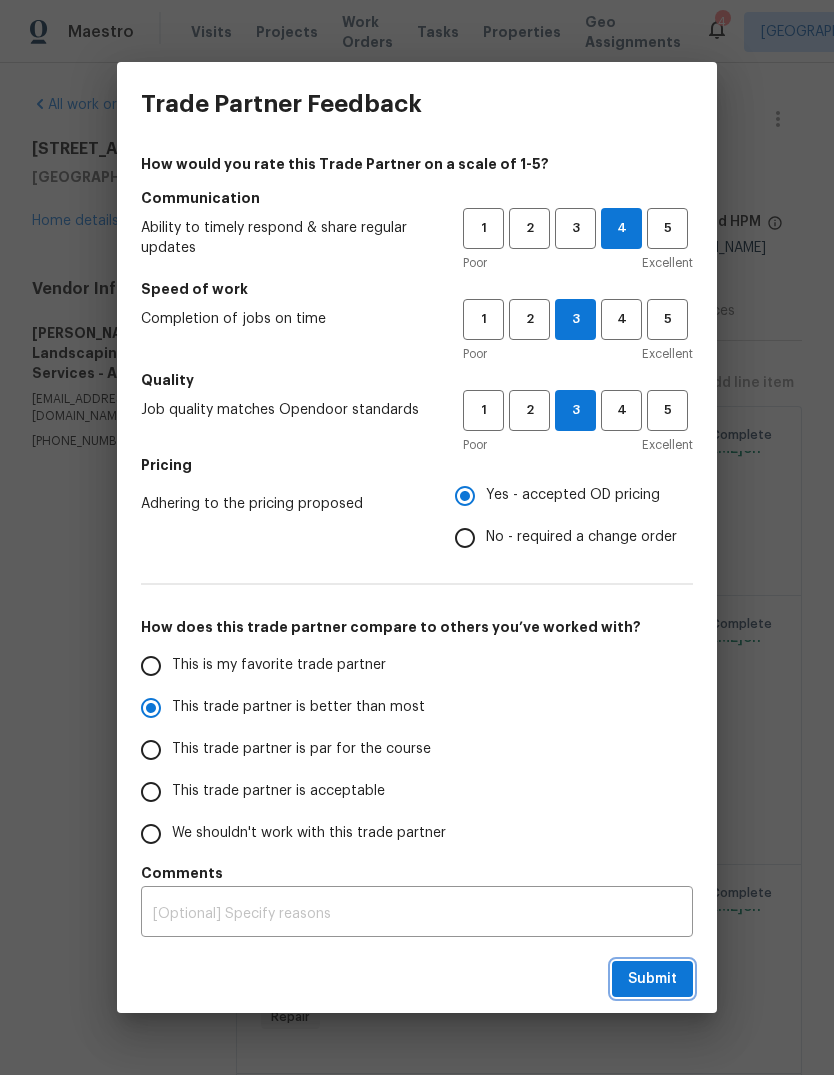 click on "Submit" at bounding box center (652, 979) 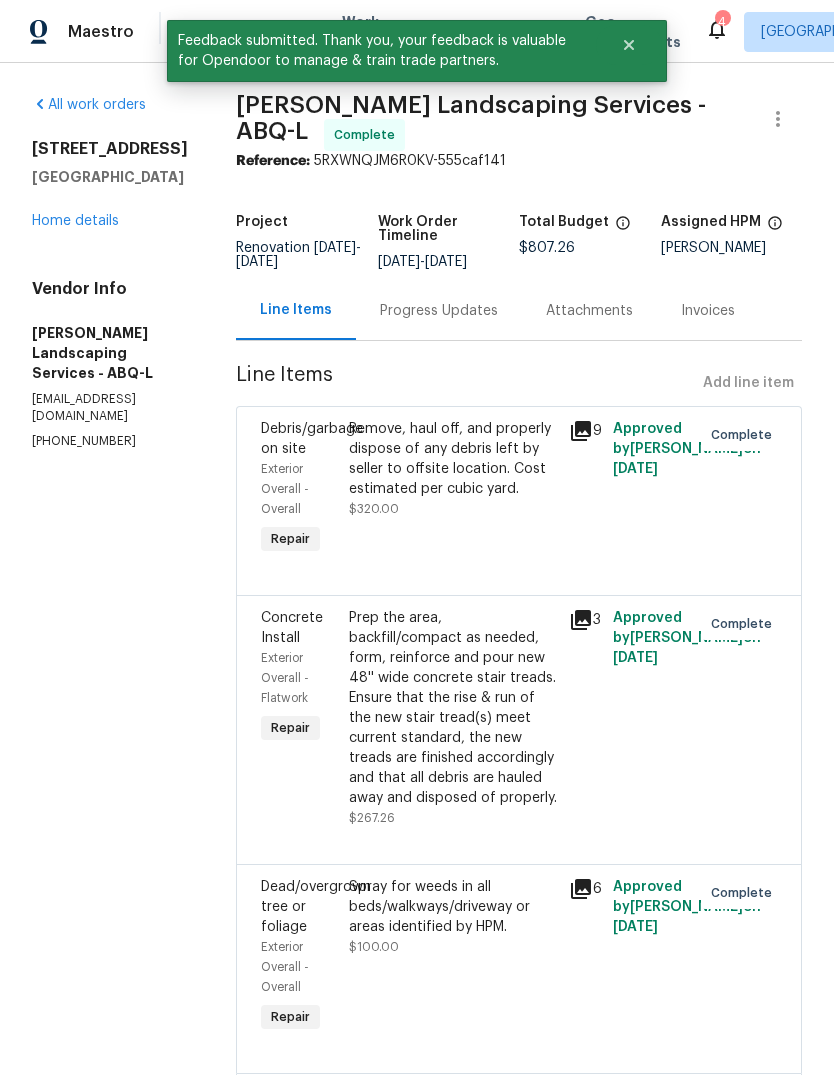 click on "All work orders 10212 Pandora Ln NW Albuquerque, NM 87114 Home details Vendor Info Rodriguez Landscaping Services - ABQ-L rodriguezjosuepersonal@gmail.com (505) 980-9691" at bounding box center (110, 761) 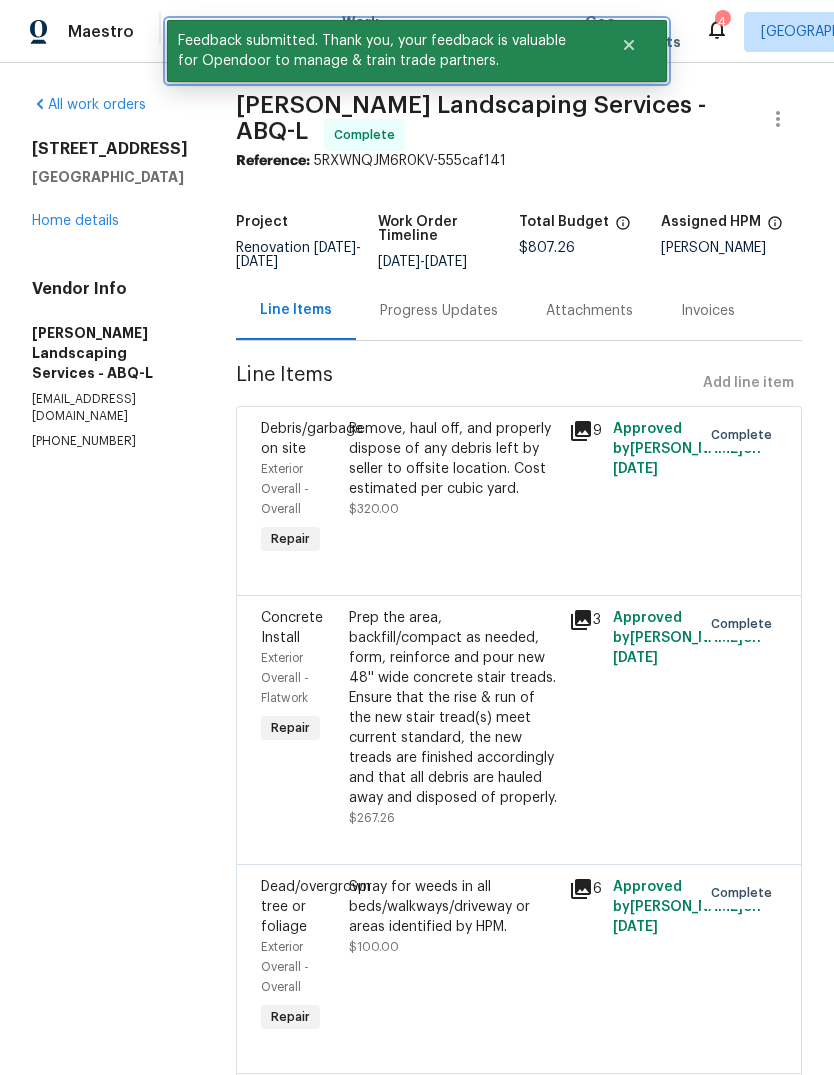 click at bounding box center [629, 45] 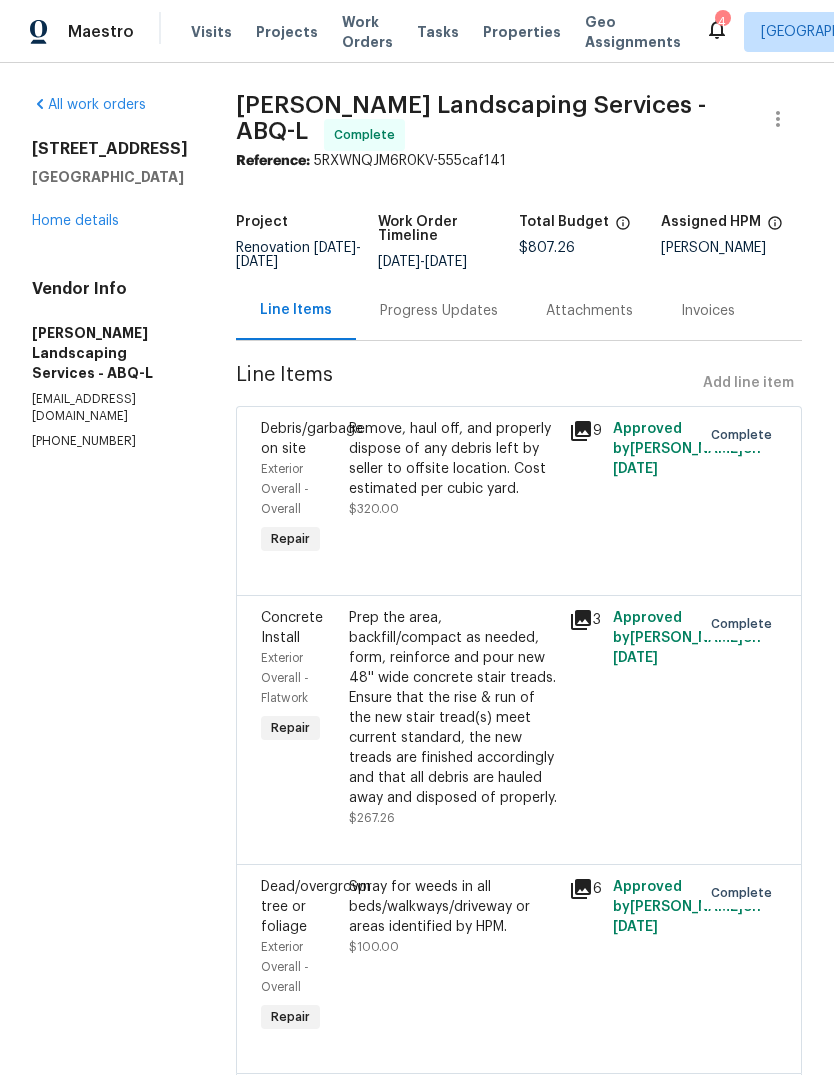 click on "Work Orders" at bounding box center [367, 32] 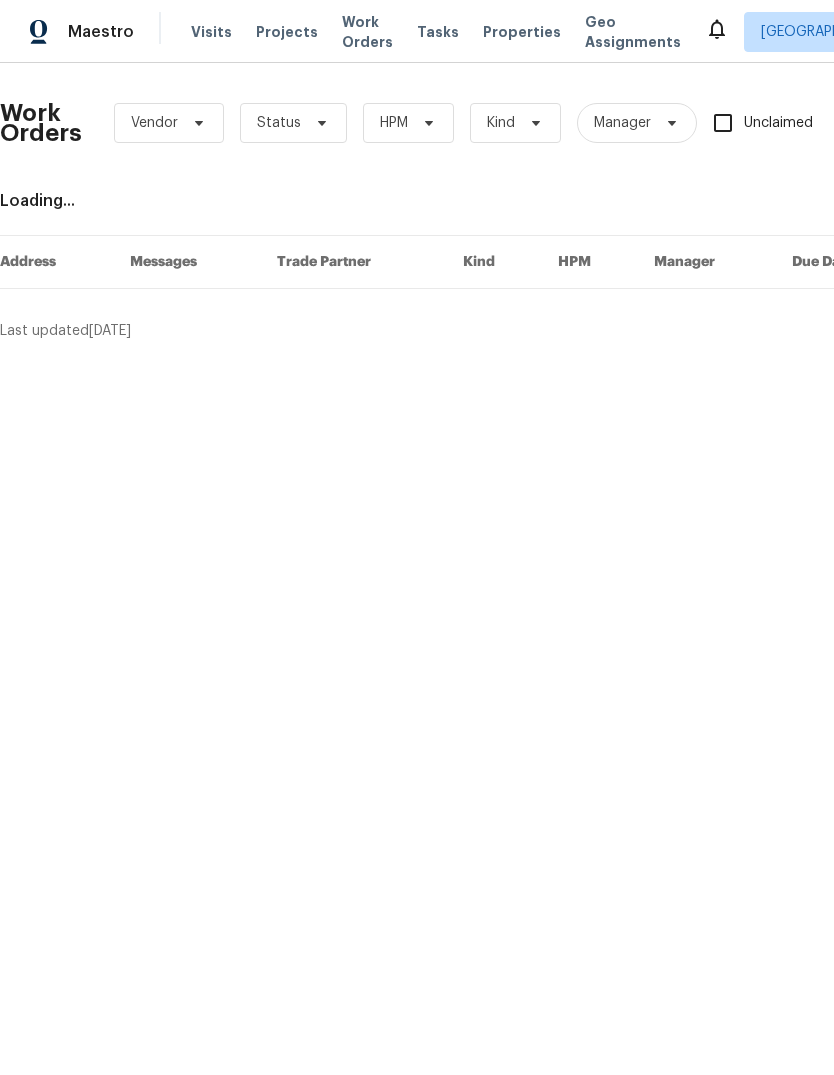 scroll, scrollTop: 0, scrollLeft: 0, axis: both 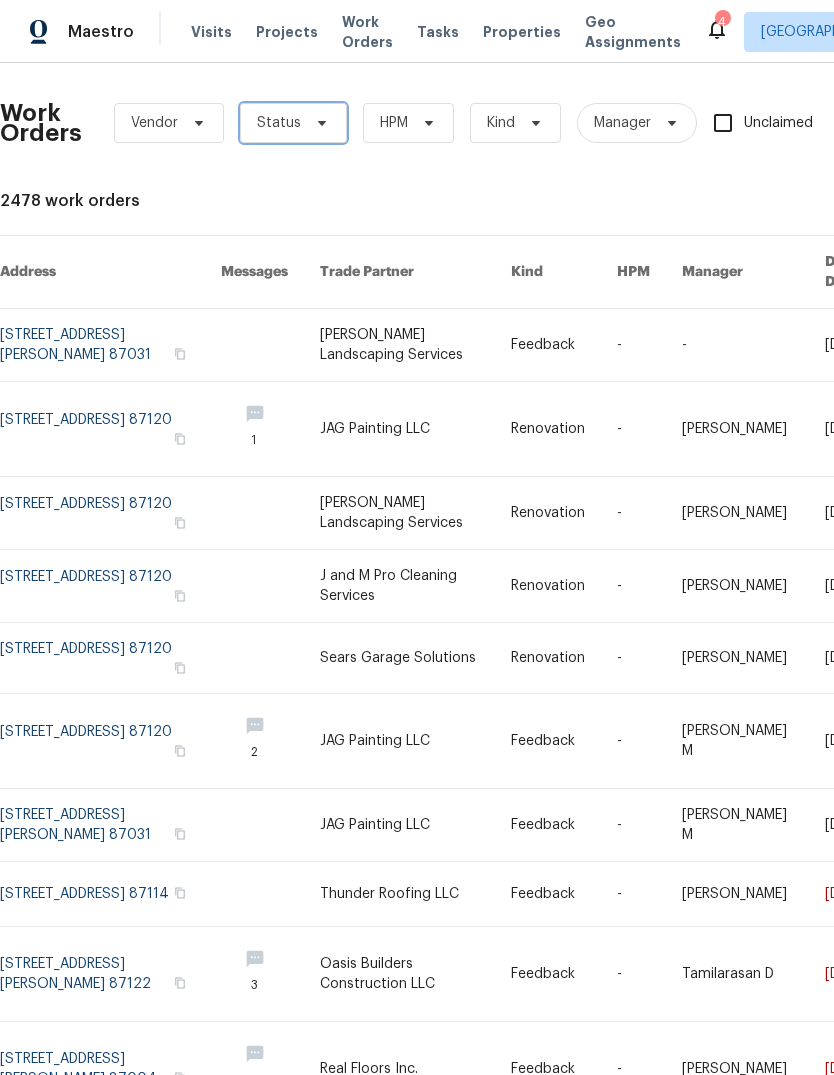 click 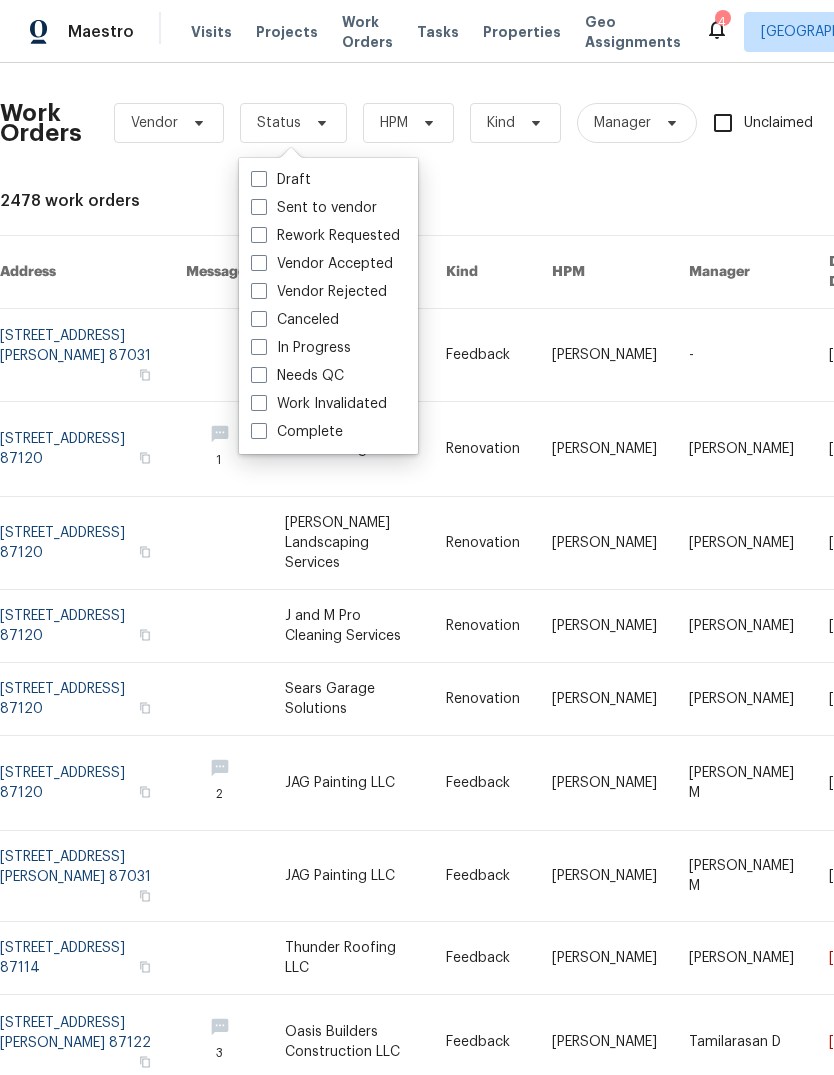 click on "Needs QC" at bounding box center [297, 376] 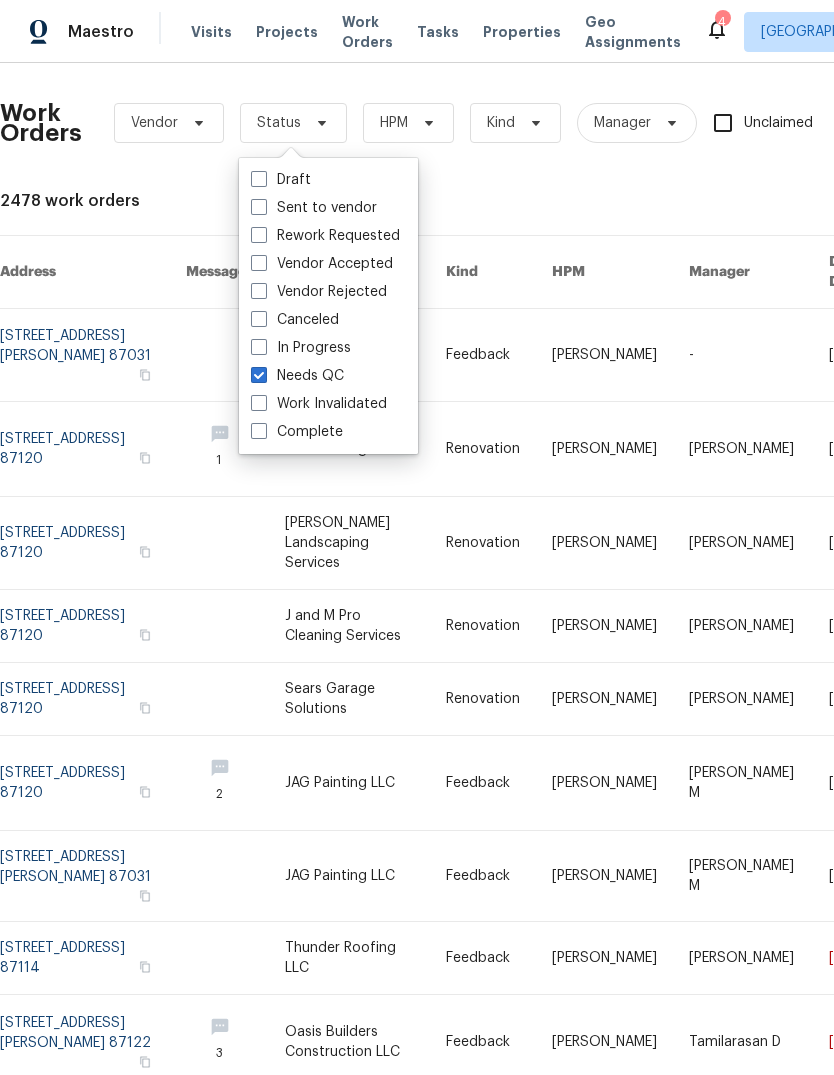 checkbox on "true" 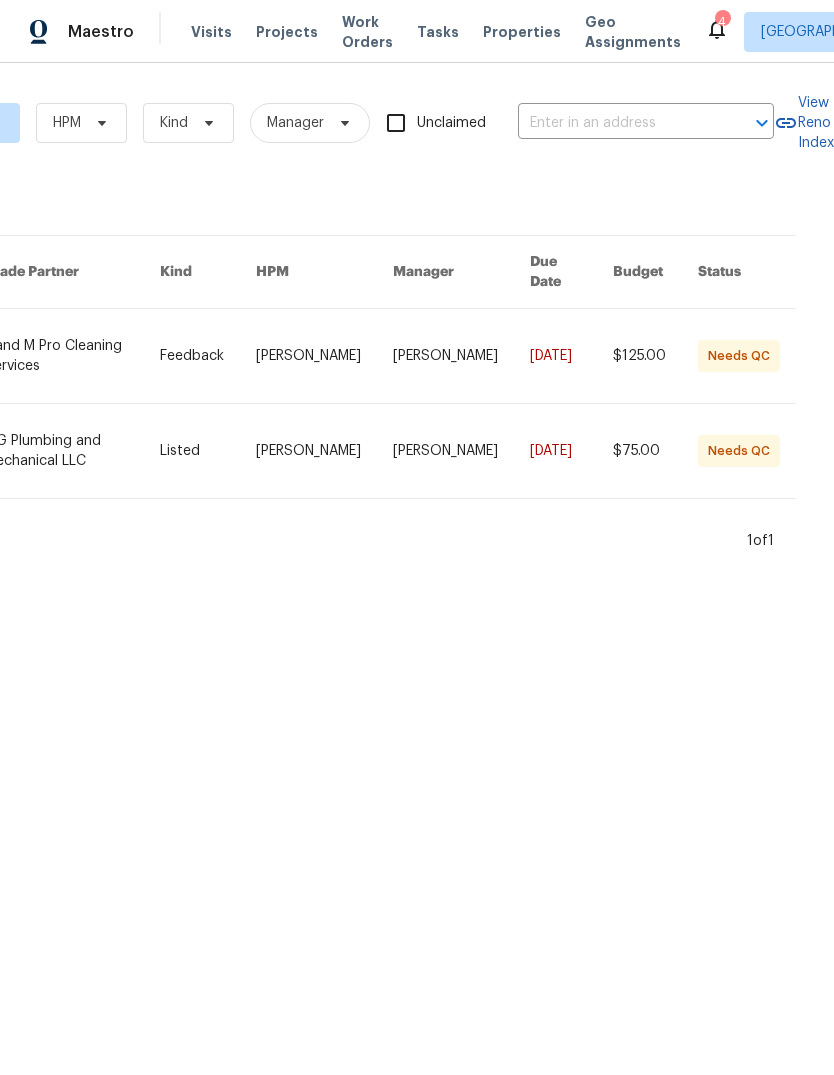 scroll, scrollTop: 0, scrollLeft: 354, axis: horizontal 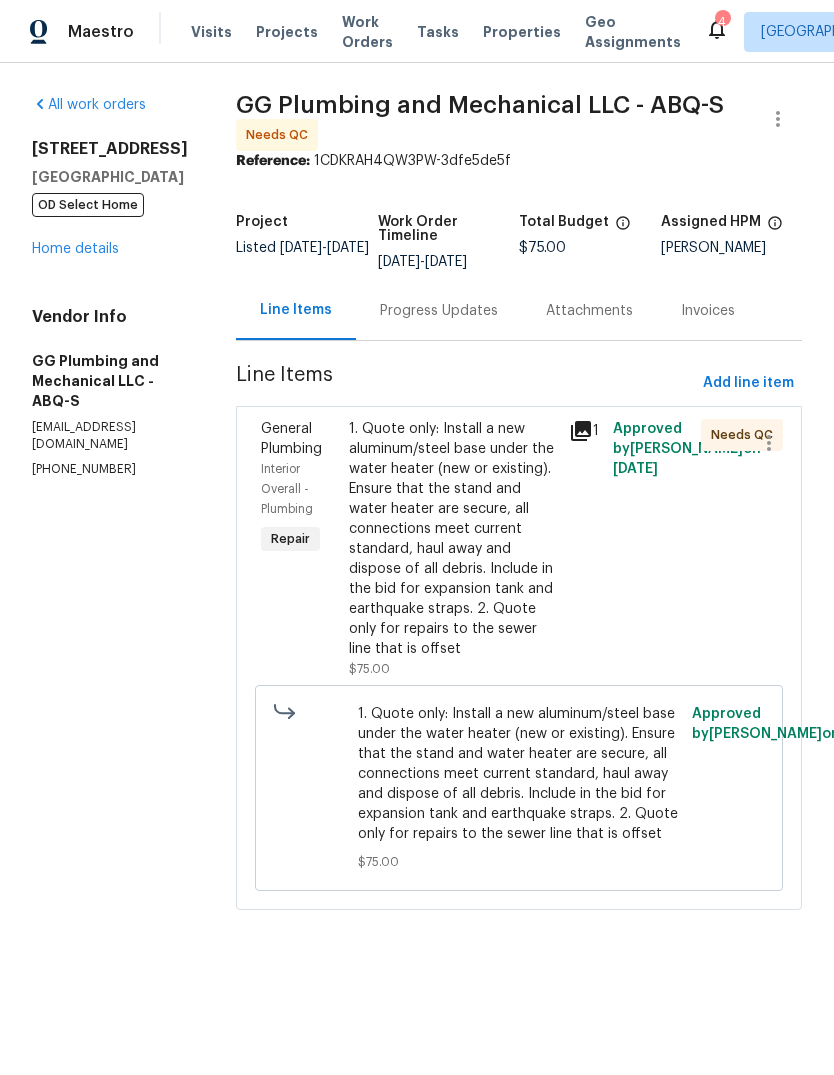 click on "Progress Updates" at bounding box center [439, 311] 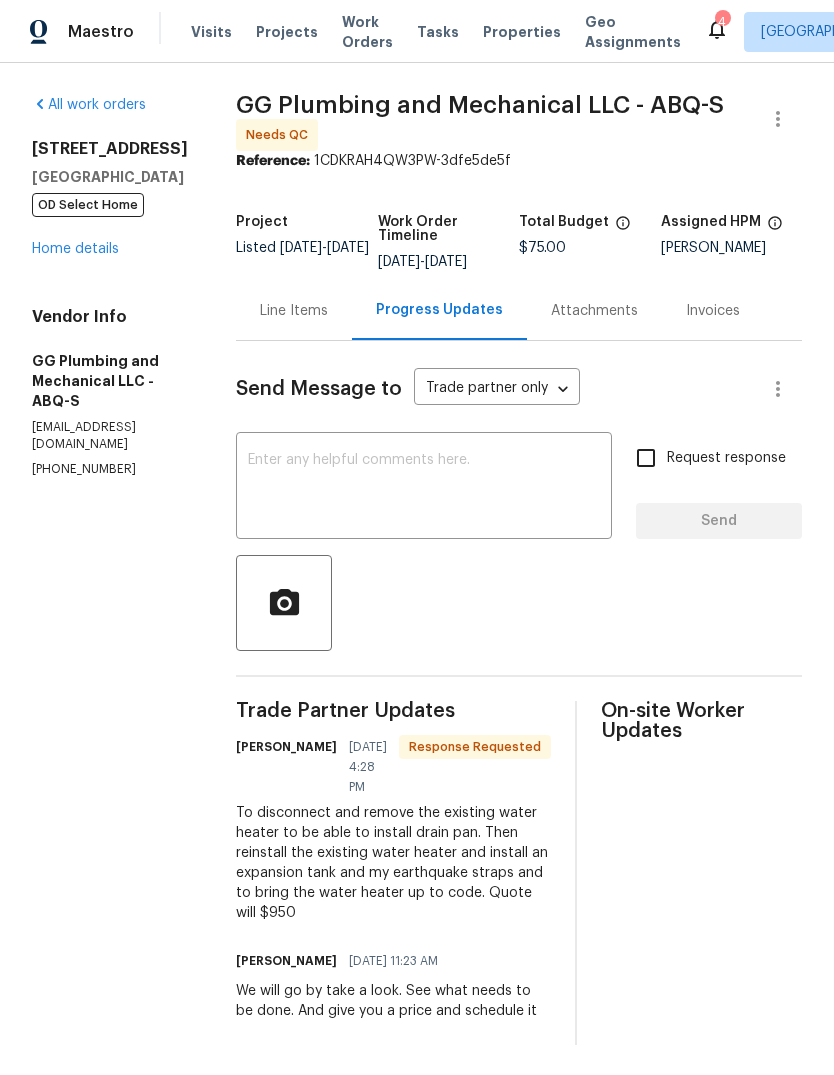 scroll, scrollTop: 20, scrollLeft: 0, axis: vertical 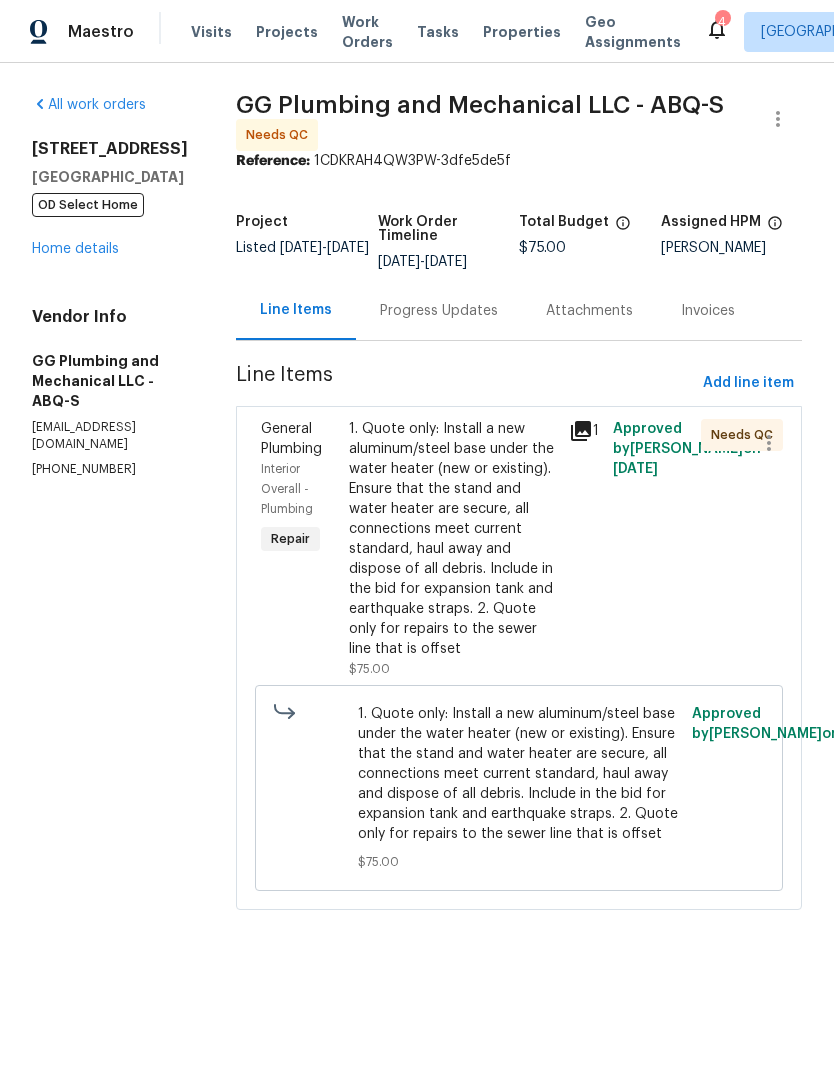 click on "1. Quote only: Install a new aluminum/steel base under the water heater (new or existing). Ensure that the stand and water heater are secure, all connections meet current standard, haul away and dispose of all debris. Include in the bid for expansion tank and earthquake straps.
2. Quote only for repairs to the sewer line that is offset" at bounding box center [453, 539] 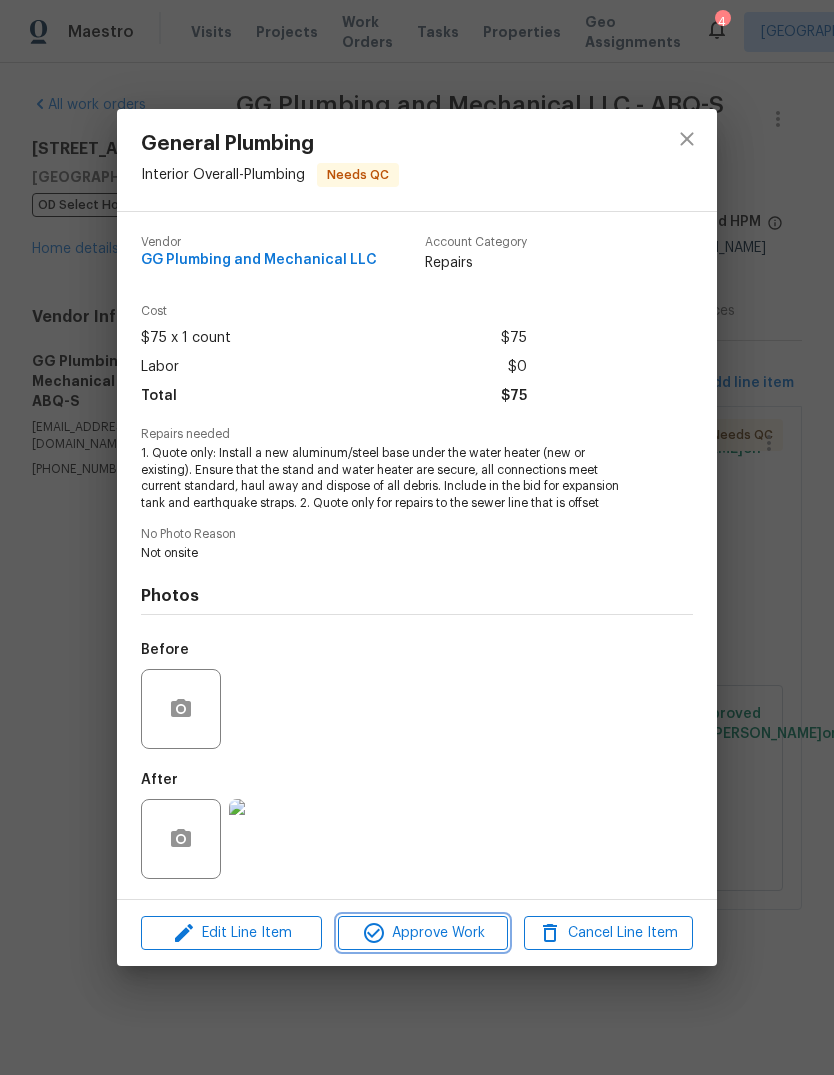 click on "Approve Work" at bounding box center [422, 933] 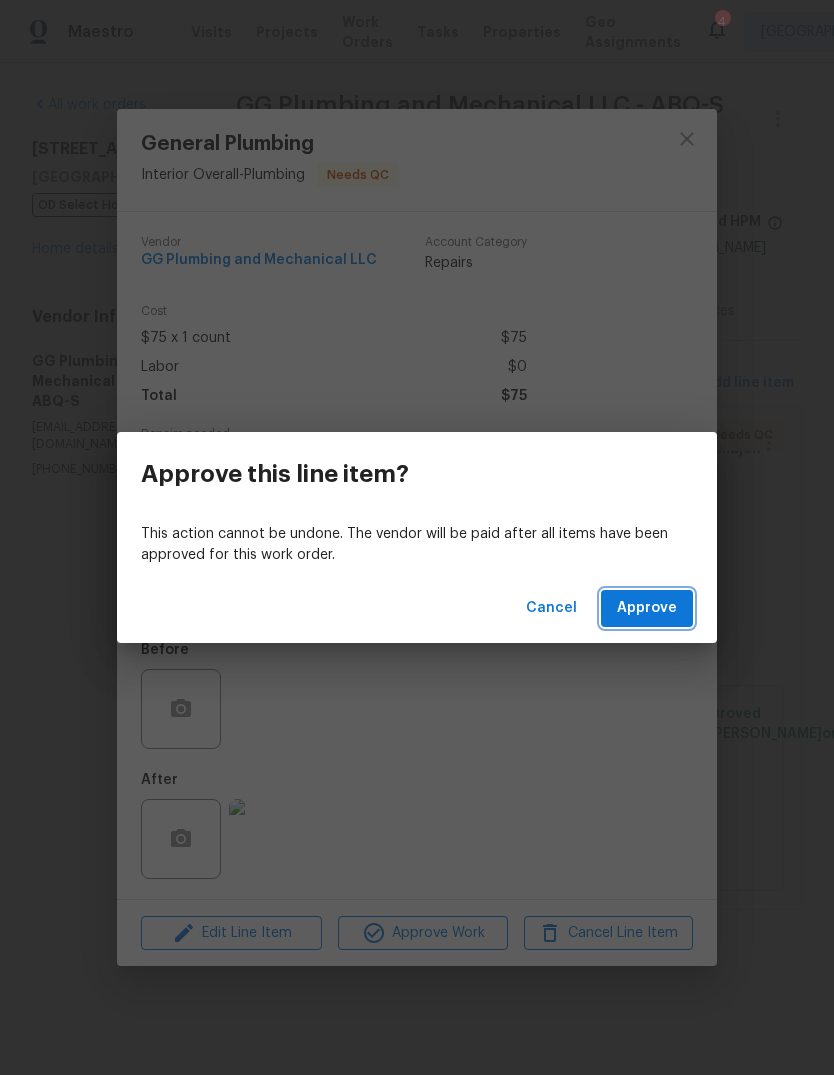 click on "Approve" at bounding box center (647, 608) 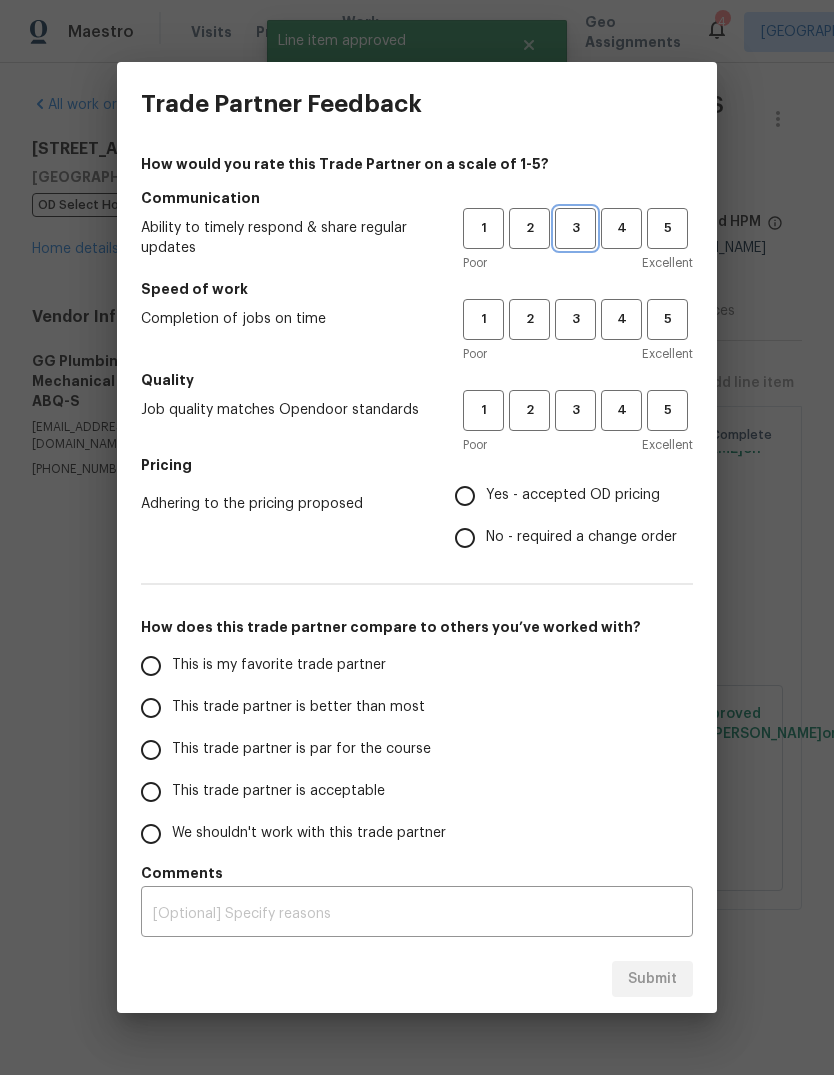 click on "3" at bounding box center (575, 228) 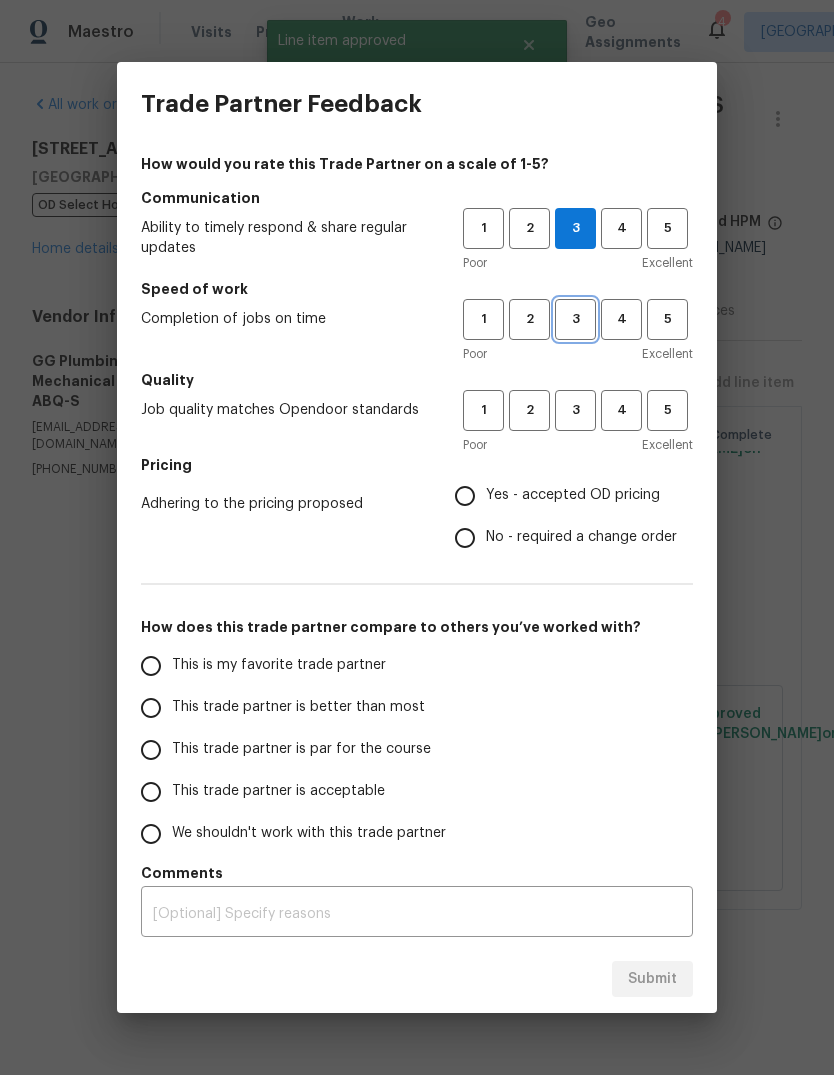 click on "3" at bounding box center (575, 319) 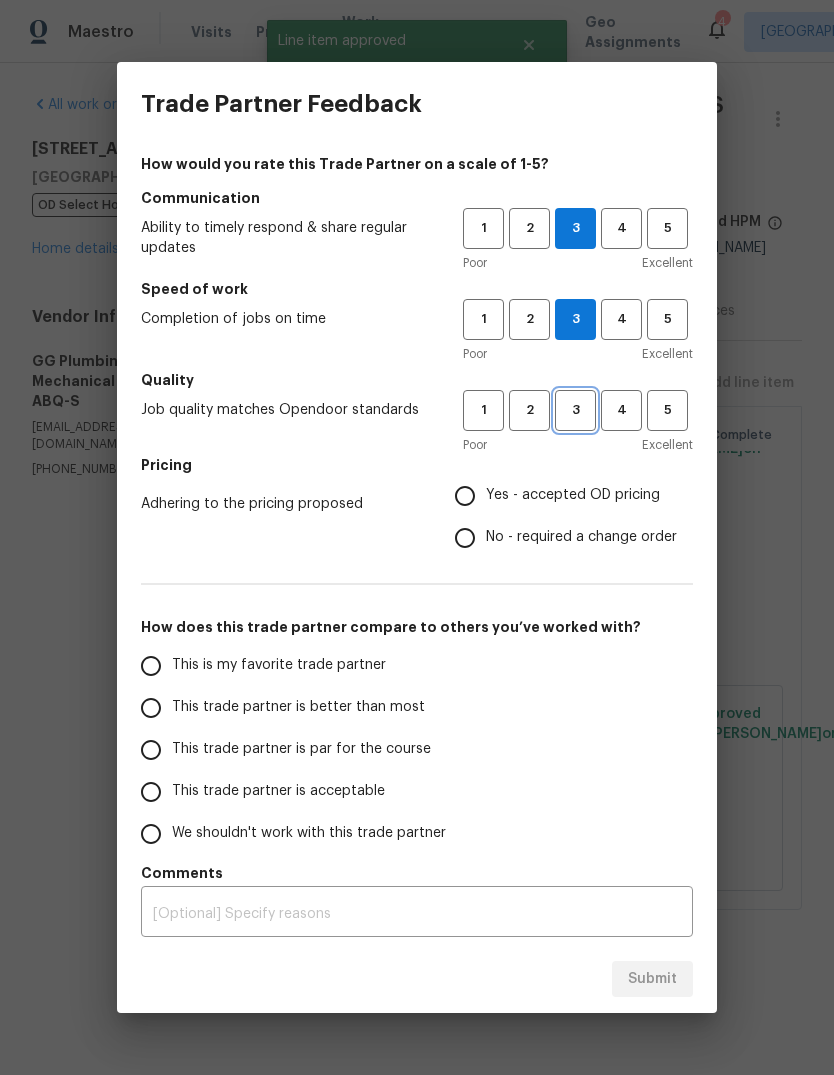 click on "3" at bounding box center (575, 410) 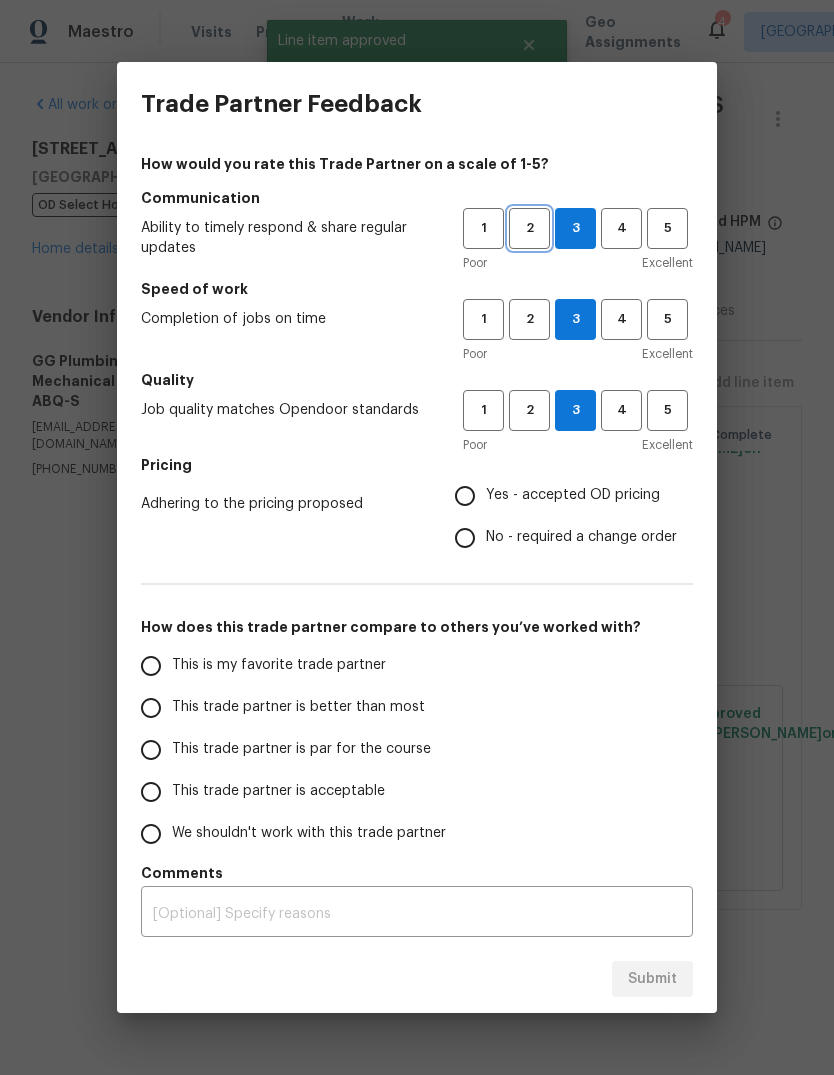 click on "2" at bounding box center (529, 228) 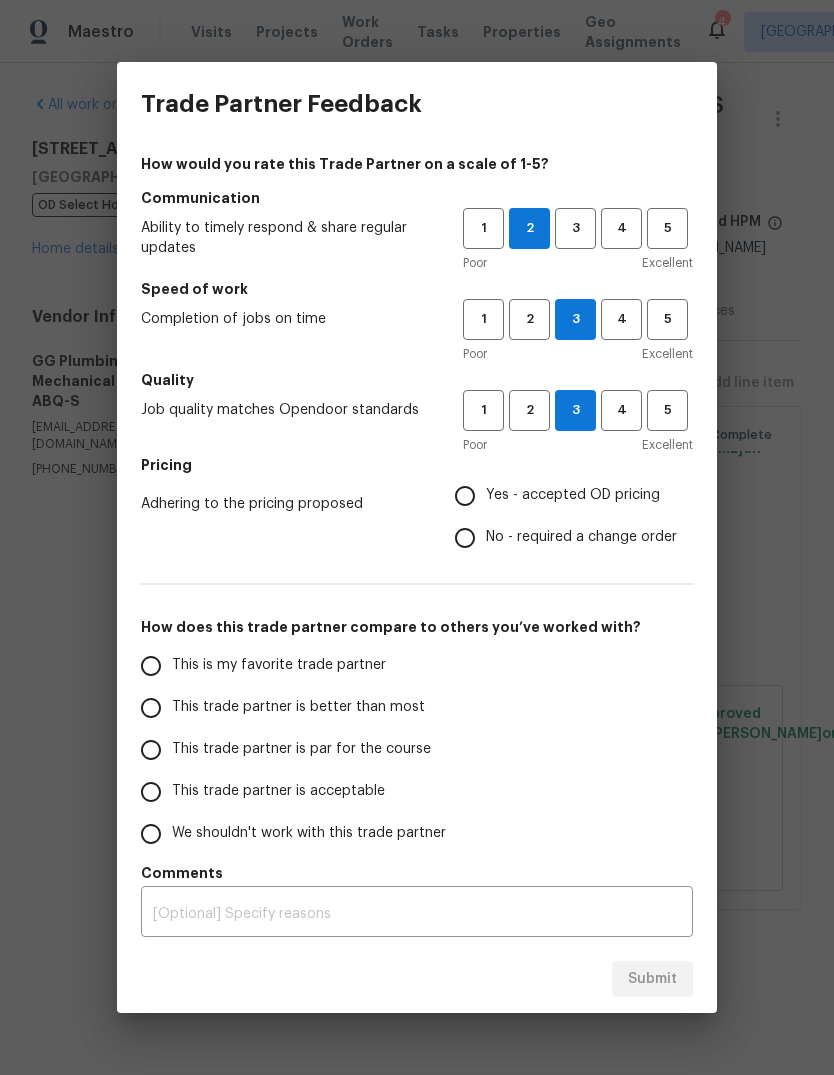 click on "Yes - accepted OD pricing" at bounding box center [465, 496] 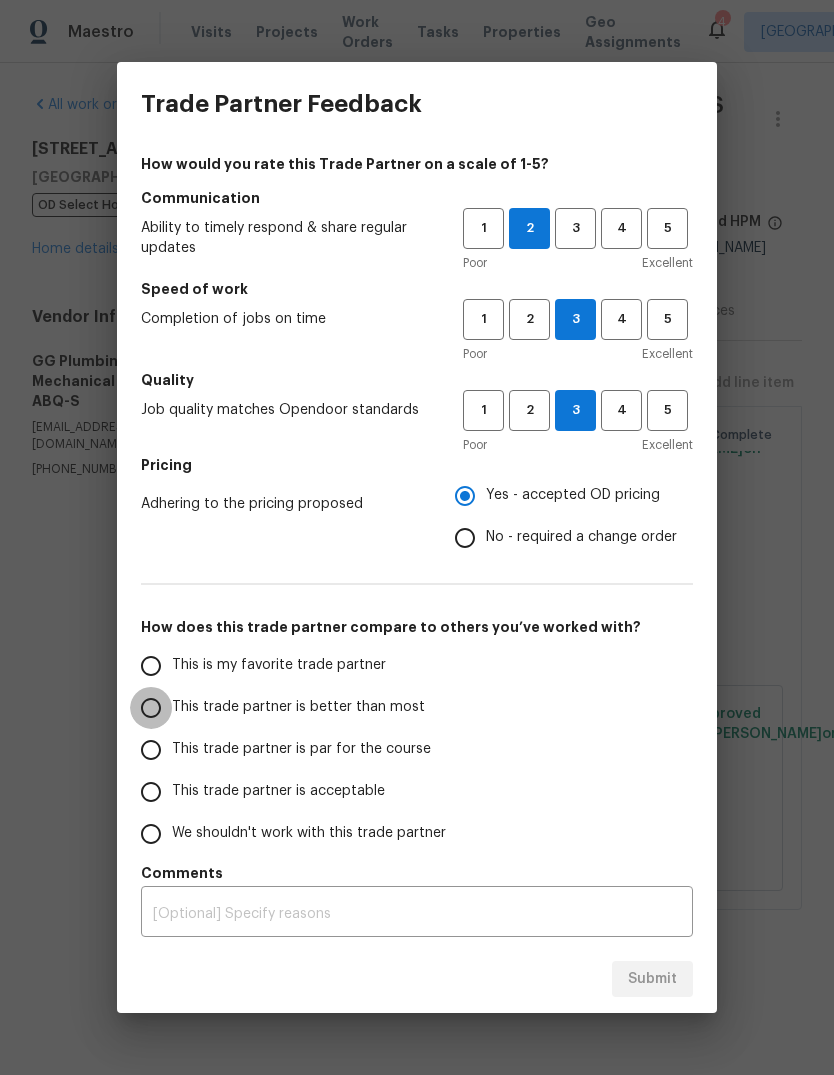 click on "This trade partner is better than most" at bounding box center [151, 708] 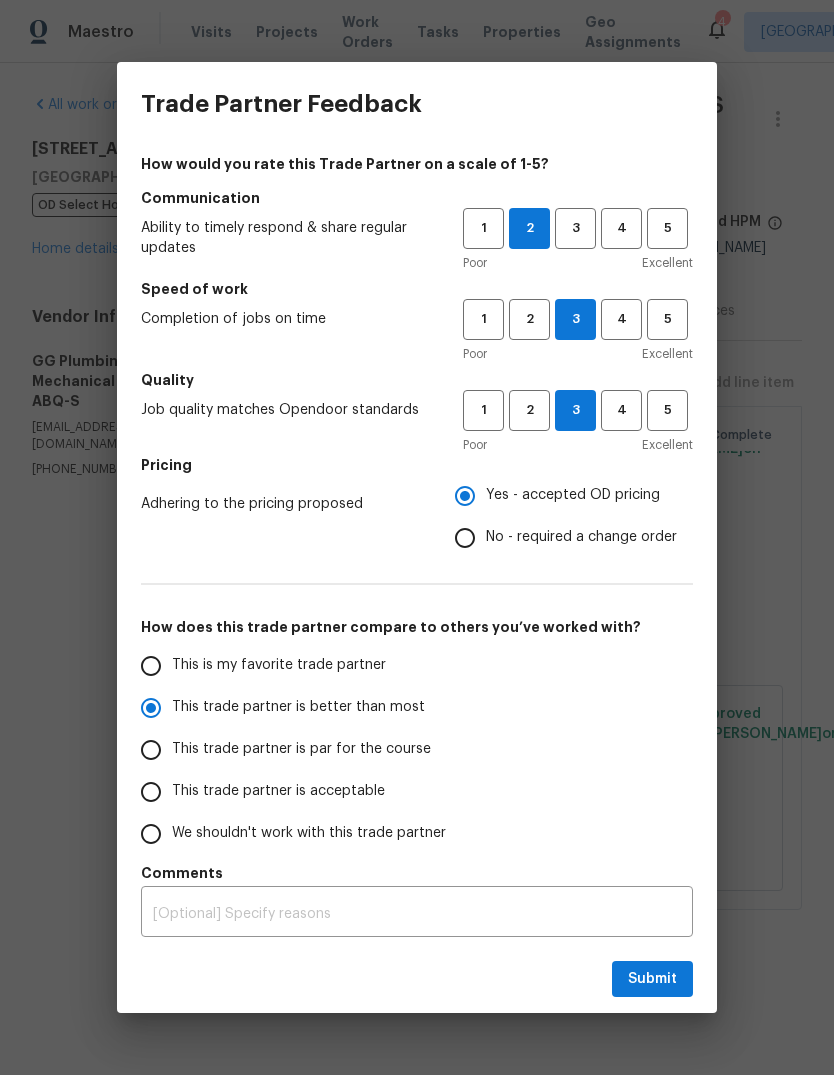 click on "This trade partner is par for the course" at bounding box center (151, 750) 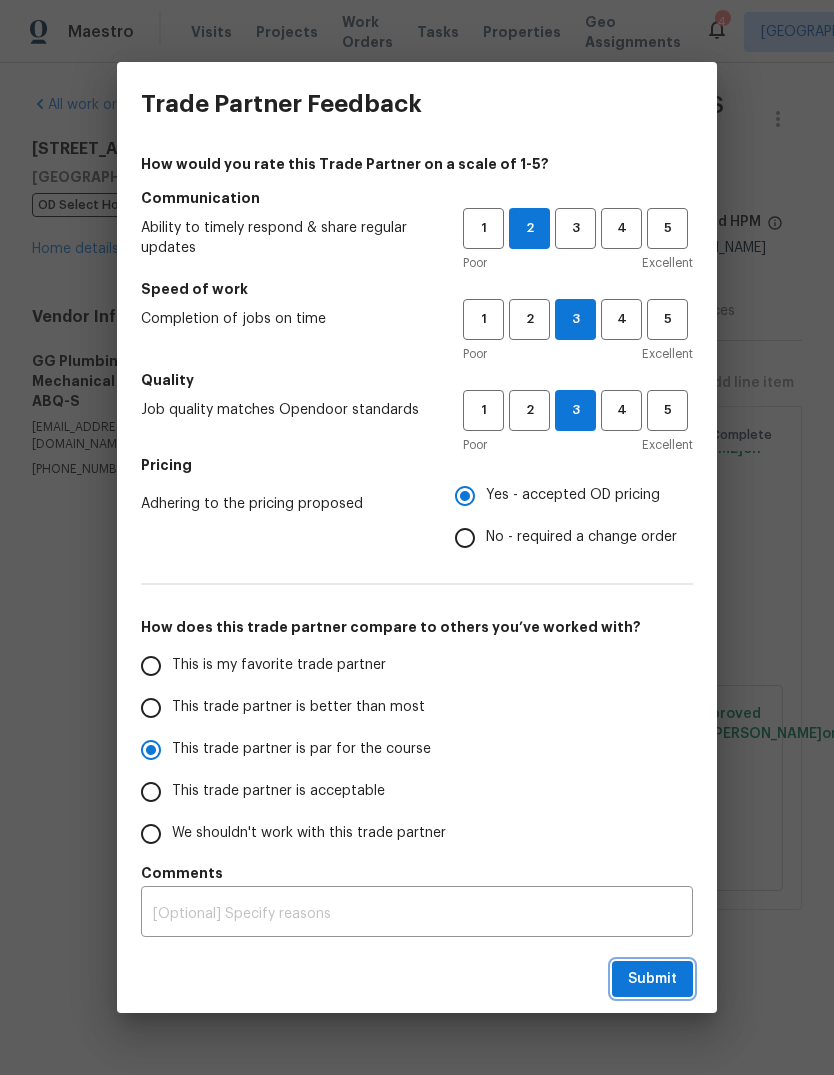 click on "Submit" at bounding box center [652, 979] 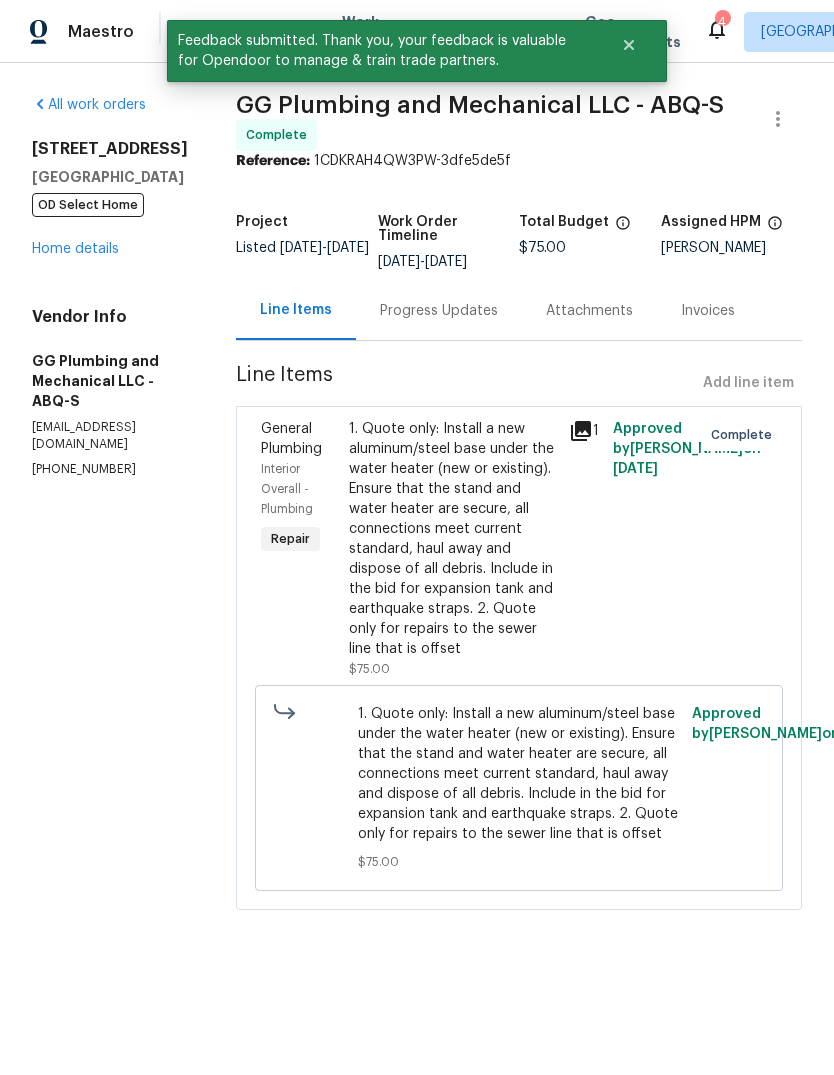 click on "All work orders 437 El Llano Ln NW Los Ranchos, NM 87107 OD Select Home Home details Vendor Info GG Plumbing and Mechanical LLC - ABQ-S ggplumbingandmechanical@gmail.com (505) 459-4192" at bounding box center (110, 514) 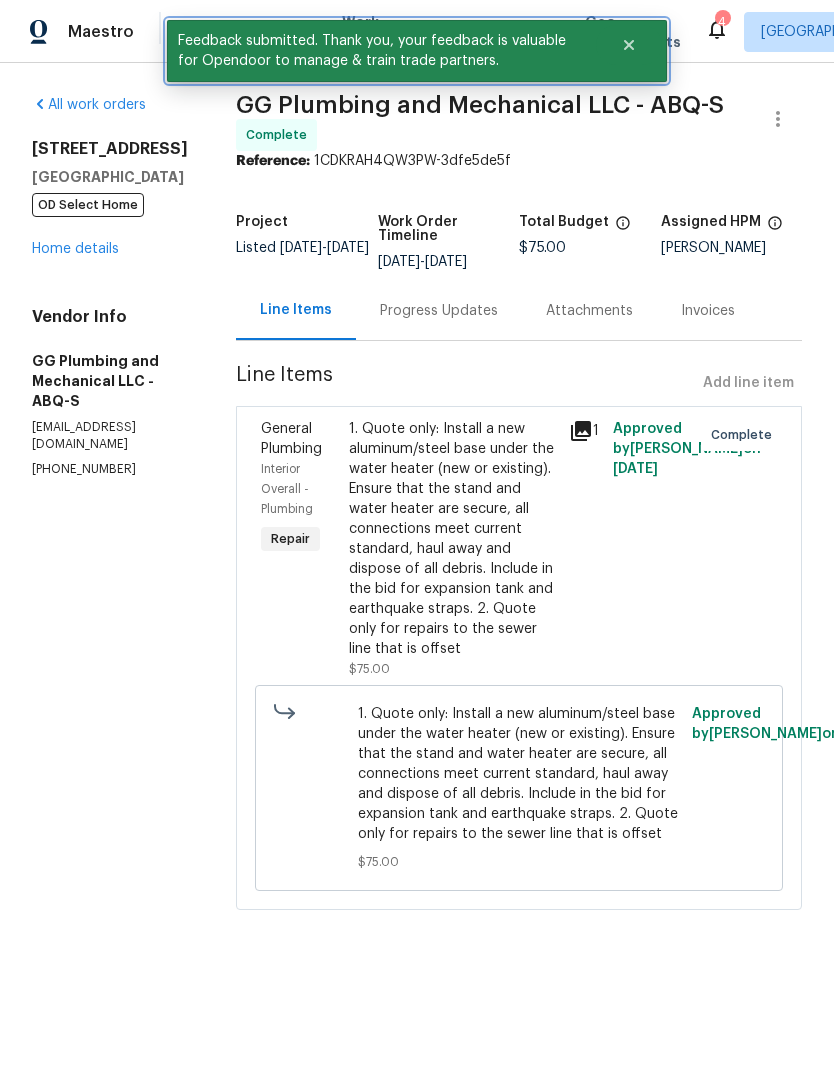 click 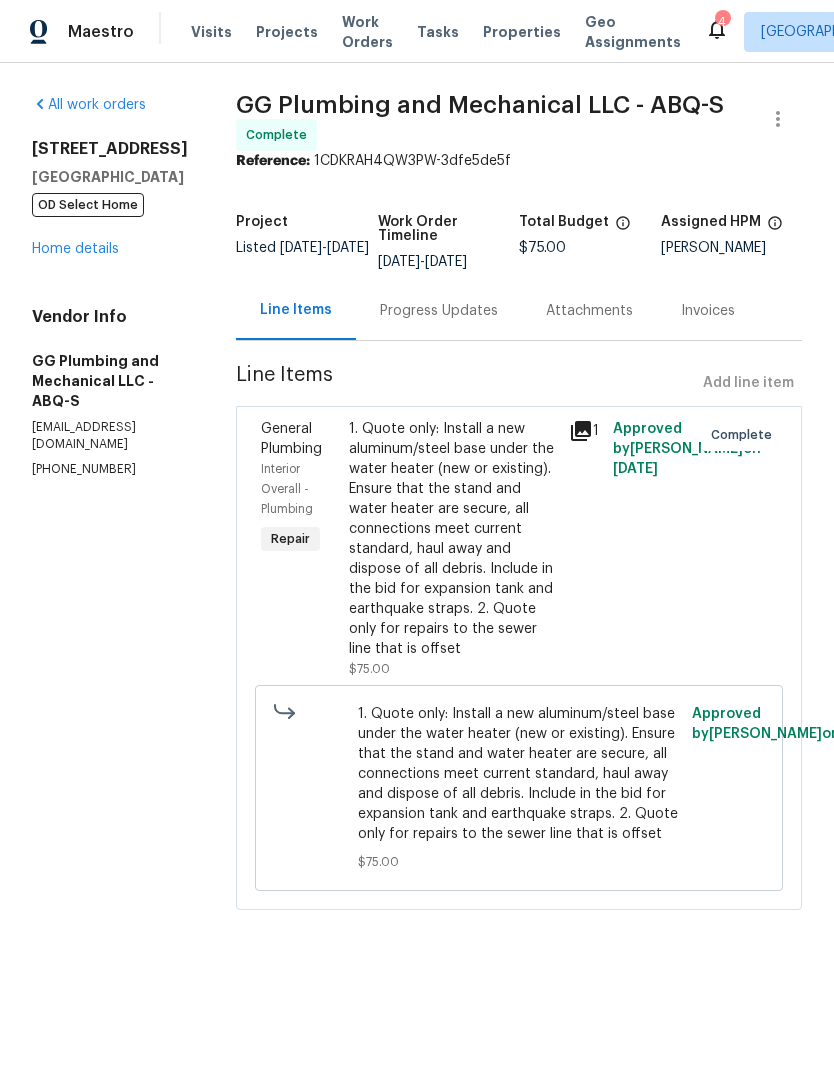 click on "Work Orders" at bounding box center (367, 32) 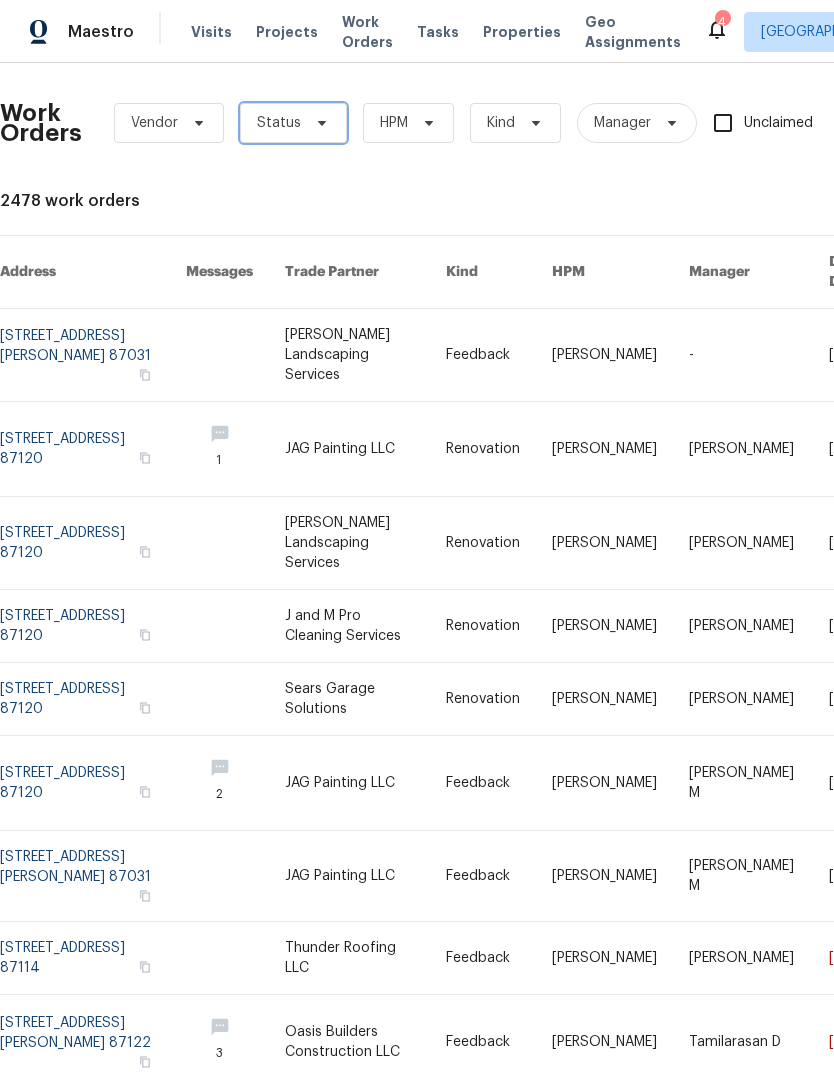 click on "Status" at bounding box center [293, 123] 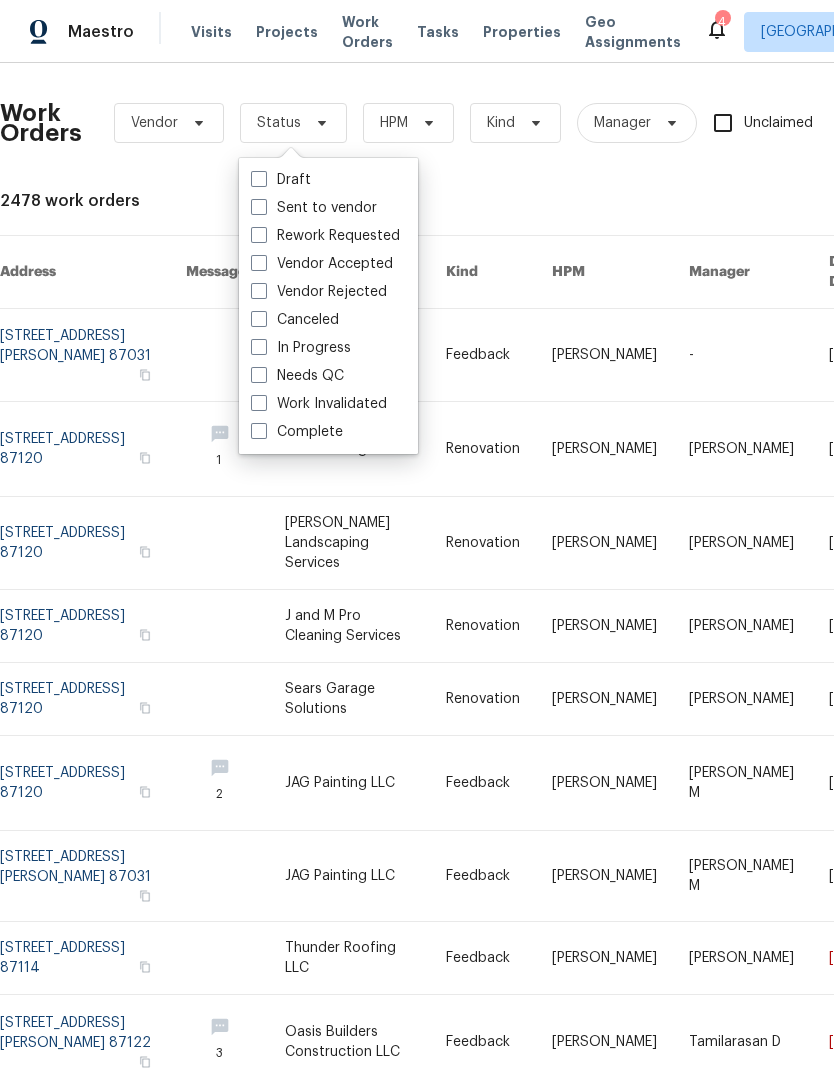 click on "Needs QC" at bounding box center (297, 376) 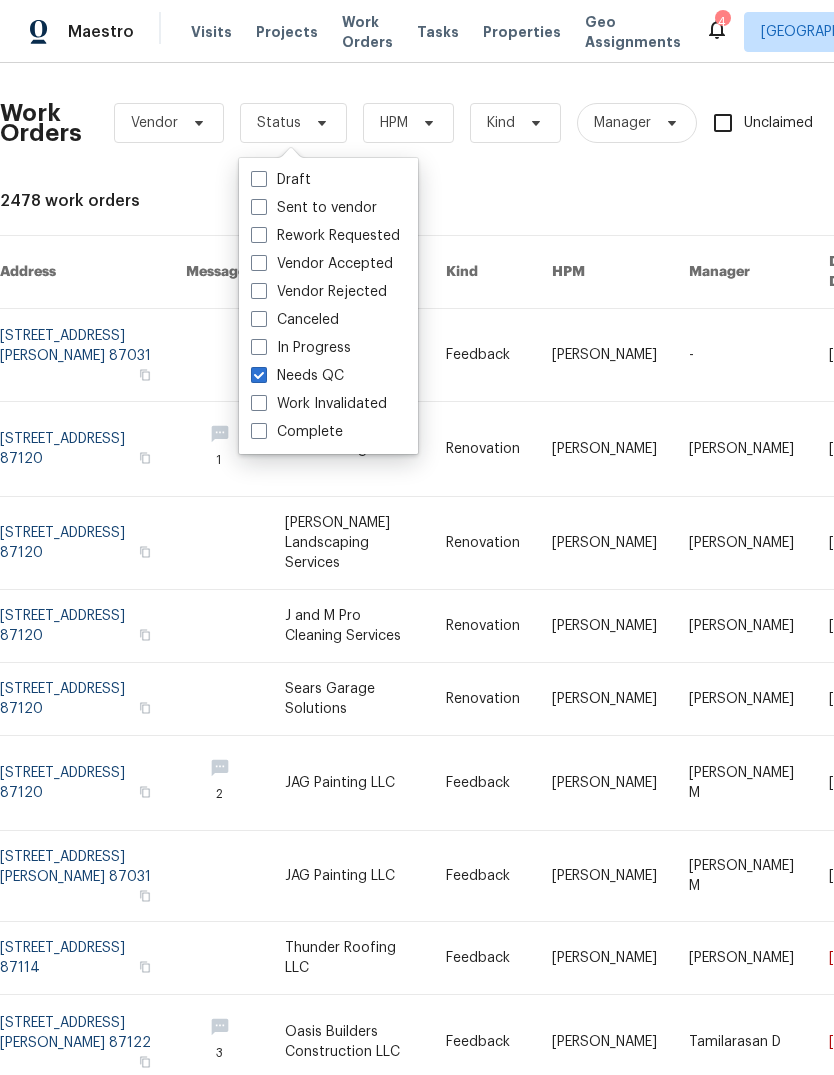 checkbox on "true" 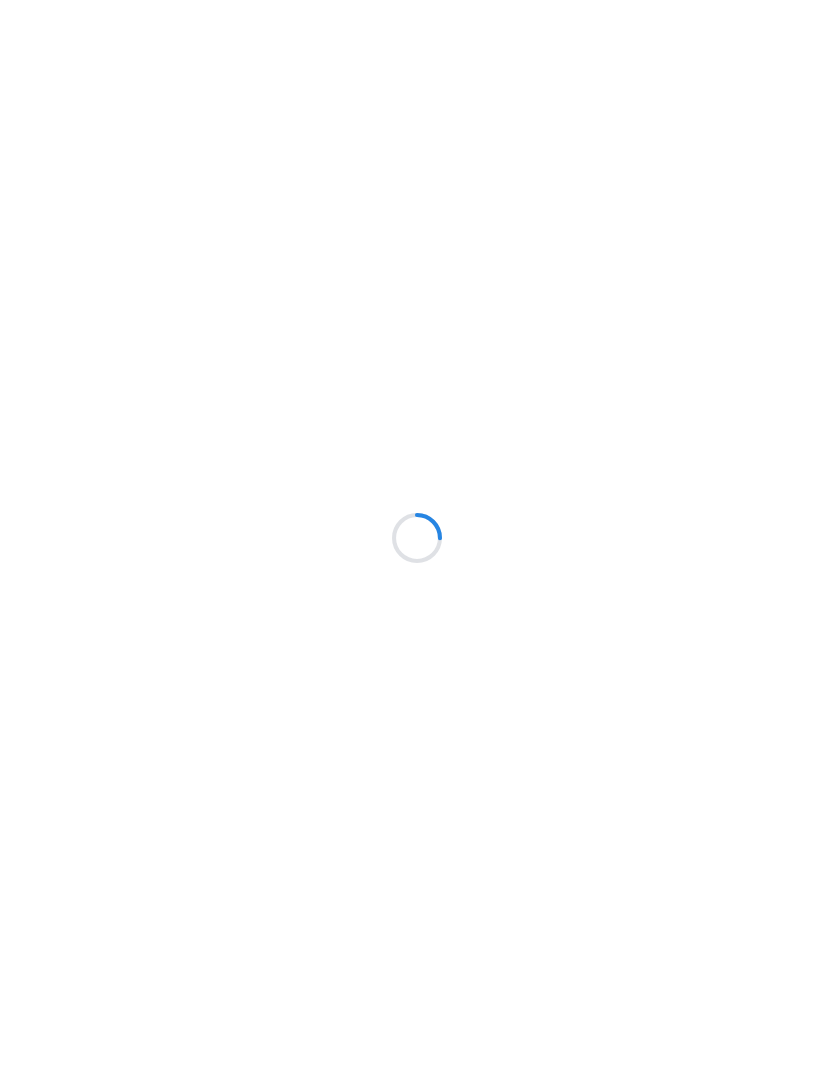 scroll, scrollTop: 0, scrollLeft: 0, axis: both 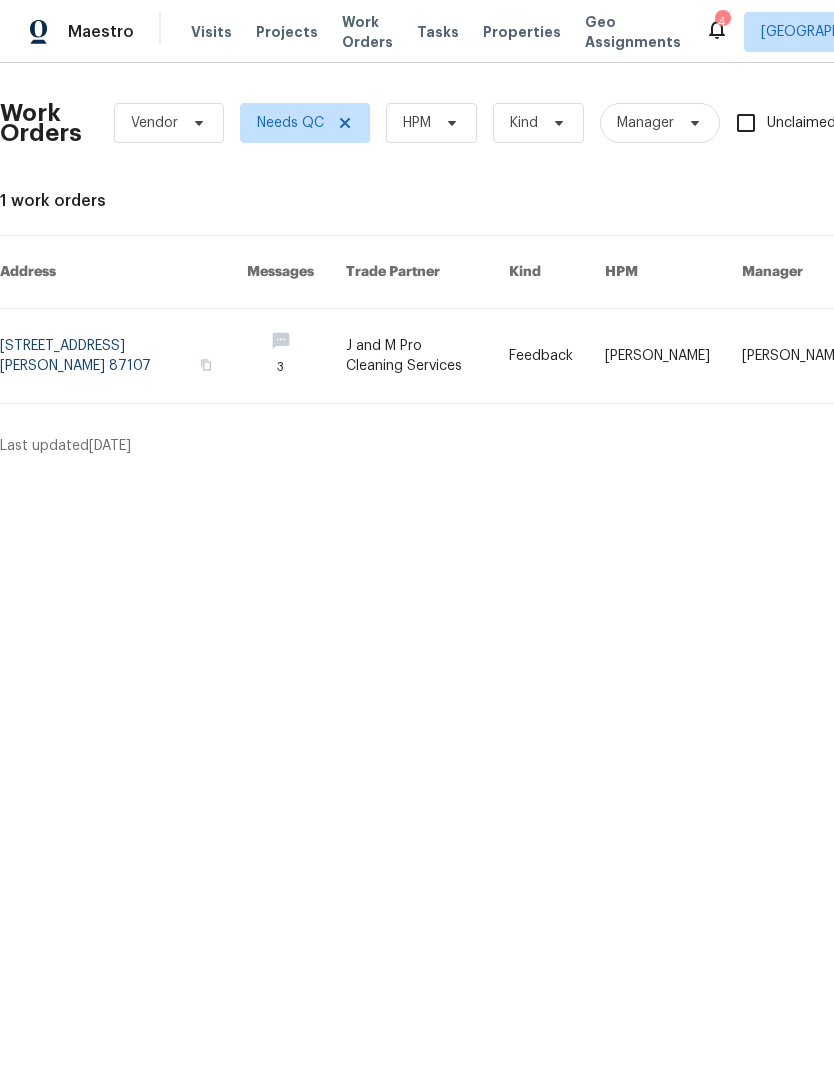 click at bounding box center (427, 356) 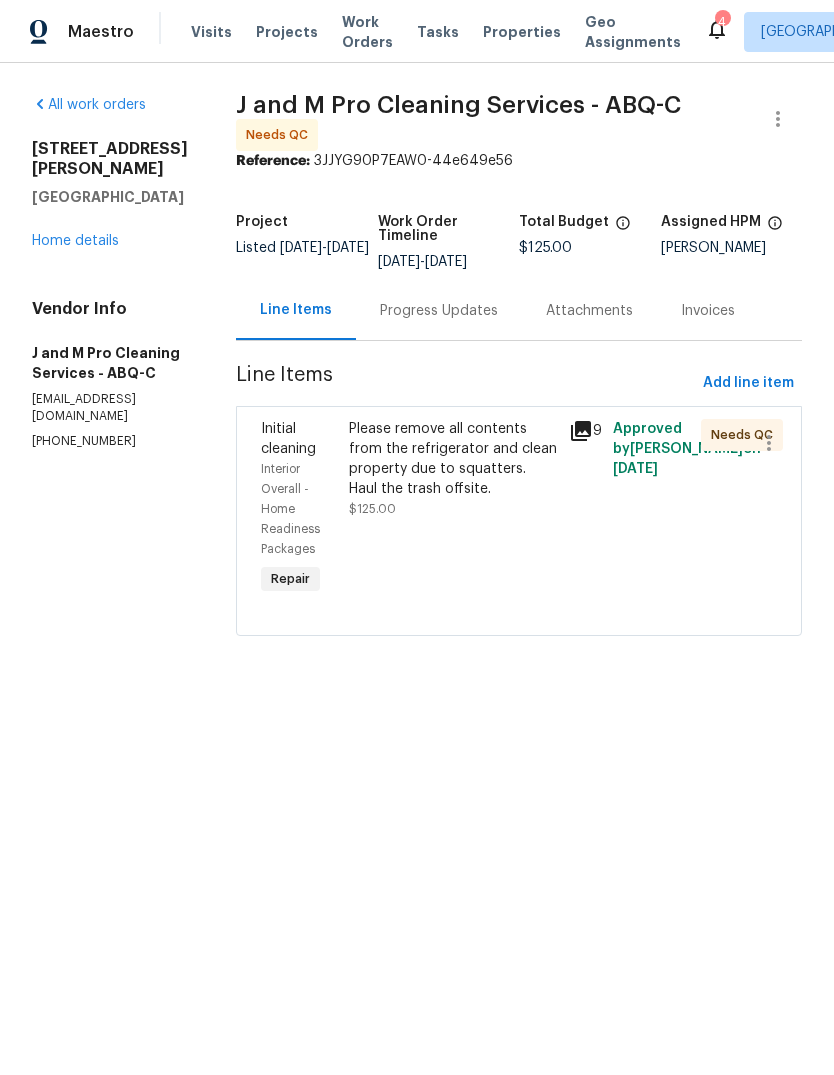 click on "Progress Updates" at bounding box center [439, 311] 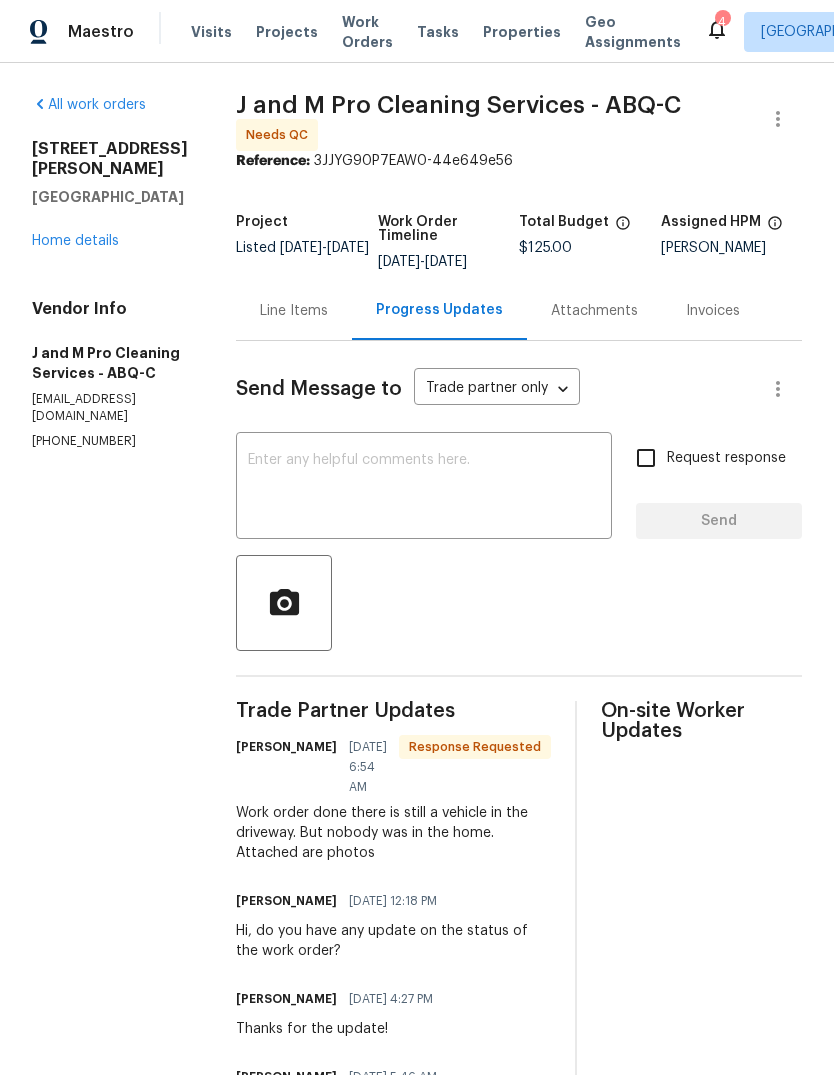 click on "4" at bounding box center (722, 22) 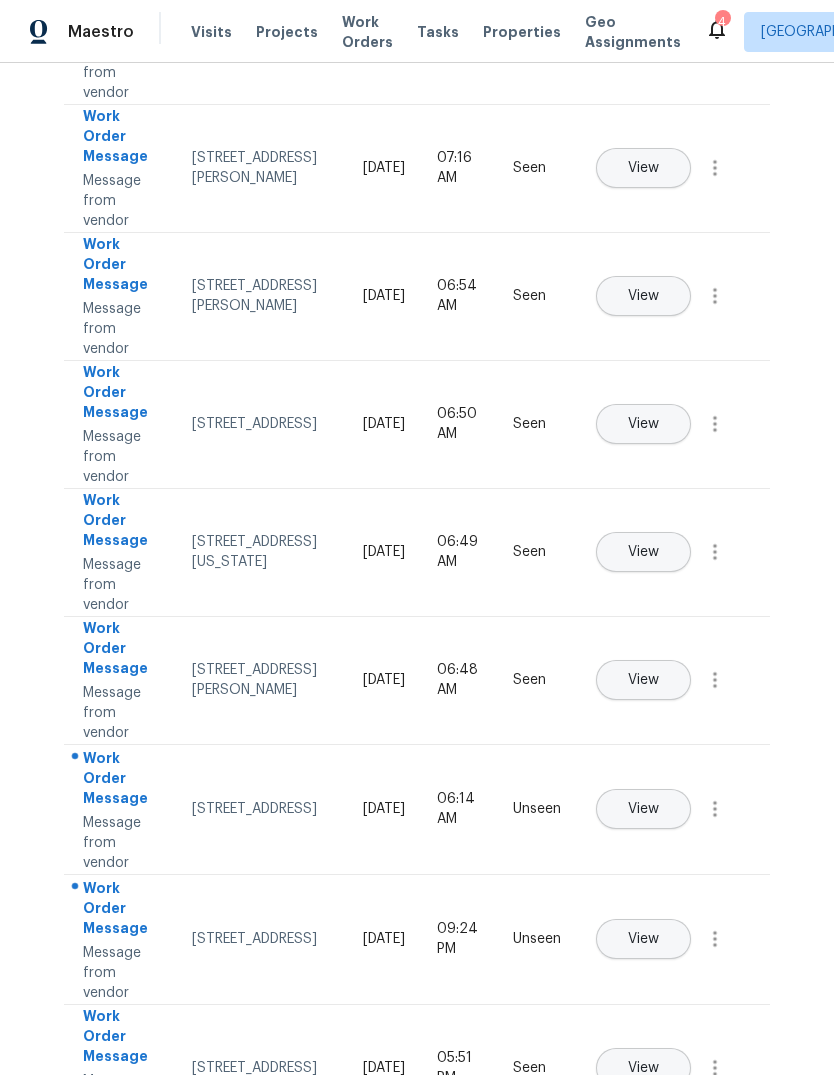 scroll, scrollTop: 407, scrollLeft: 0, axis: vertical 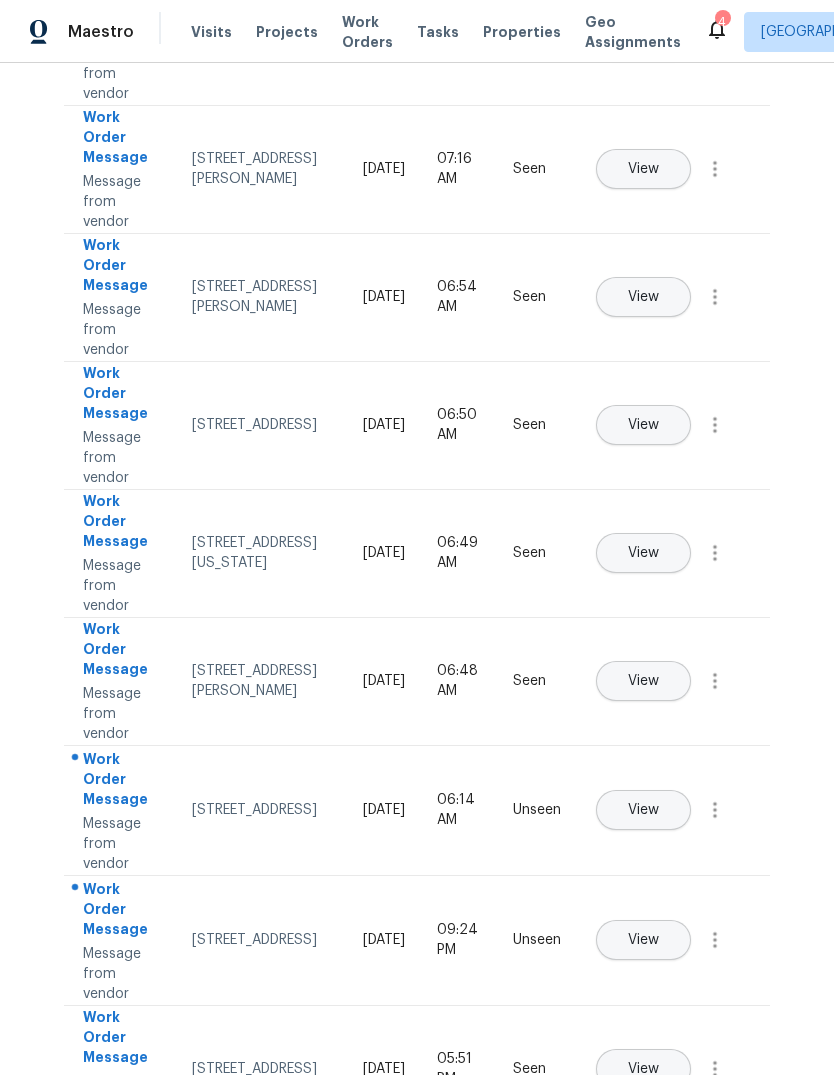 click on "View" at bounding box center (643, 810) 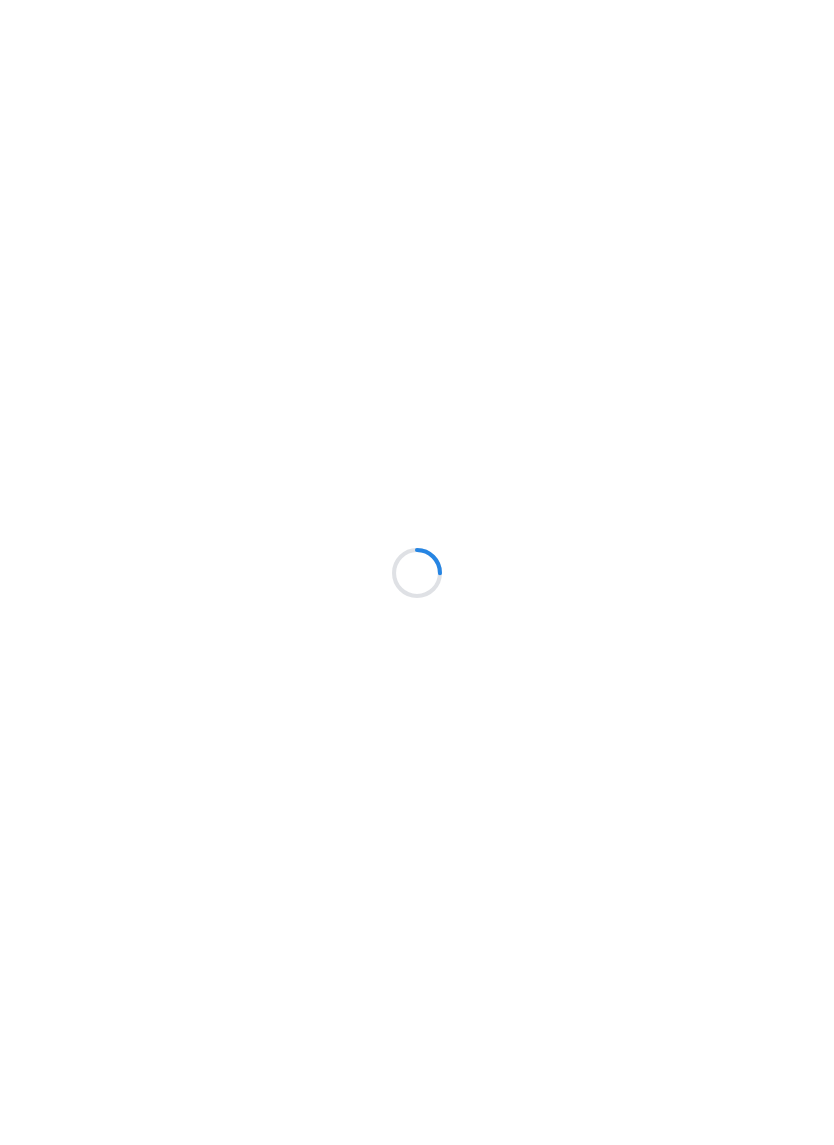 scroll, scrollTop: 0, scrollLeft: 0, axis: both 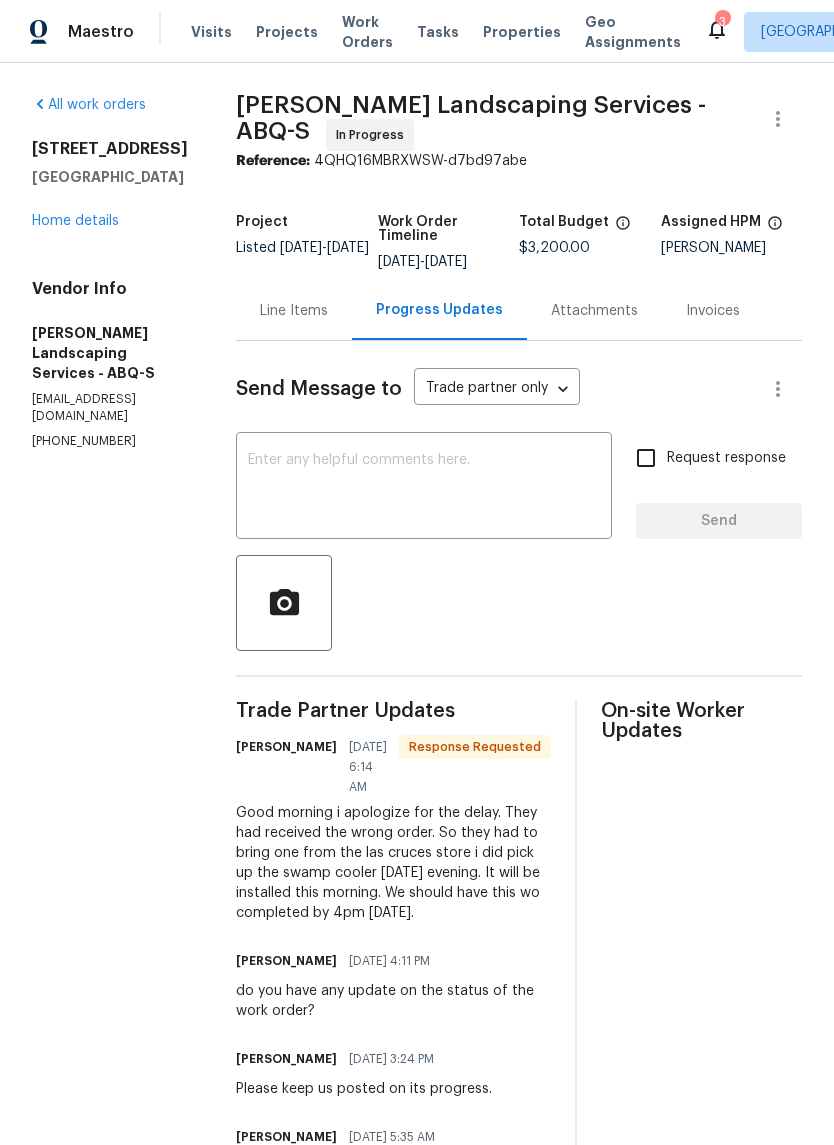 click on "3" at bounding box center (722, 22) 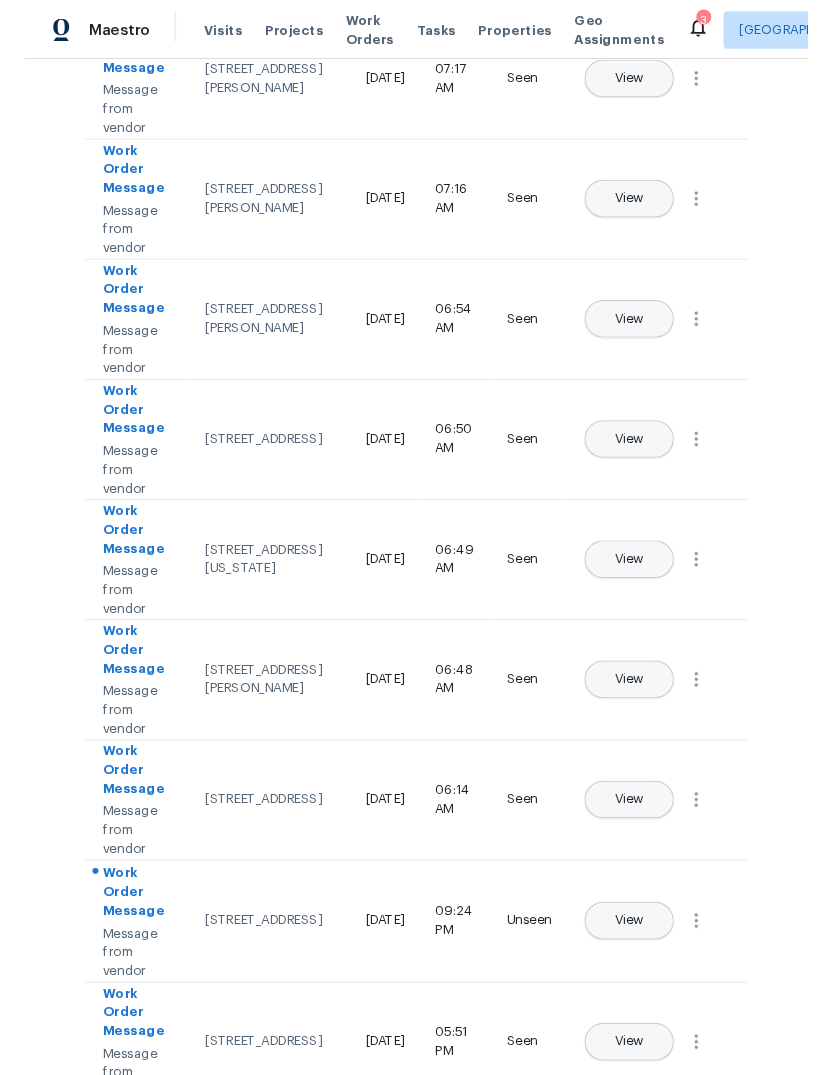 scroll, scrollTop: 361, scrollLeft: 0, axis: vertical 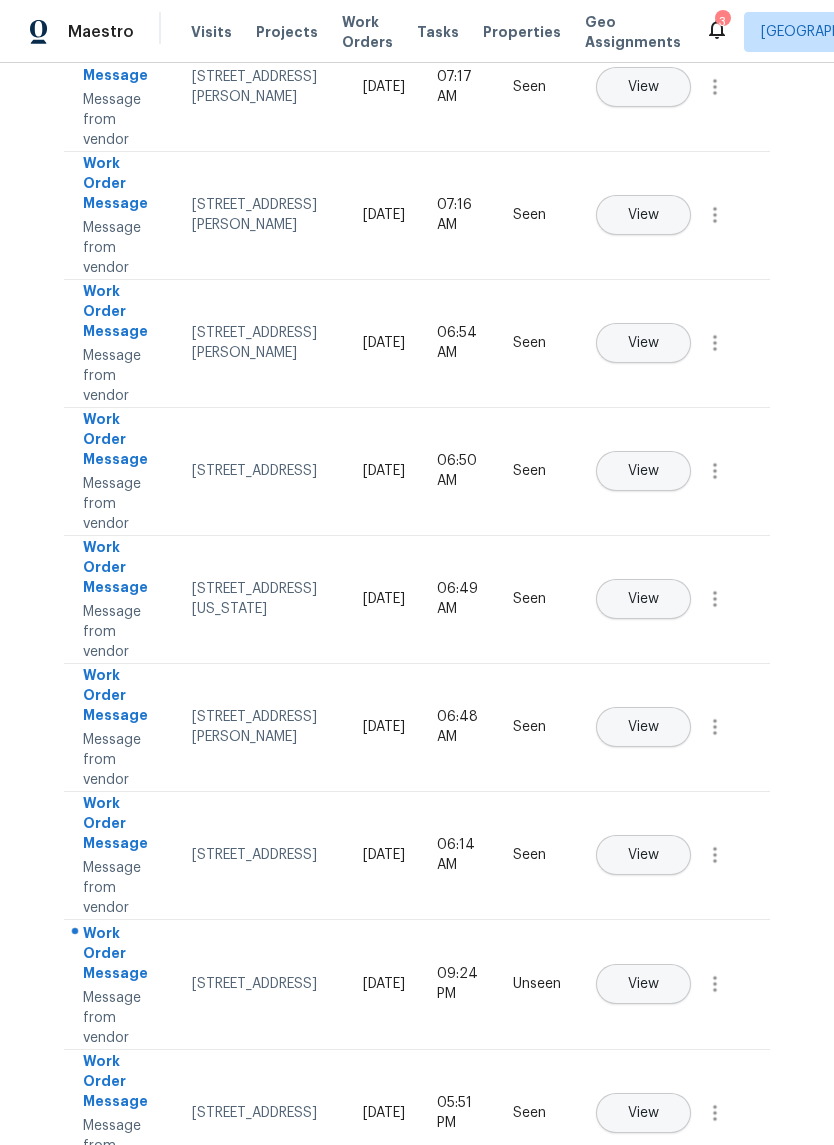 click on "View" at bounding box center (643, 984) 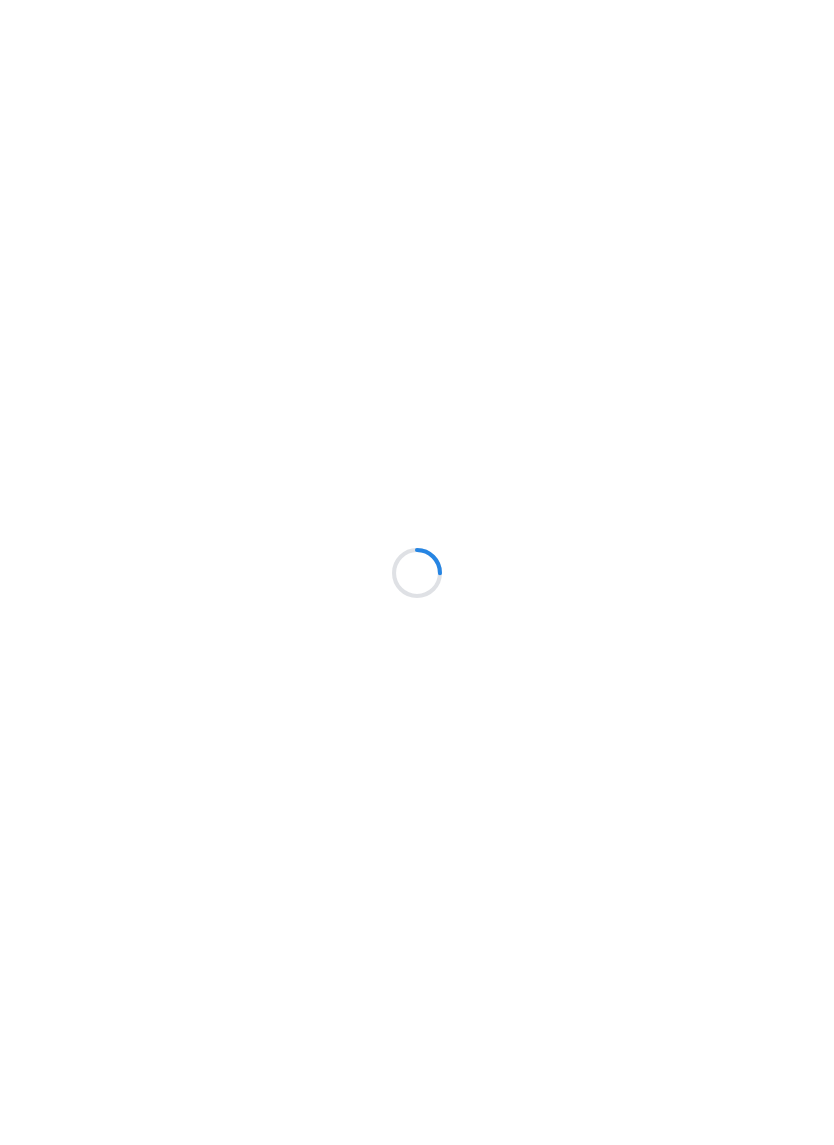 scroll, scrollTop: 0, scrollLeft: 0, axis: both 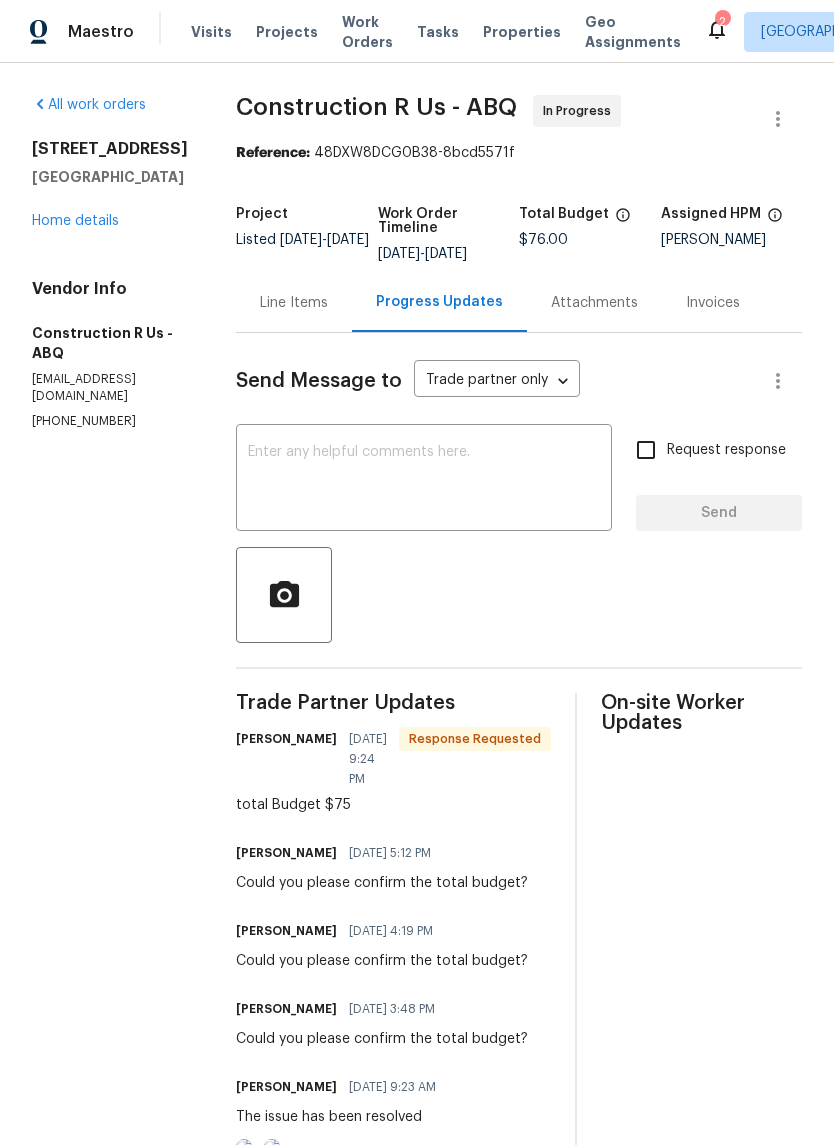 click on "Line Items" at bounding box center [294, 303] 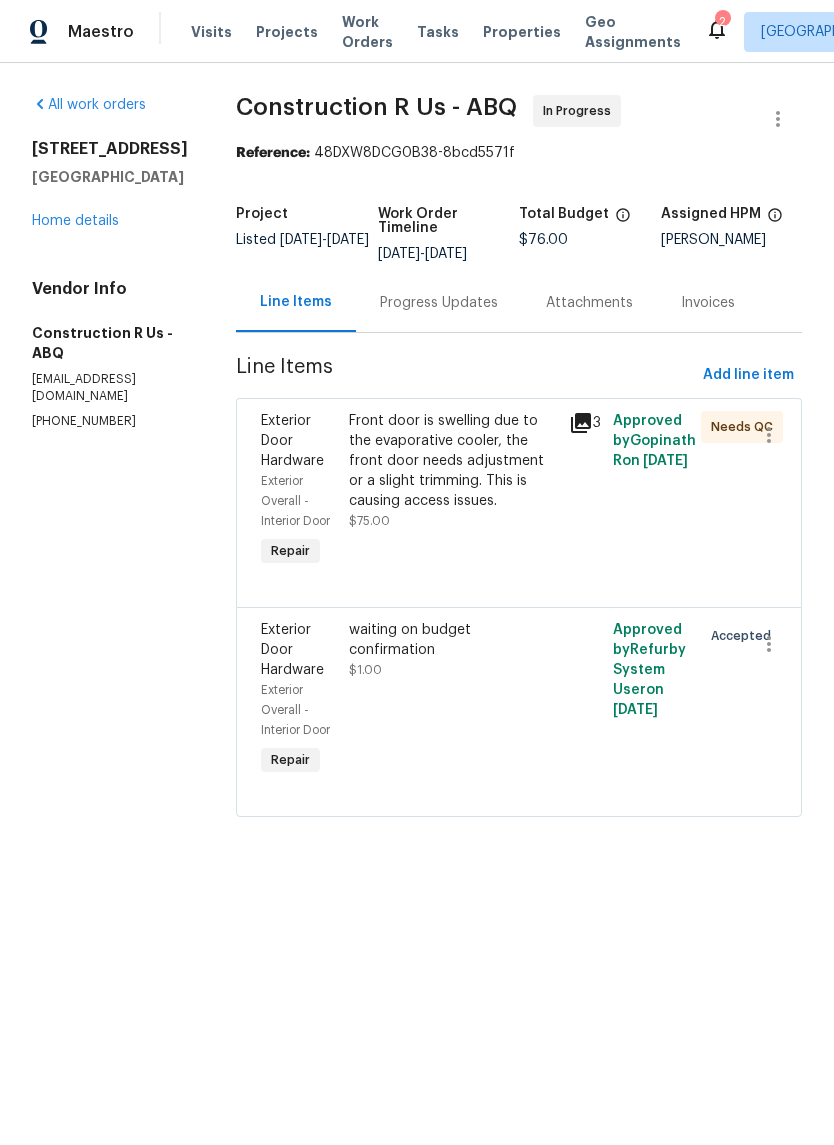 click on "Progress Updates" at bounding box center (439, 303) 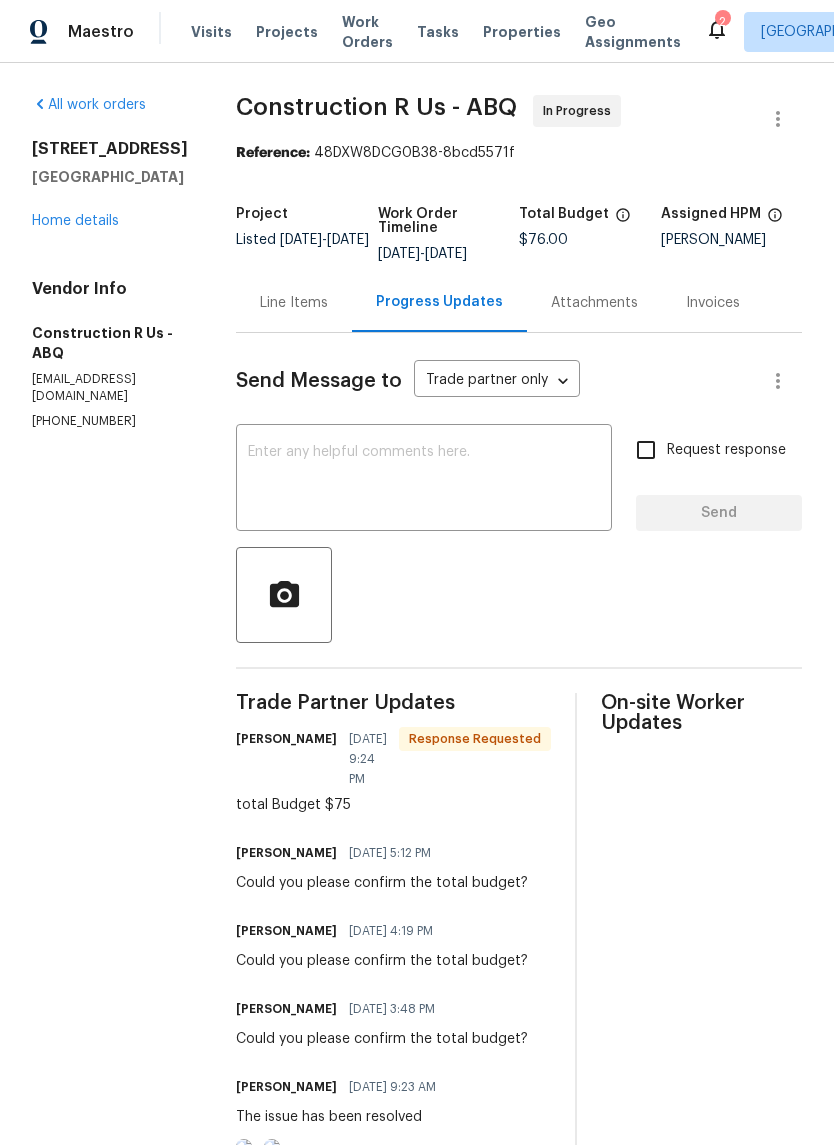 scroll, scrollTop: 0, scrollLeft: 0, axis: both 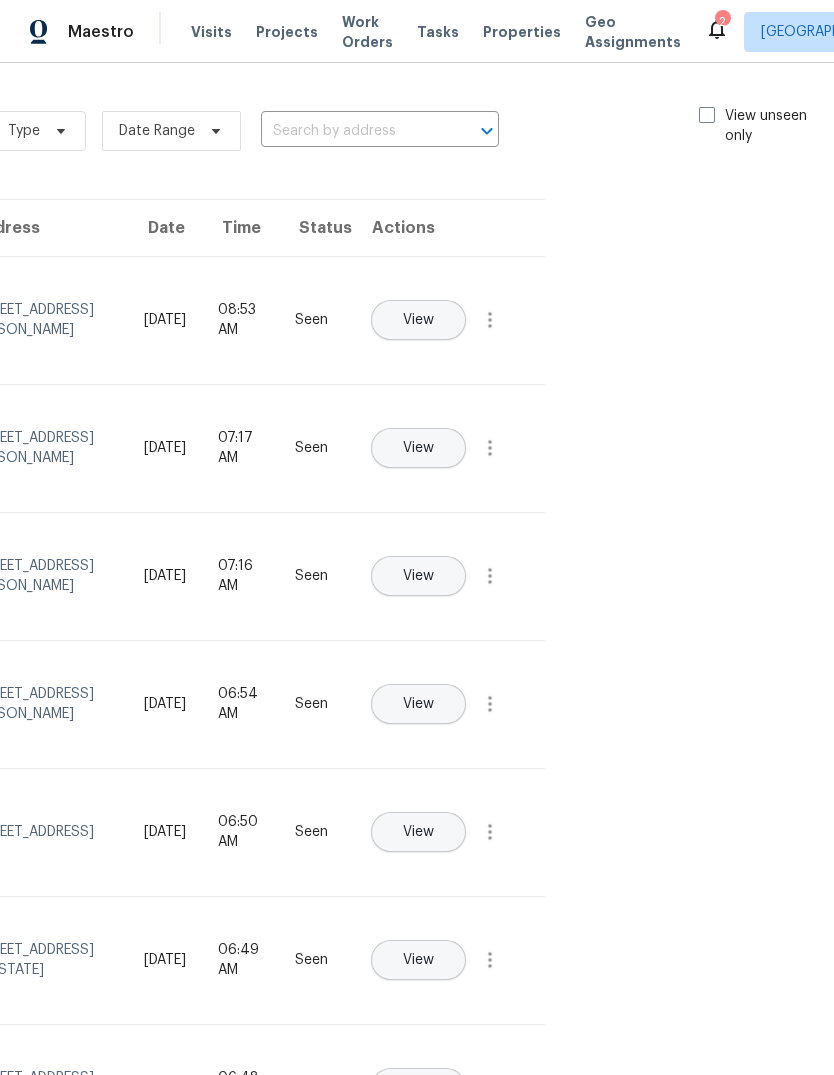 click at bounding box center (707, 115) 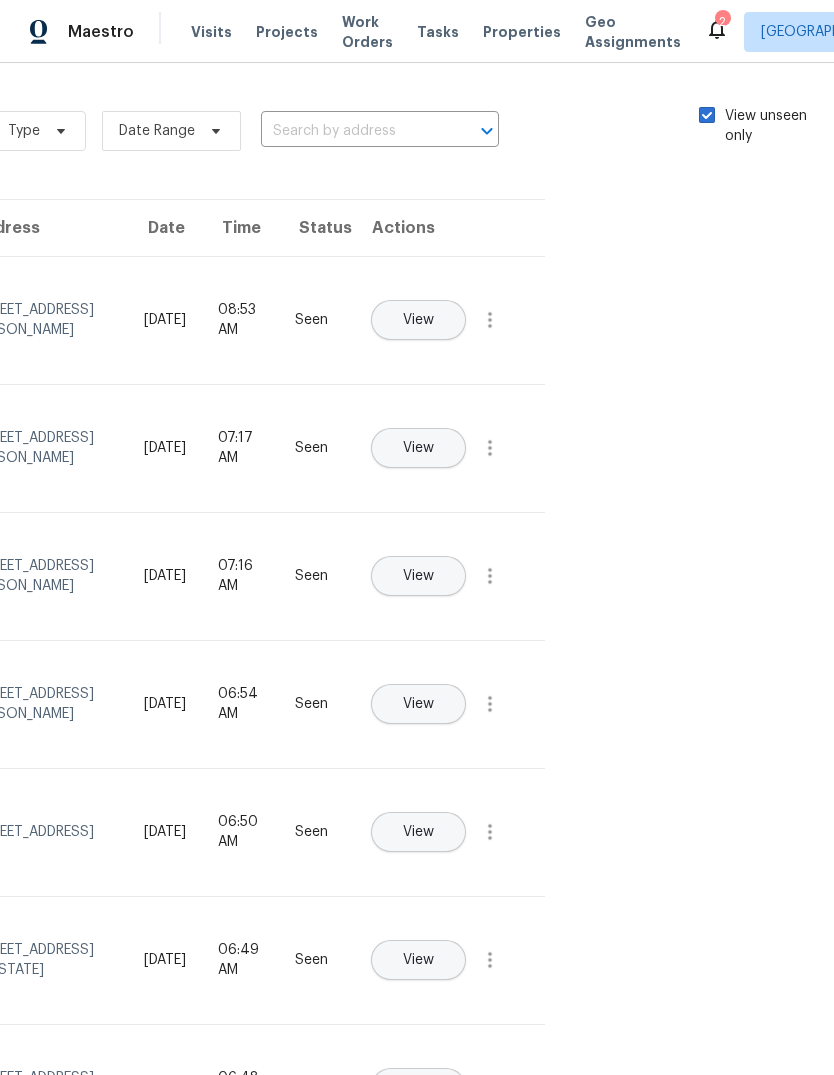 checkbox on "true" 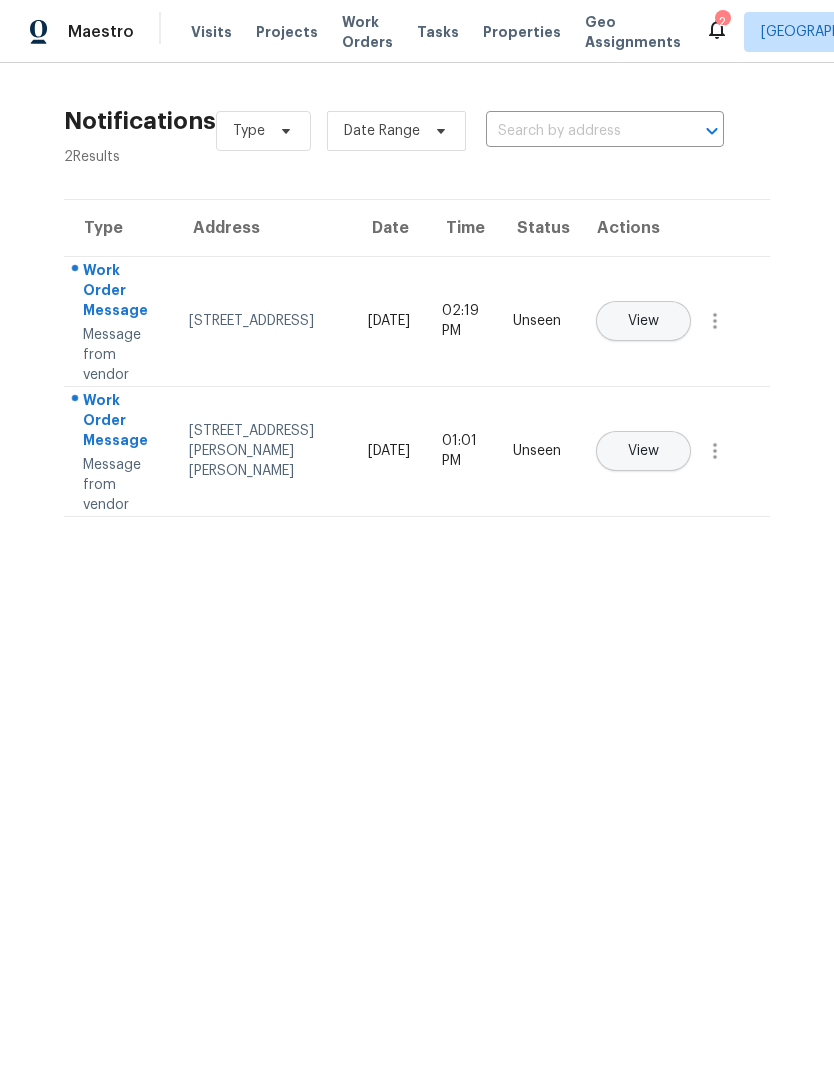 scroll, scrollTop: 0, scrollLeft: 0, axis: both 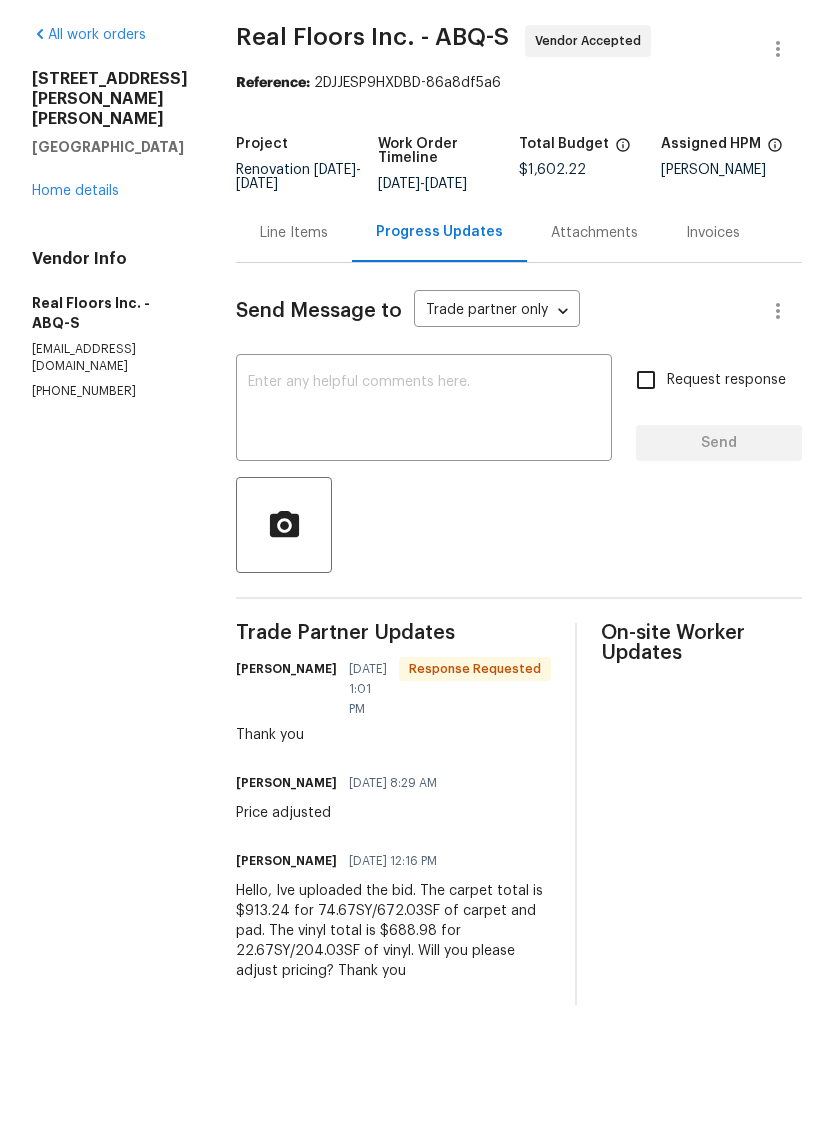click at bounding box center (424, 480) 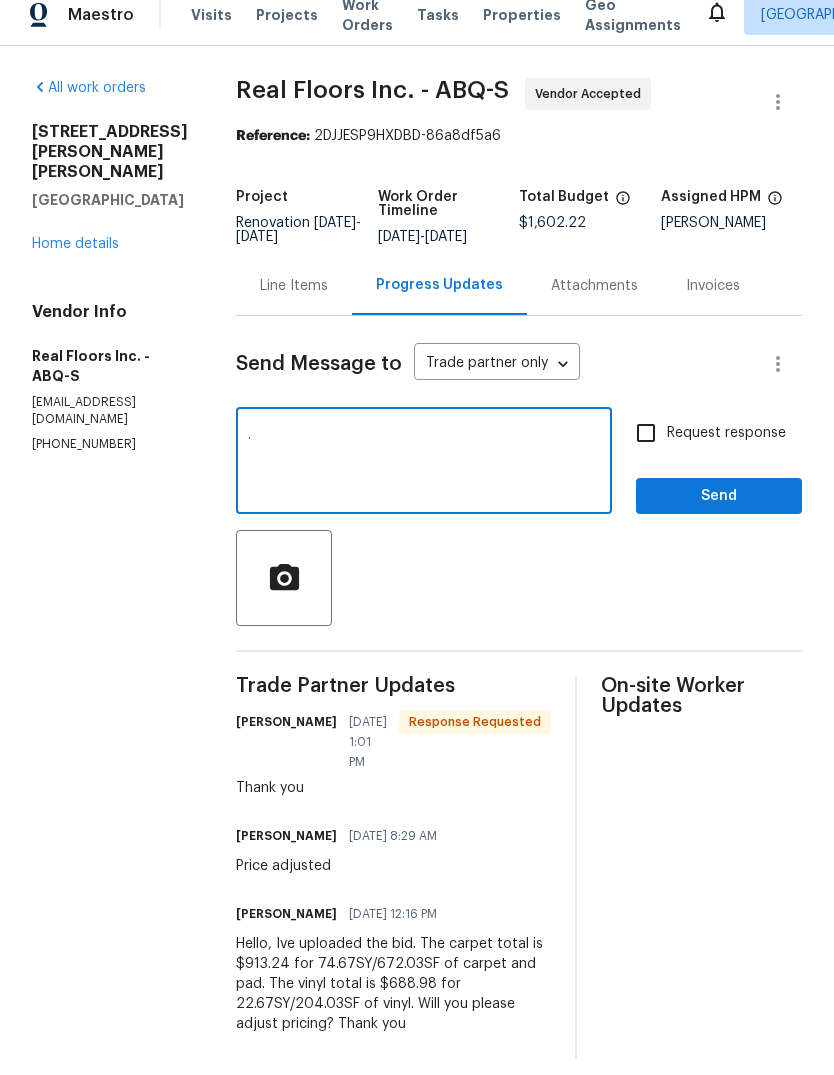 type on "." 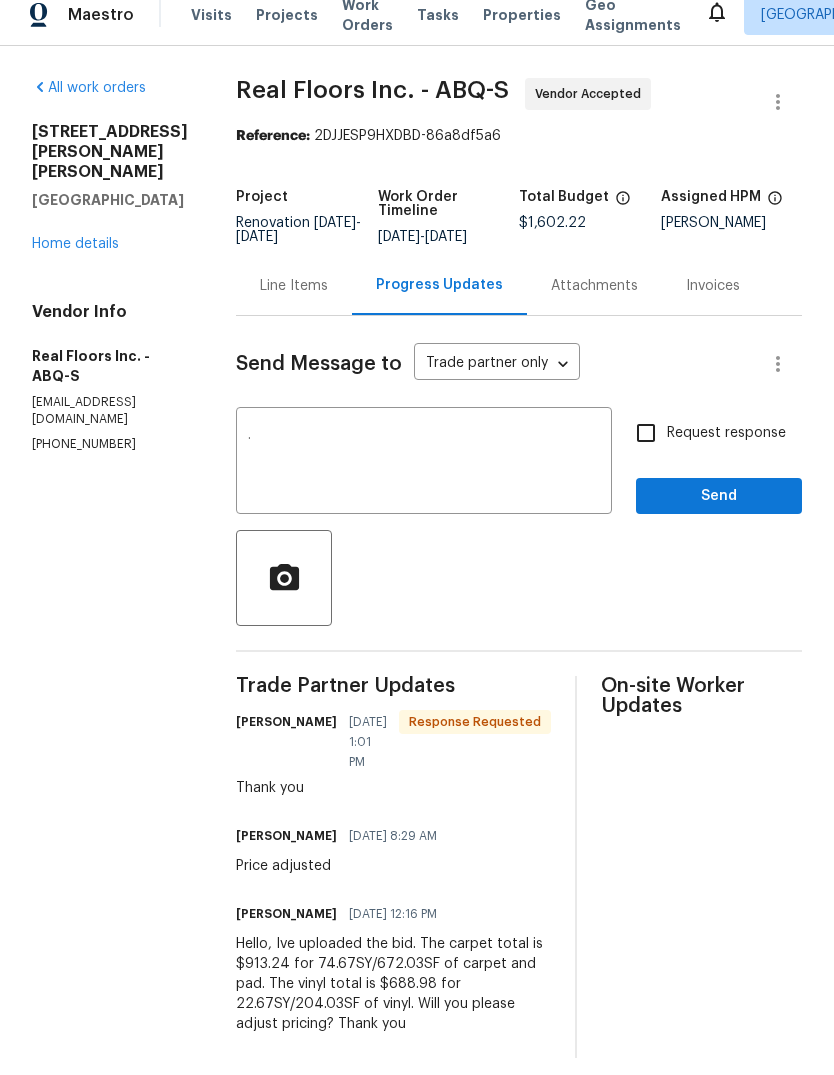scroll, scrollTop: 17, scrollLeft: 0, axis: vertical 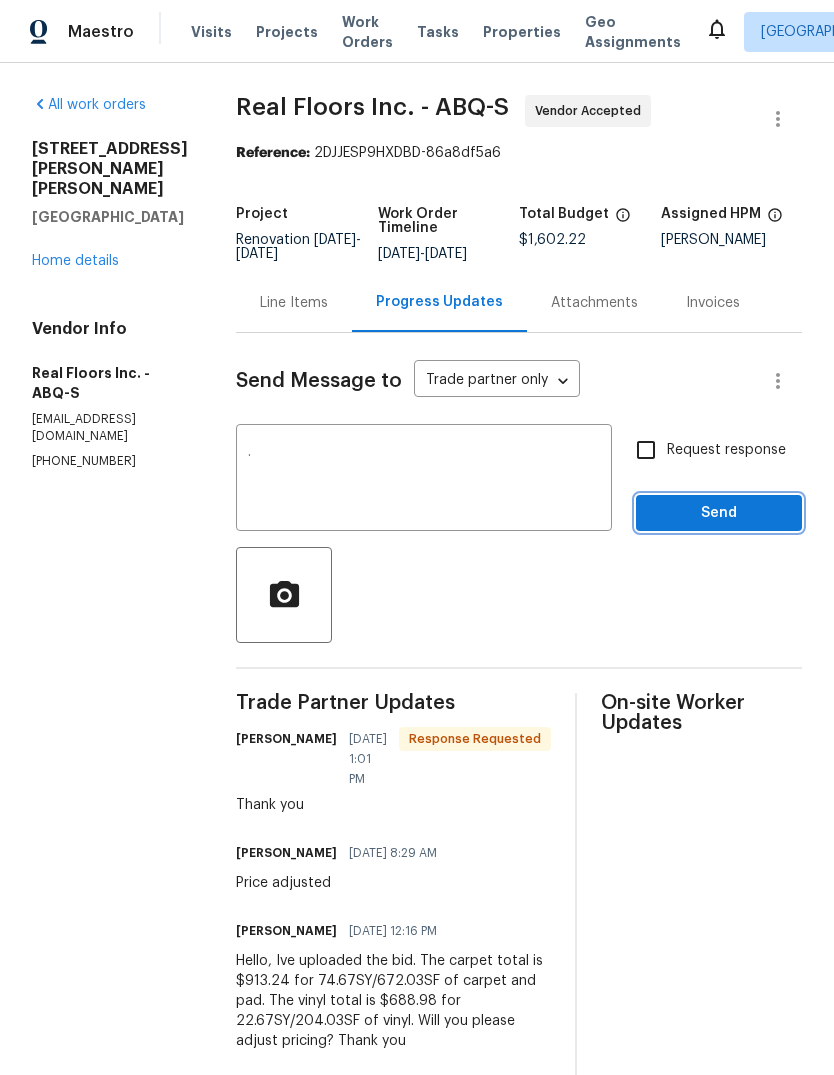 click on "Send" at bounding box center (719, 513) 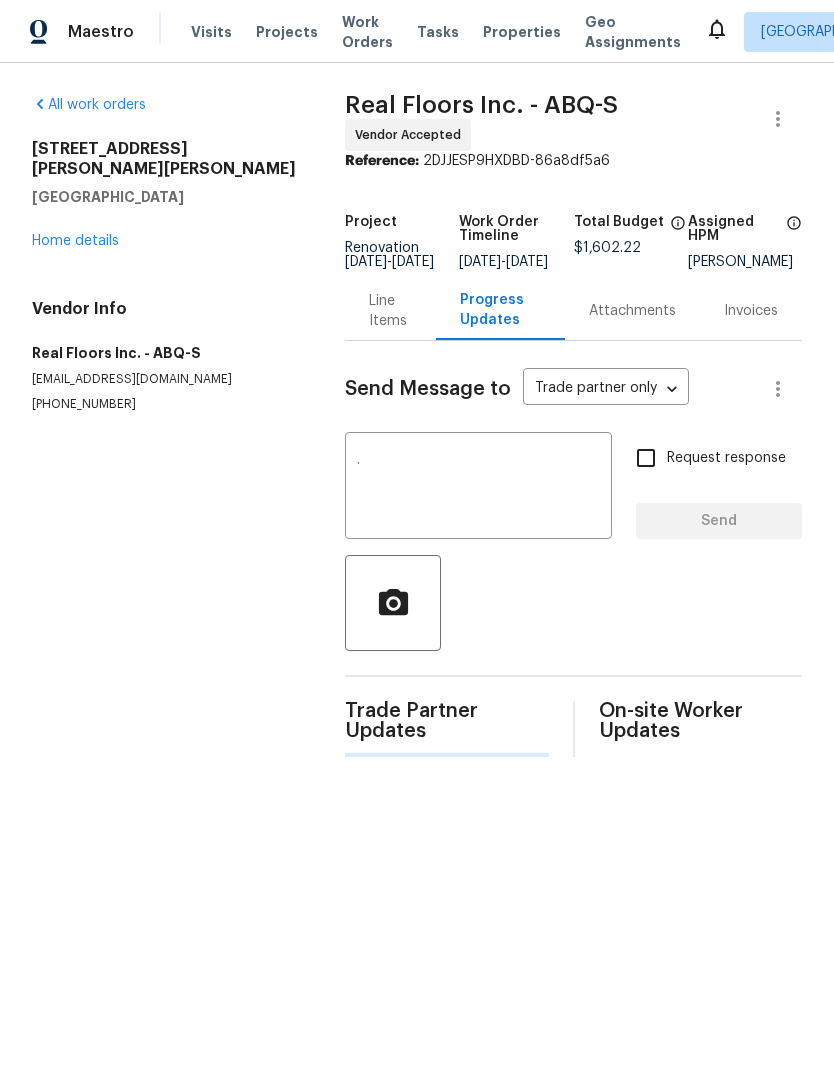 scroll, scrollTop: 0, scrollLeft: 0, axis: both 